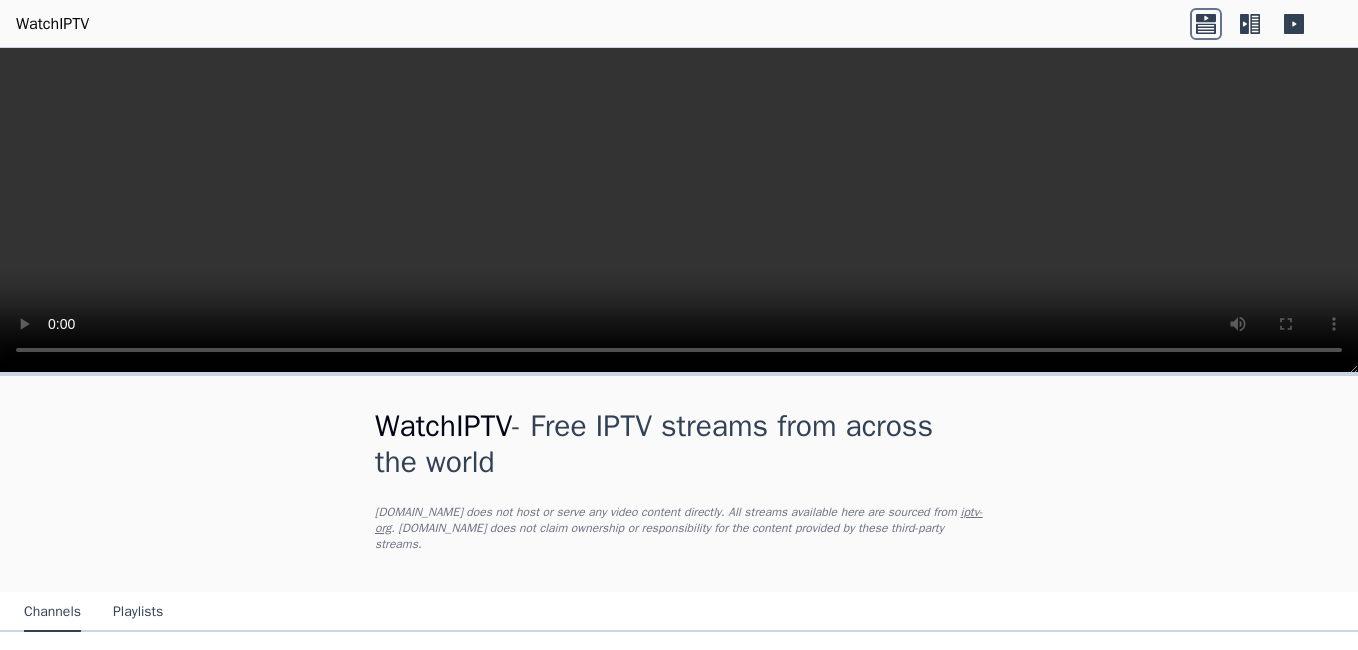 scroll, scrollTop: 0, scrollLeft: 0, axis: both 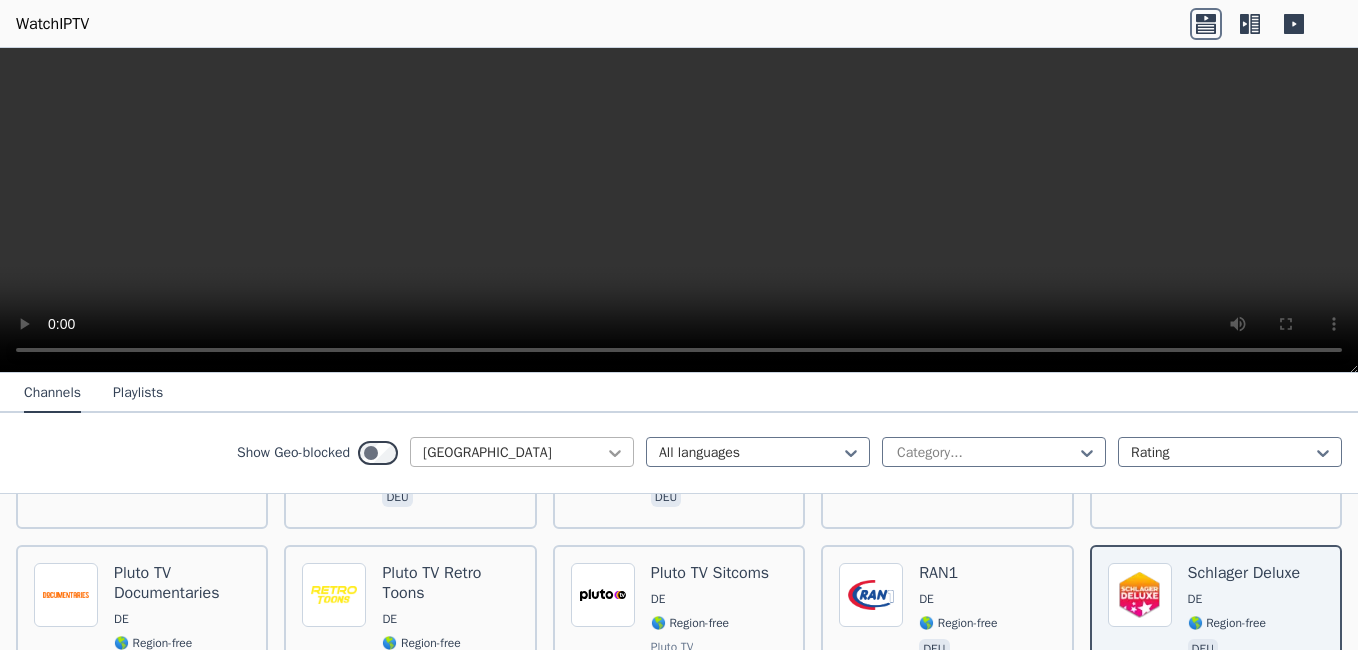 click 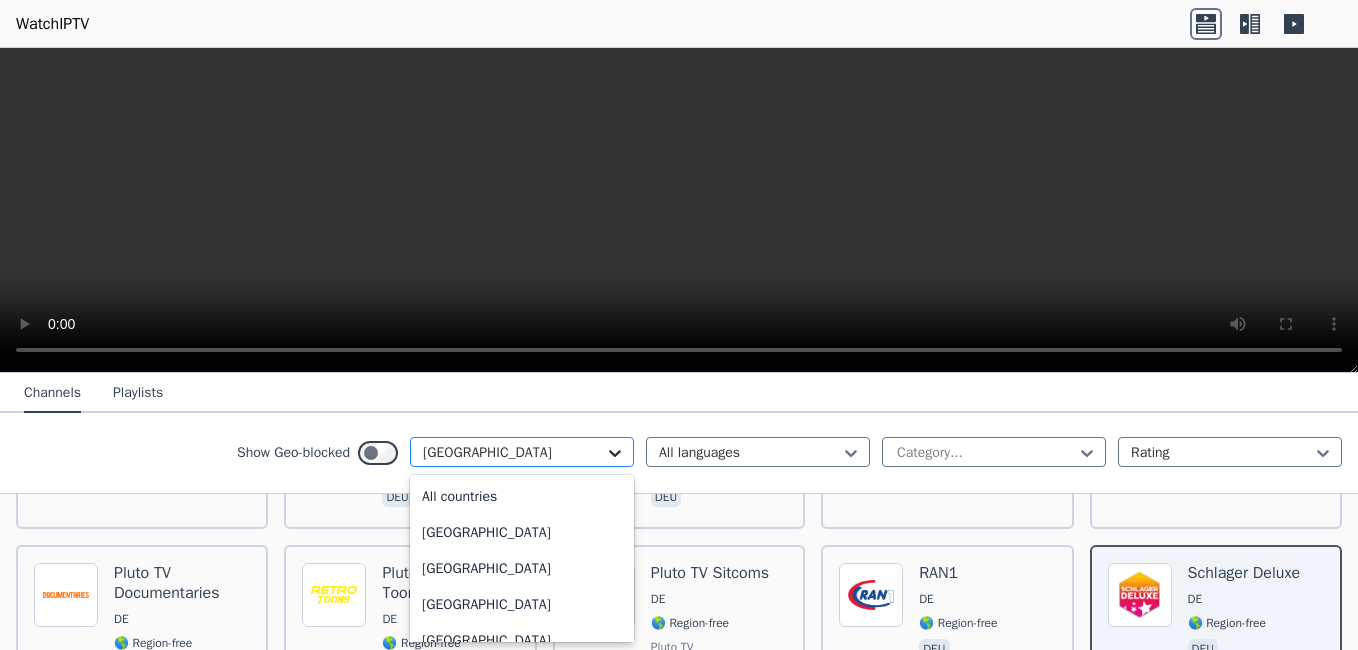 scroll, scrollTop: 2328, scrollLeft: 0, axis: vertical 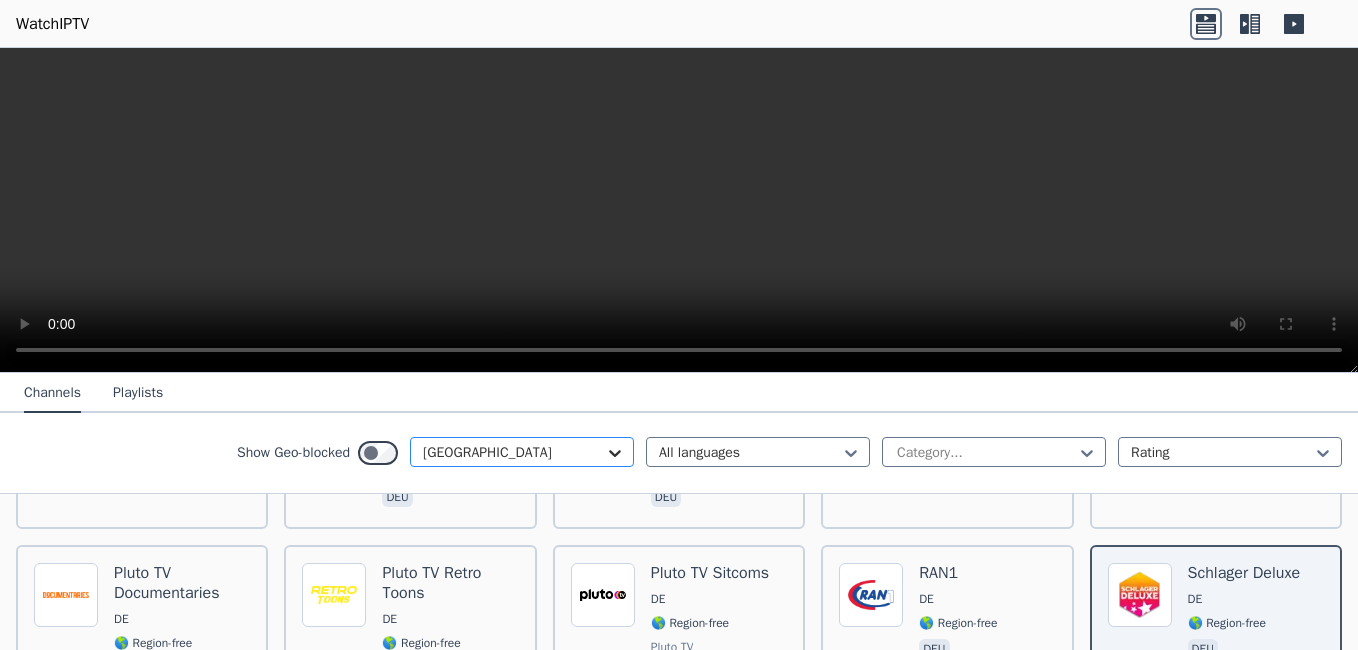 click 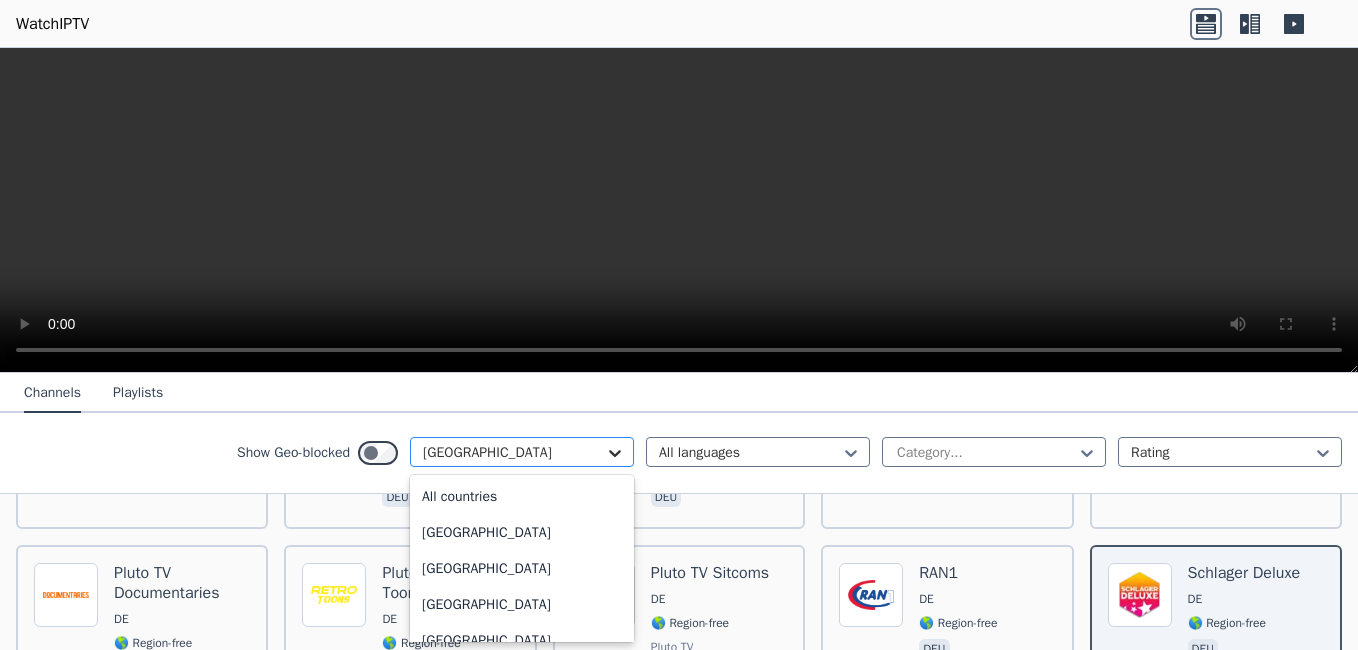 scroll, scrollTop: 2328, scrollLeft: 0, axis: vertical 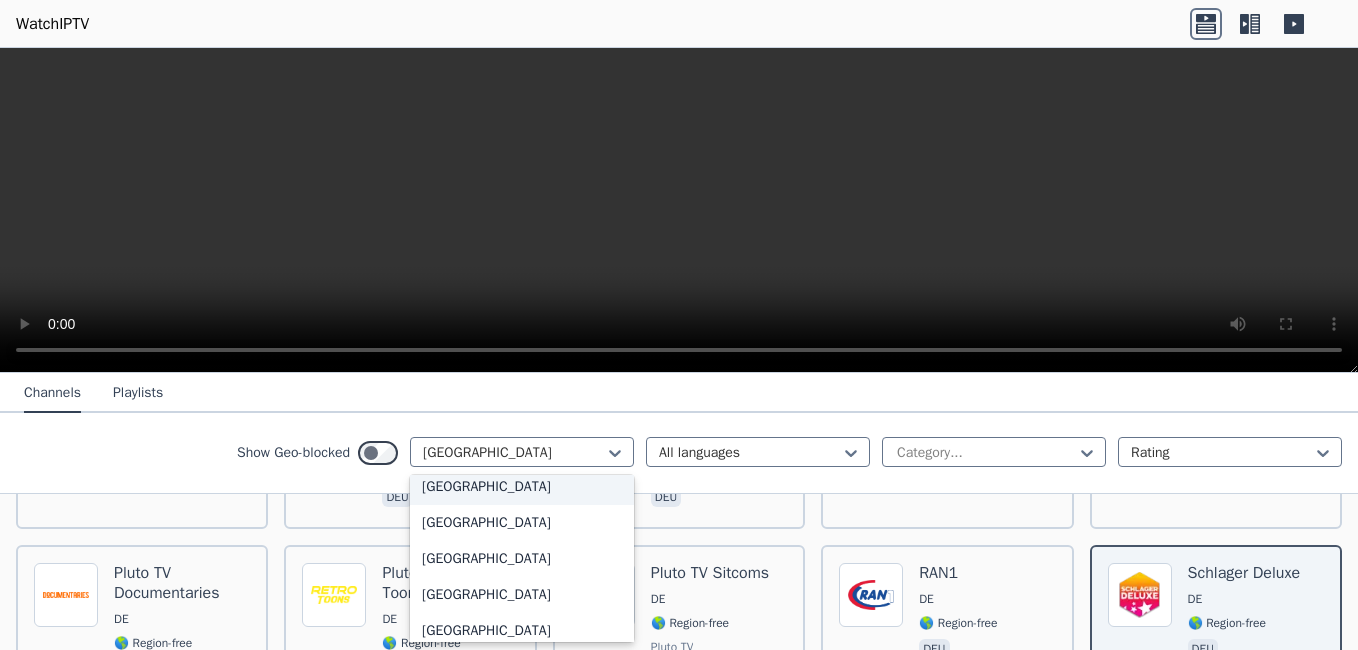 click on "[GEOGRAPHIC_DATA]" at bounding box center (522, 487) 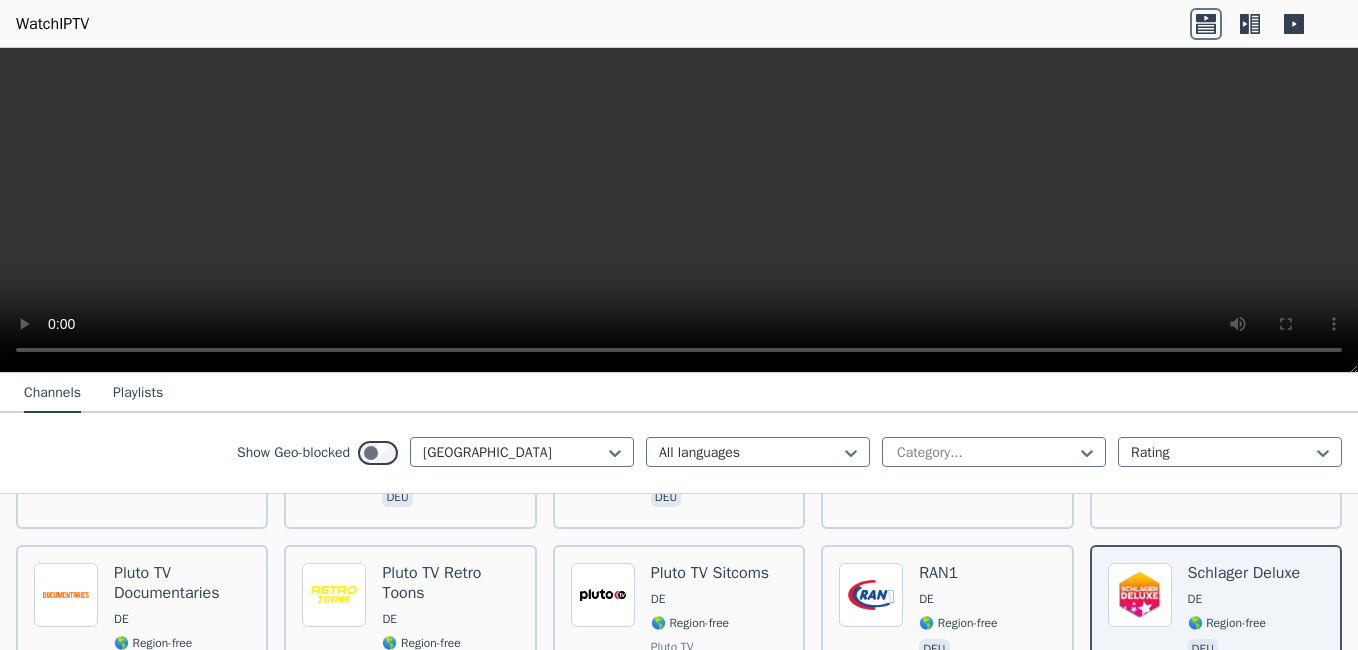 scroll, scrollTop: 0, scrollLeft: 0, axis: both 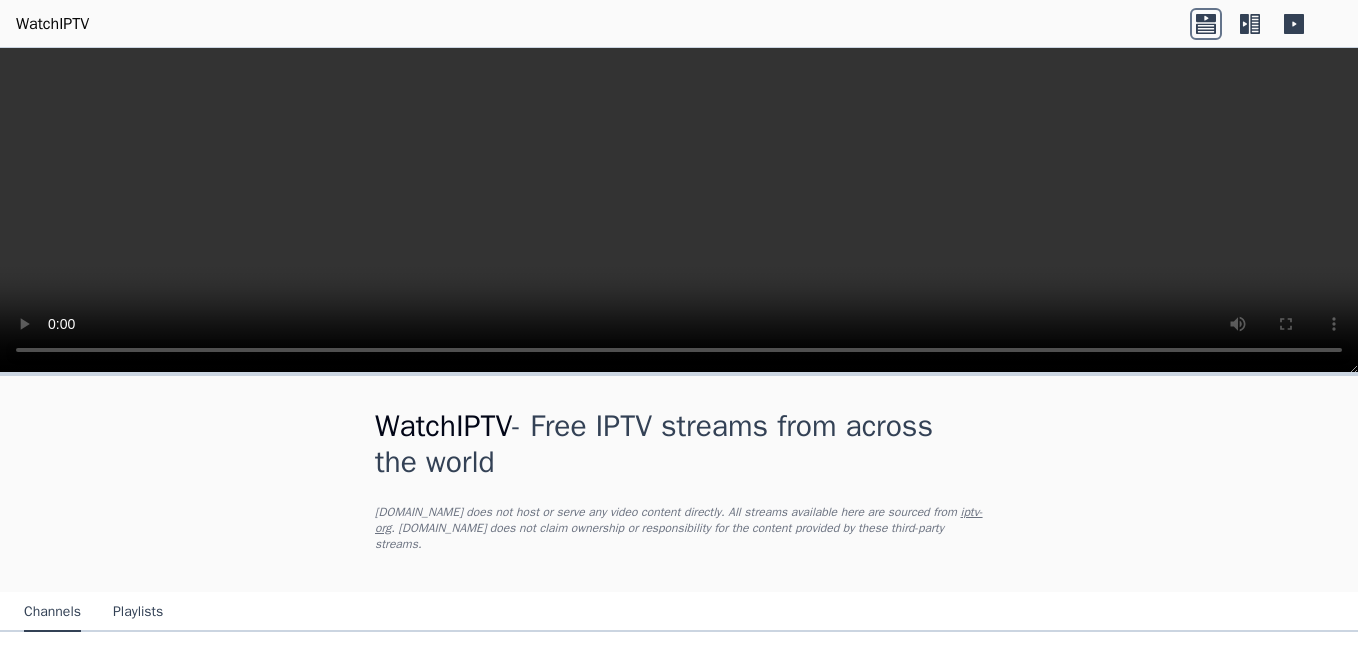 click on "WatchIPTV  - Free IPTV streams from across the world [DOMAIN_NAME] does not host or serve any video content directly. All streams available here are sourced from   iptv-org . [DOMAIN_NAME] does not claim ownership or responsibility for the content provided by these third-party streams." at bounding box center (679, 484) 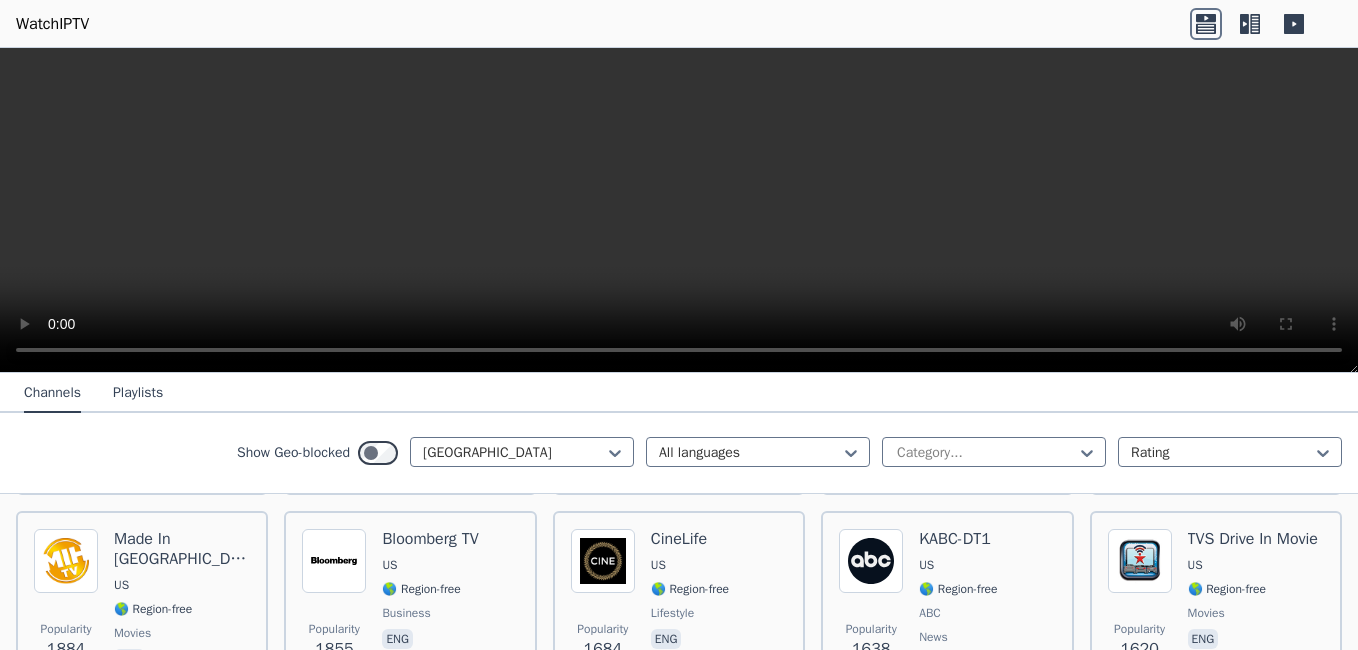 scroll, scrollTop: 400, scrollLeft: 0, axis: vertical 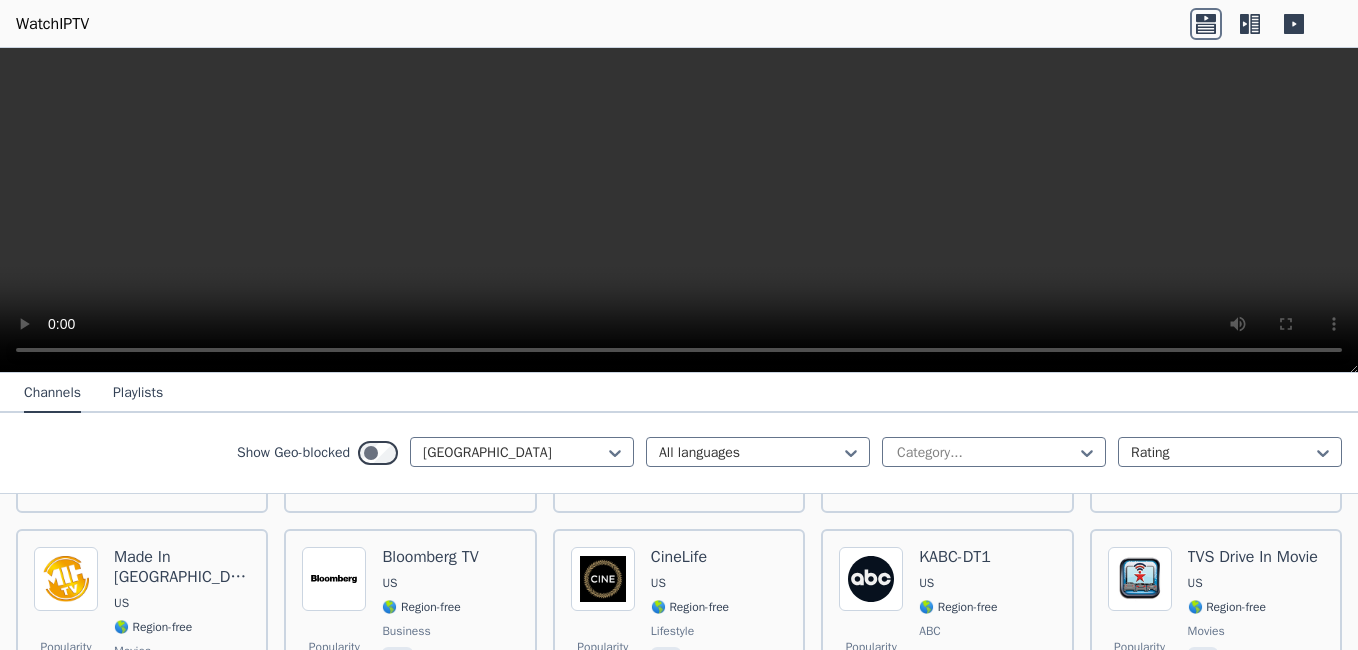 click on "Popularity 12929 [PERSON_NAME] US 🌎 Region-free news eng Popularity 3878 HBO 2 East US 🌎 Region-free HBO movies series eng spa Popularity 3008 Classic Cinema US 🌎 Region-free movies eng Popularity 2721 MovieSphere US 🌎 Region-free movies eng Popularity 2561 CBS News US 🌎 Region-free news eng Popularity 1884 Made In [GEOGRAPHIC_DATA] [GEOGRAPHIC_DATA] 🌎 Region-free movies eng Popularity 1855 Bloomberg TV US 🌎 Region-free business eng Popularity 1684 CineLife [GEOGRAPHIC_DATA] 🌎 Region-free lifestyle eng Popularity 1638 KABC-DT1 US 🌎 Region-free ABC news eng Popularity 1620 TVS Drive In Movie US 🌎 Region-free movies eng Popularity 1442 Dark Matter TV US 🌎 Region-free series eng Popularity 1211 I Heart 80s US 🌎 Region-free music eng Popularity 1113 Sony Canal Novelas US 🌎 Region-free movies spa Popularity 970 Charge! US 🌎 Region-free movies eng Popularity 937 Dateline 24/7 US 🌎 Region-free NBC documentary eng Popularity 899 Marquee Sports Network US 🌎 Region-free sports eng Popularity 892 US sports" at bounding box center [679, 5627] 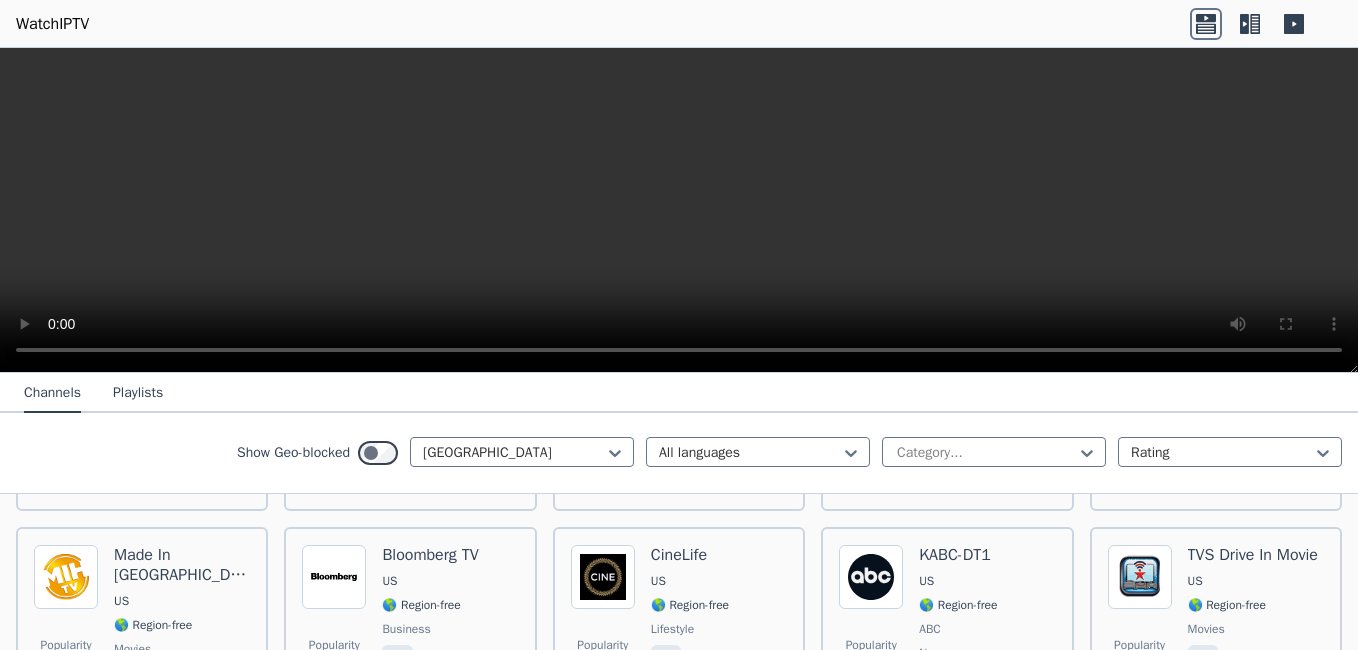 scroll, scrollTop: 400, scrollLeft: 0, axis: vertical 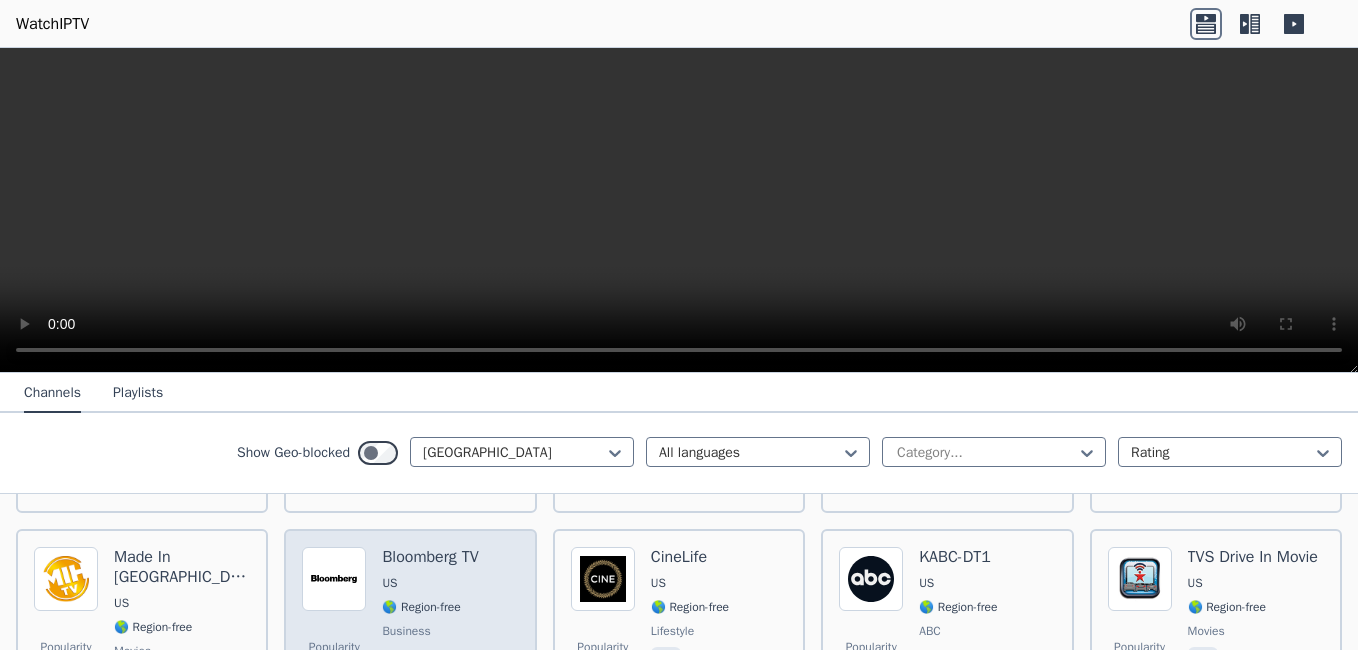 click on "Bloomberg TV" at bounding box center [430, 557] 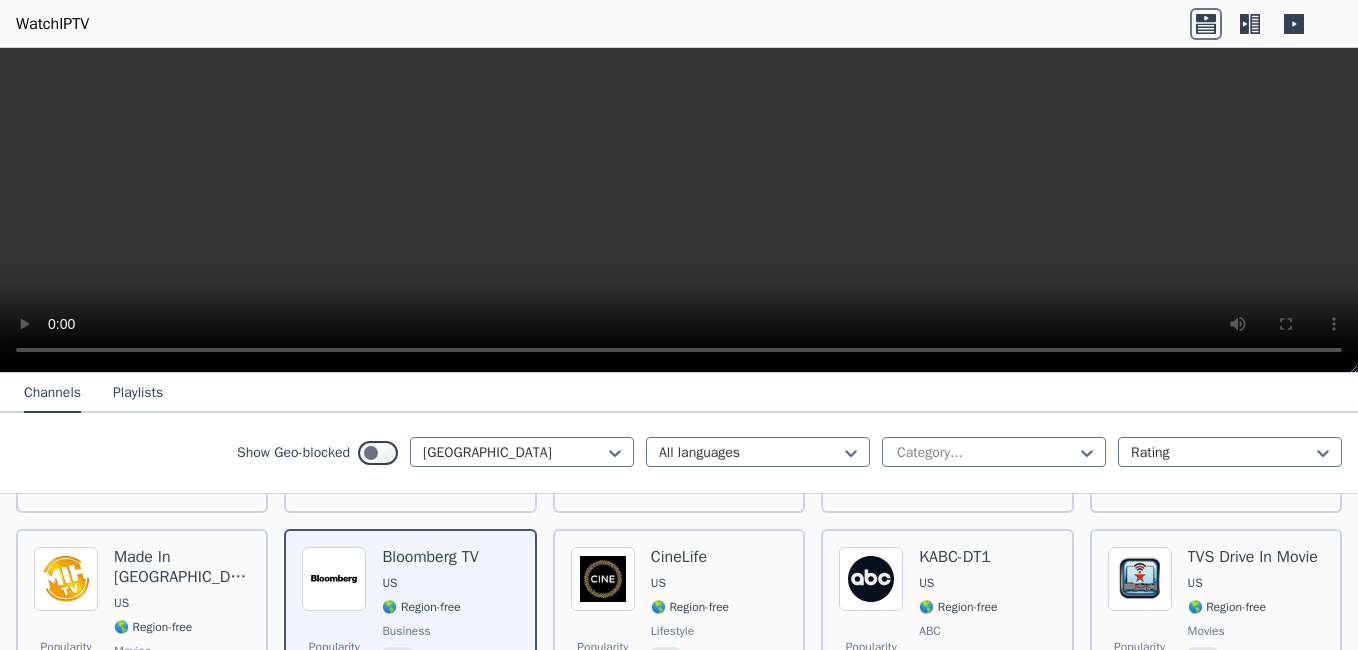 click on "Popularity 12929 [PERSON_NAME] US 🌎 Region-free news eng Popularity 3878 HBO 2 East US 🌎 Region-free HBO movies series eng spa Popularity 3008 Classic Cinema US 🌎 Region-free movies eng Popularity 2721 MovieSphere US 🌎 Region-free movies eng Popularity 2561 CBS News US 🌎 Region-free news eng Popularity 1884 Made In [GEOGRAPHIC_DATA] [GEOGRAPHIC_DATA] 🌎 Region-free movies eng Popularity 1855 Bloomberg TV US 🌎 Region-free business eng Popularity 1684 CineLife [GEOGRAPHIC_DATA] 🌎 Region-free lifestyle eng Popularity 1638 KABC-DT1 US 🌎 Region-free ABC news eng Popularity 1620 TVS Drive In Movie US 🌎 Region-free movies eng Popularity 1442 Dark Matter TV US 🌎 Region-free series eng Popularity 1211 I Heart 80s US 🌎 Region-free music eng Popularity 1113 Sony Canal Novelas US 🌎 Region-free movies spa Popularity 970 Charge! US 🌎 Region-free movies eng Popularity 937 Dateline 24/7 US 🌎 Region-free NBC documentary eng Popularity 899 Marquee Sports Network US 🌎 Region-free sports eng Popularity 892 US sports" at bounding box center [679, 5627] 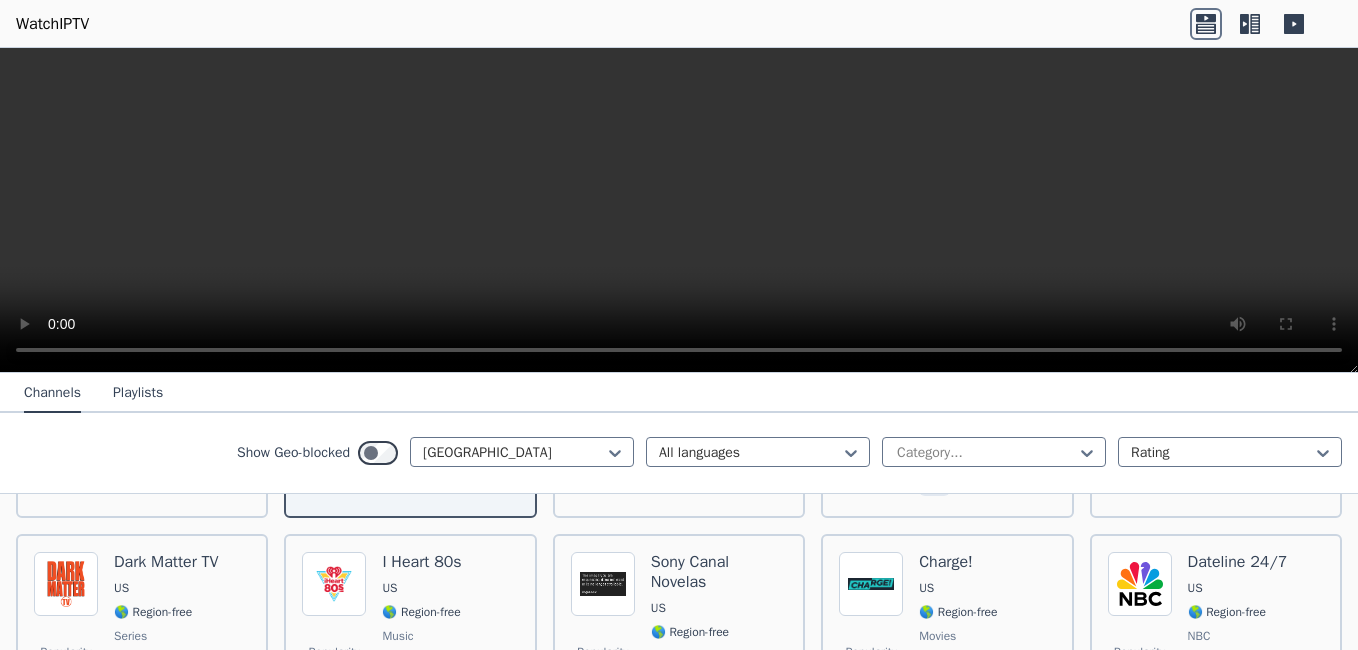 scroll, scrollTop: 600, scrollLeft: 0, axis: vertical 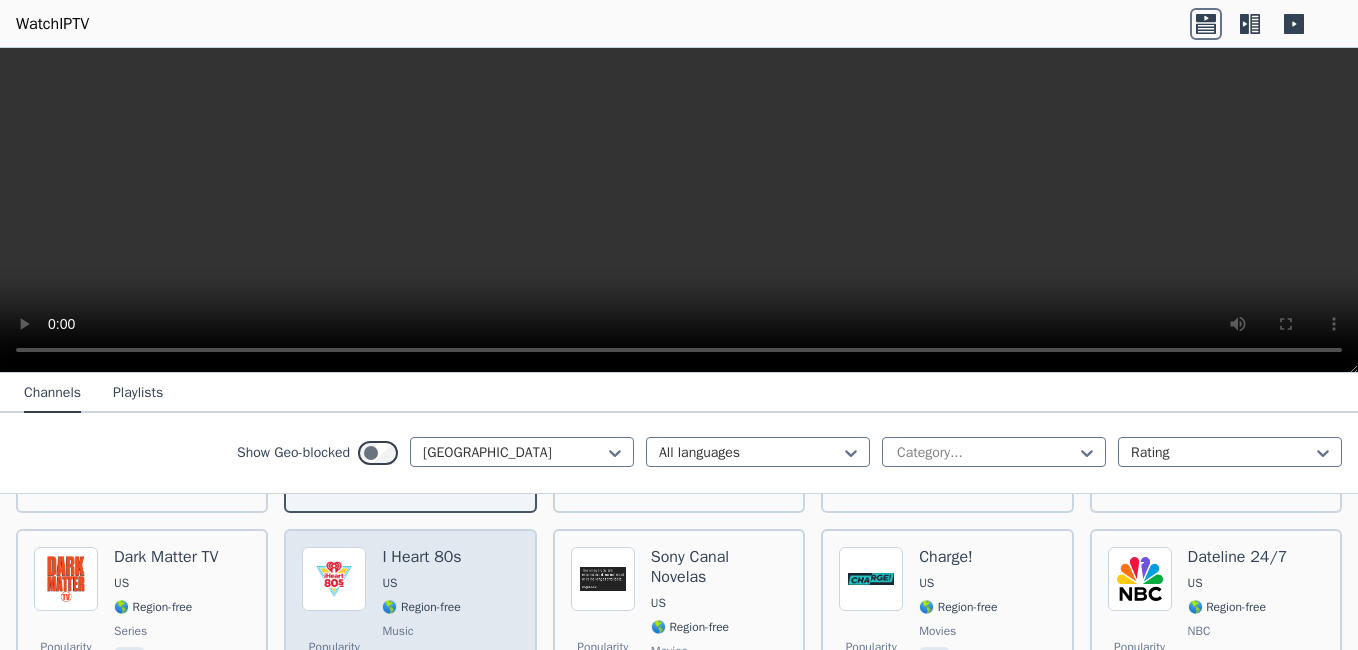 click on "I Heart 80s" at bounding box center [421, 557] 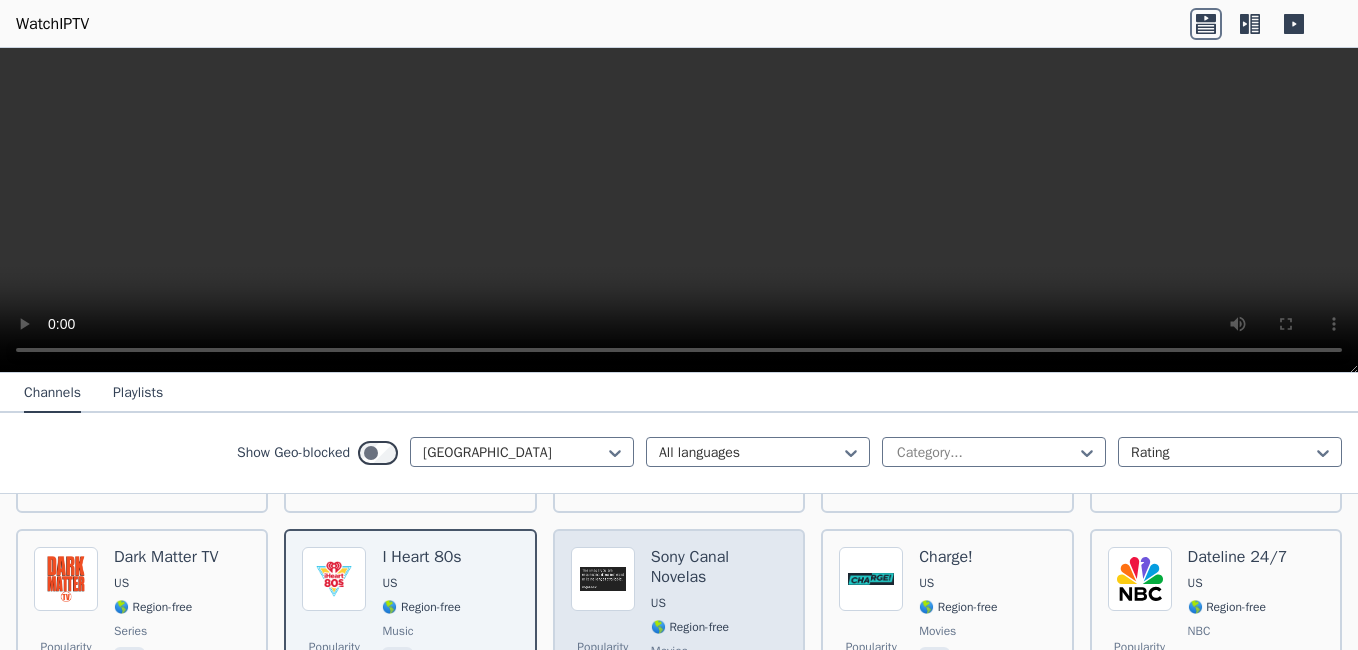 click on "Sony Canal Novelas" at bounding box center [719, 567] 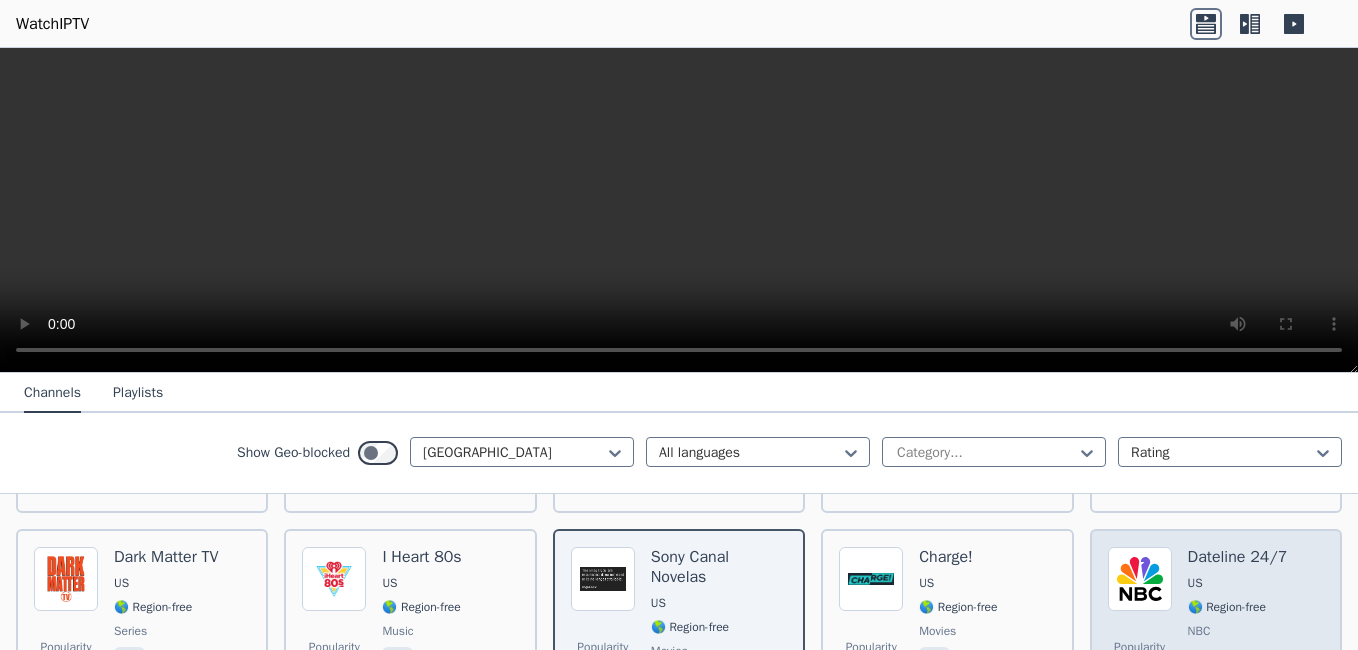 click on "Dateline 24/7" at bounding box center [1238, 557] 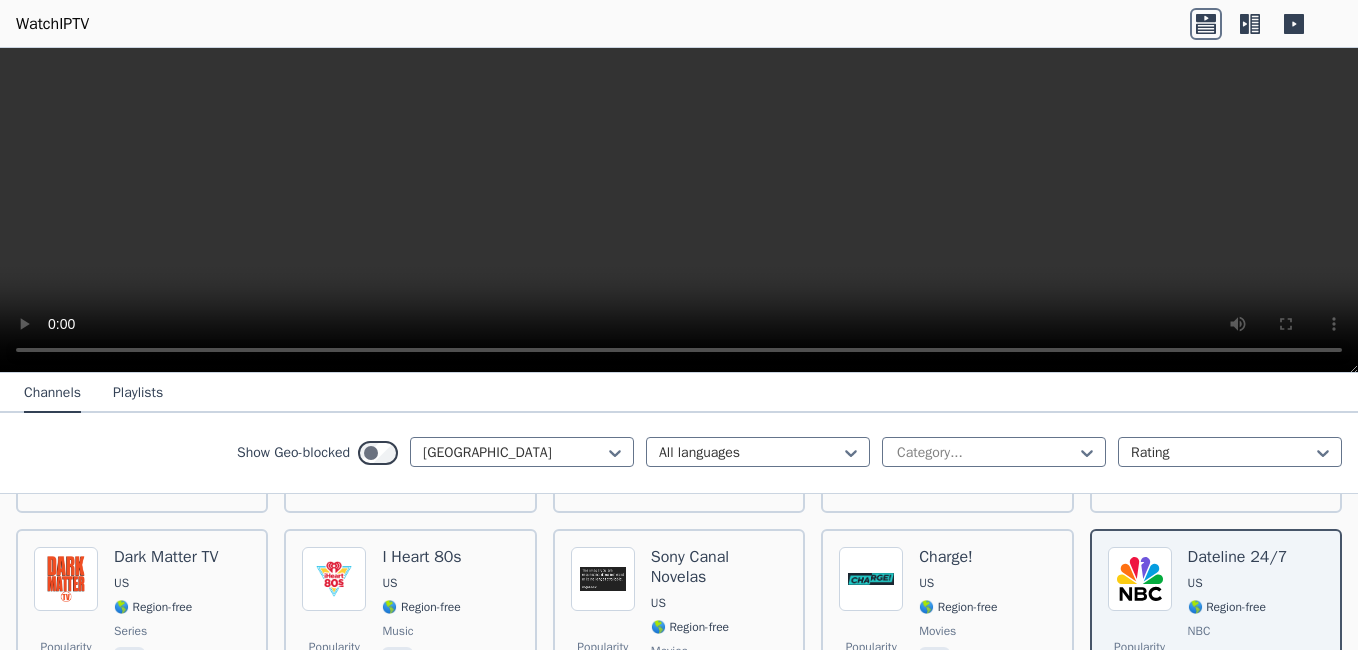 click on "Popularity 12929 [PERSON_NAME] US 🌎 Region-free news eng Popularity 3878 HBO 2 East US 🌎 Region-free HBO movies series eng spa Popularity 3008 Classic Cinema US 🌎 Region-free movies eng Popularity 2721 MovieSphere US 🌎 Region-free movies eng Popularity 2561 CBS News US 🌎 Region-free news eng Popularity 1884 Made In [GEOGRAPHIC_DATA] [GEOGRAPHIC_DATA] 🌎 Region-free movies eng Popularity 1855 Bloomberg TV US 🌎 Region-free business eng Popularity 1684 CineLife [GEOGRAPHIC_DATA] 🌎 Region-free lifestyle eng Popularity 1638 KABC-DT1 US 🌎 Region-free ABC news eng Popularity 1620 TVS Drive In Movie US 🌎 Region-free movies eng Popularity 1442 Dark Matter TV US 🌎 Region-free series eng Popularity 1211 I Heart 80s US 🌎 Region-free music eng Popularity 1113 Sony Canal Novelas US 🌎 Region-free movies spa Popularity 970 Charge! US 🌎 Region-free movies eng Popularity 937 Dateline 24/7 US 🌎 Region-free NBC documentary eng Popularity 899 Marquee Sports Network US 🌎 Region-free sports eng Popularity 892 US sports" at bounding box center (679, 5427) 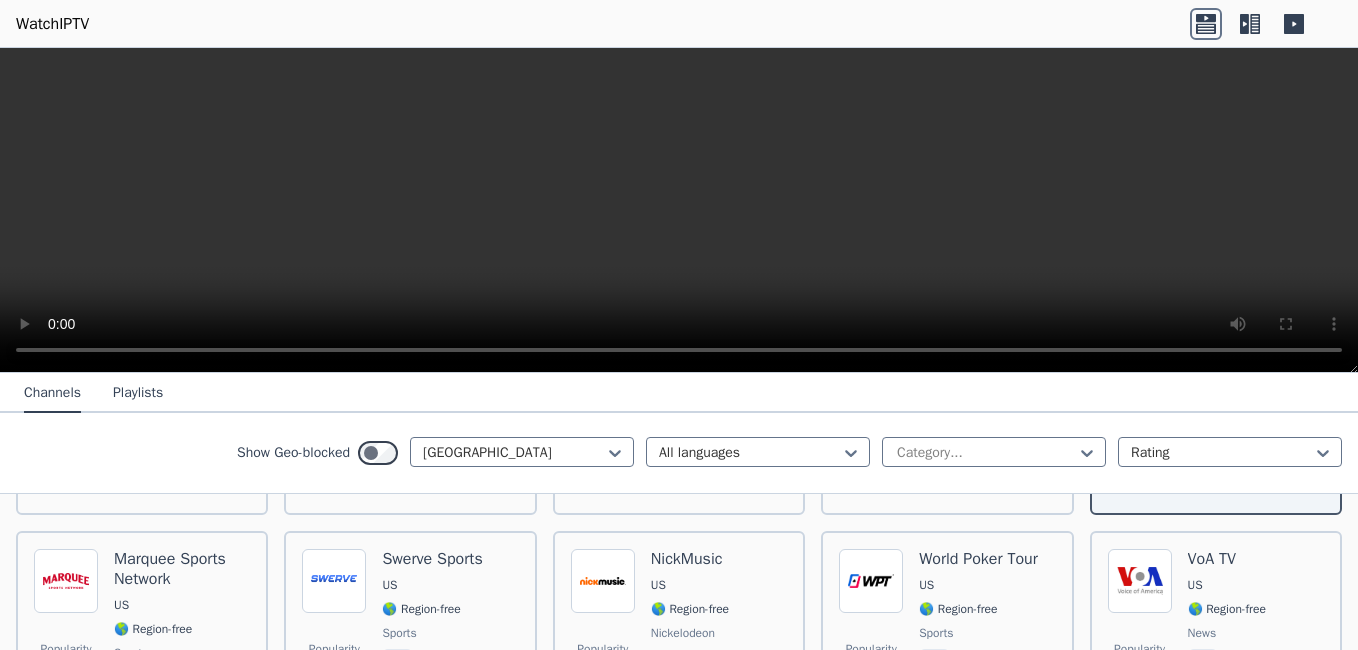 scroll, scrollTop: 800, scrollLeft: 0, axis: vertical 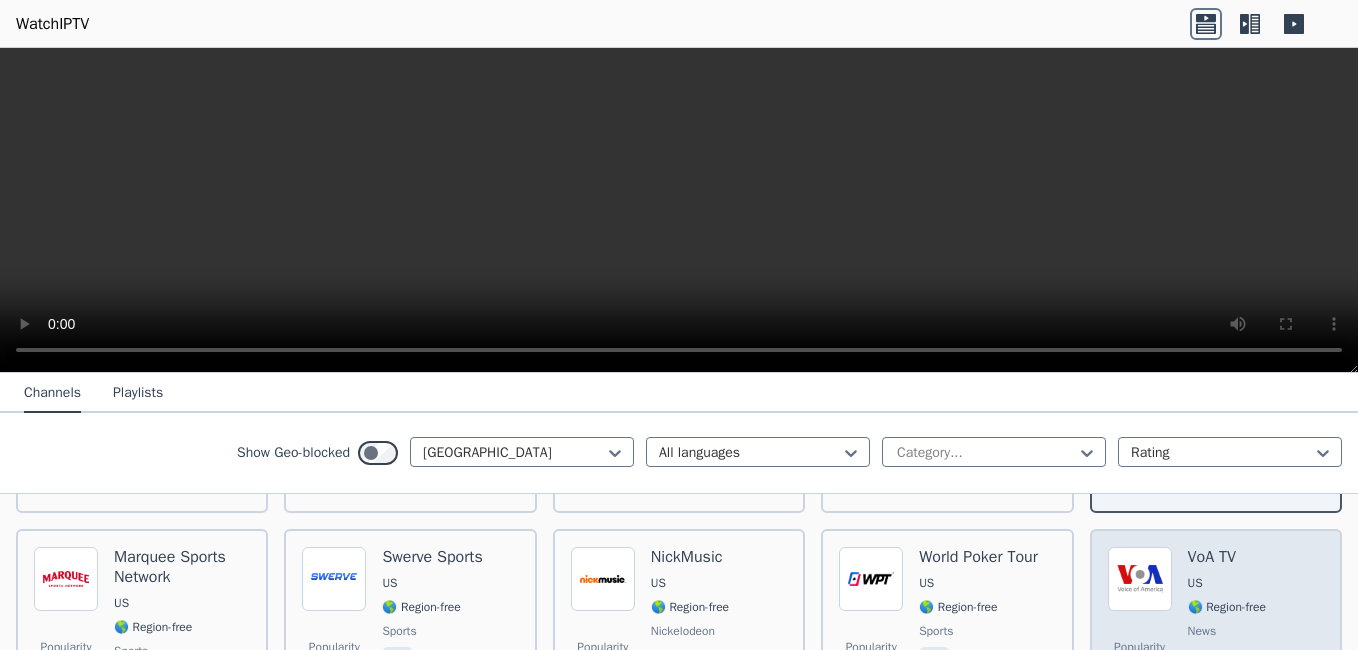 click on "VoA TV" at bounding box center (1227, 557) 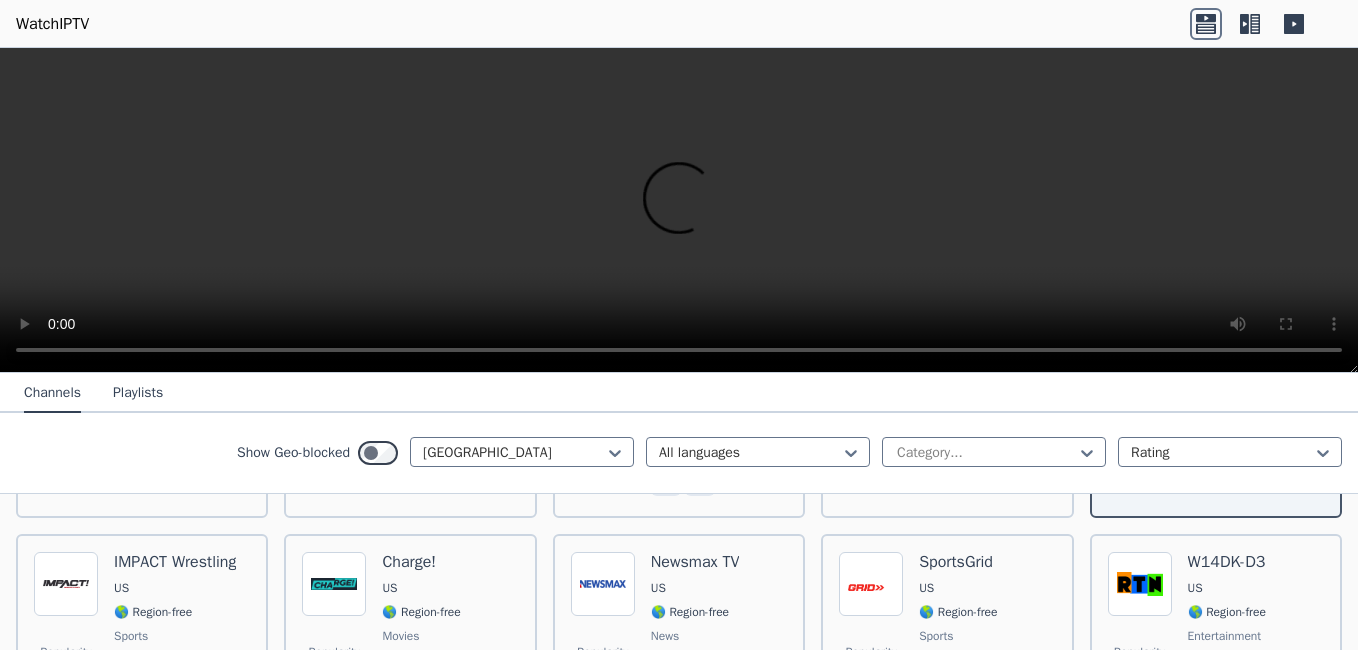 scroll, scrollTop: 1000, scrollLeft: 0, axis: vertical 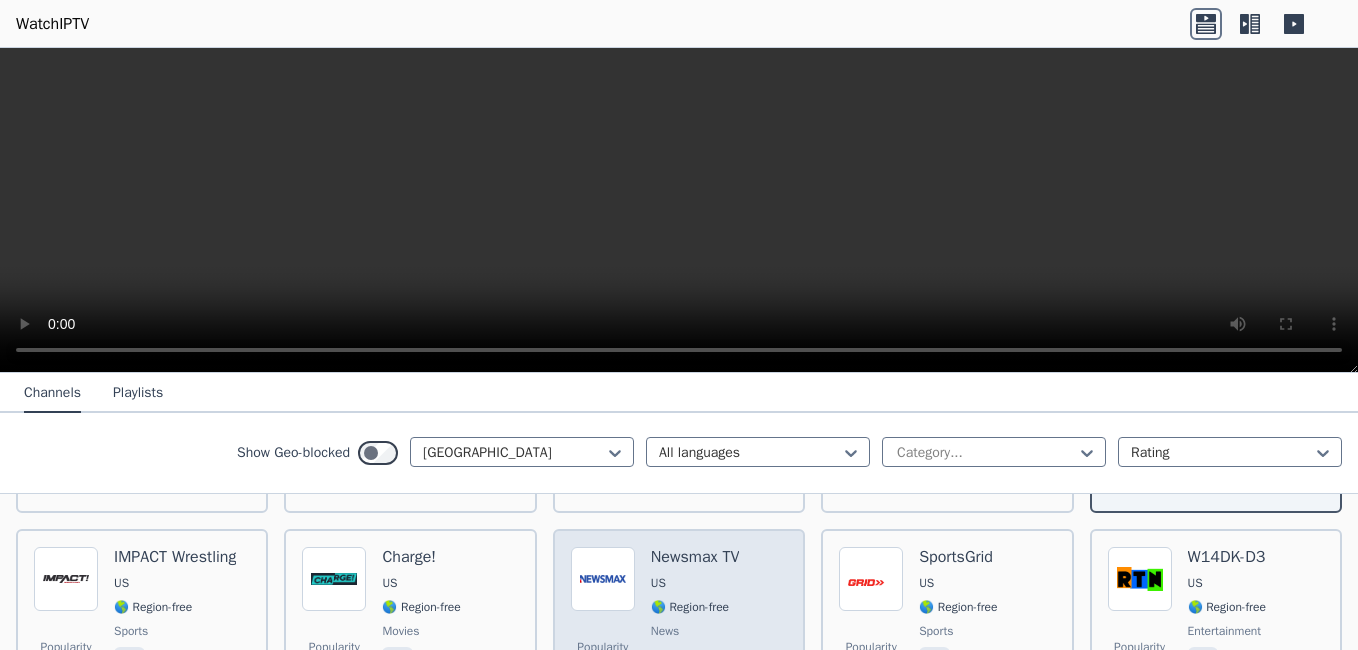 click on "Newsmax TV" at bounding box center [695, 557] 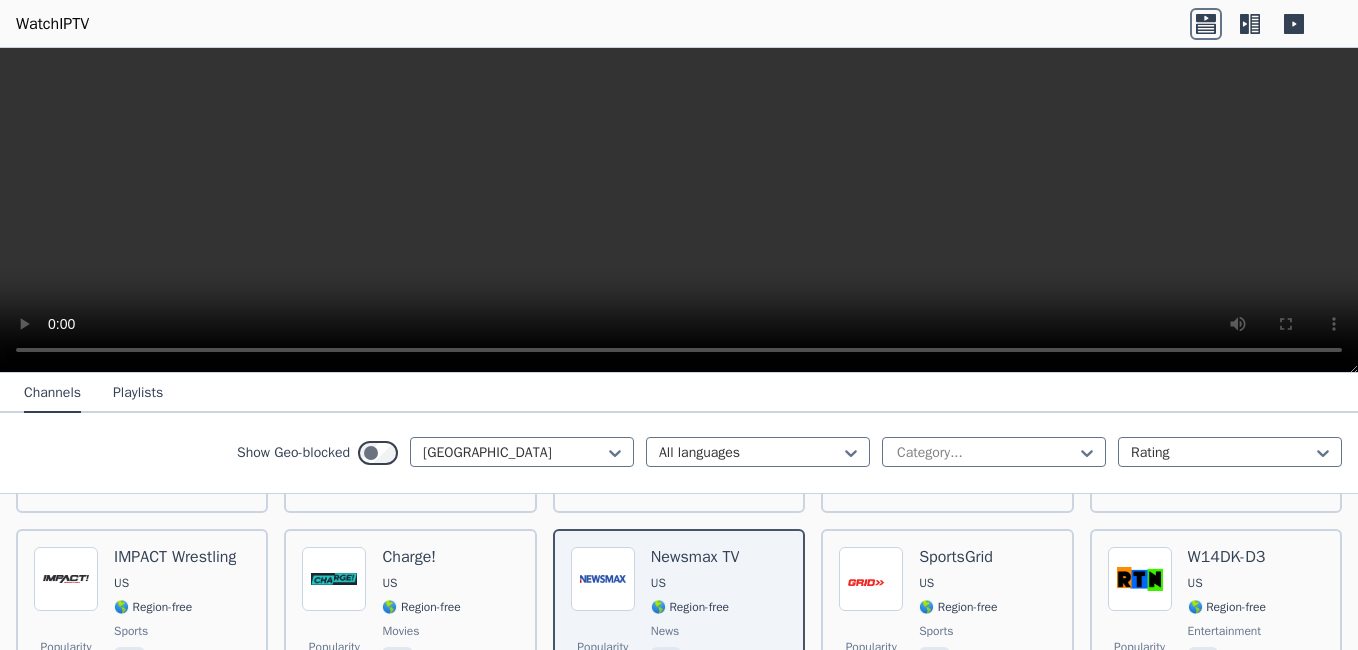 scroll, scrollTop: 0, scrollLeft: 0, axis: both 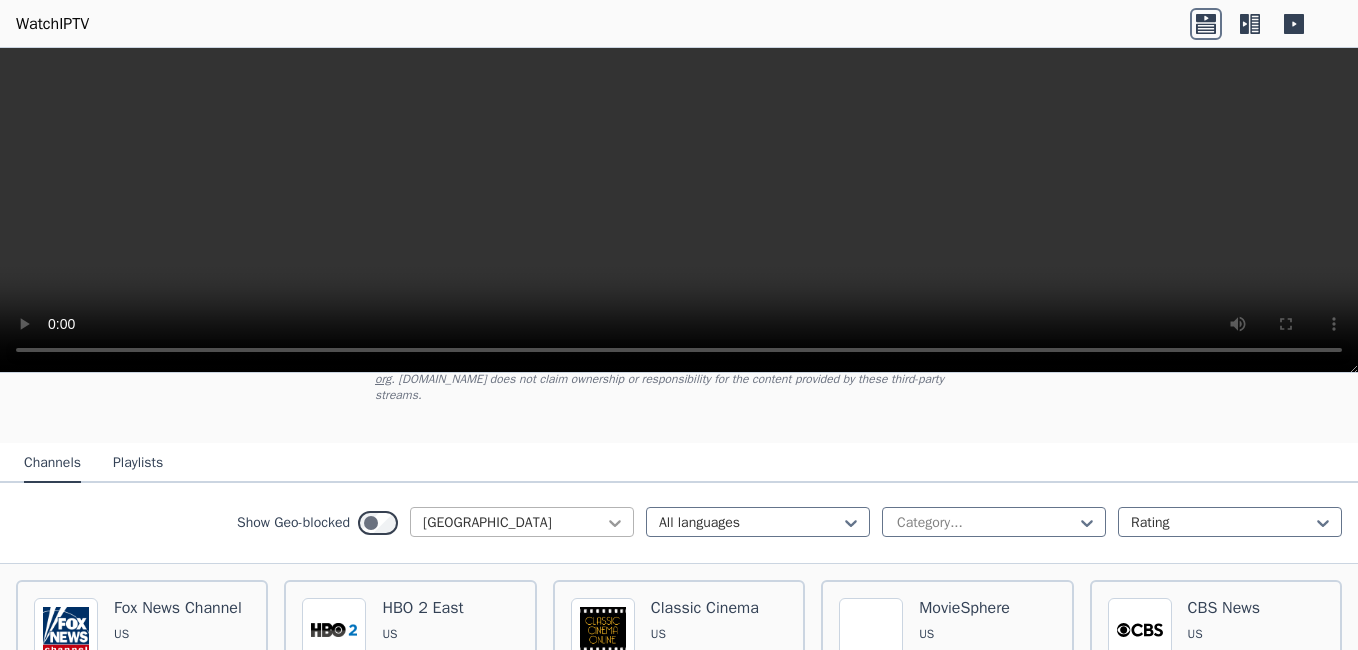click 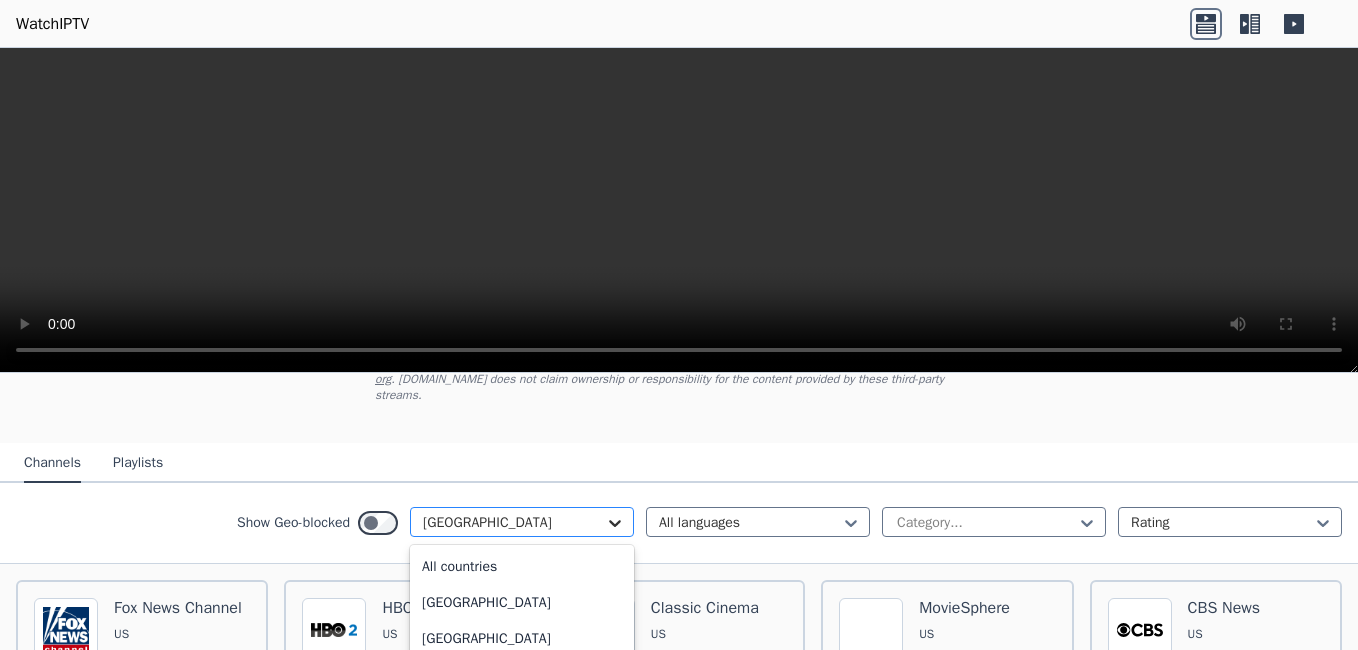scroll, scrollTop: 6828, scrollLeft: 0, axis: vertical 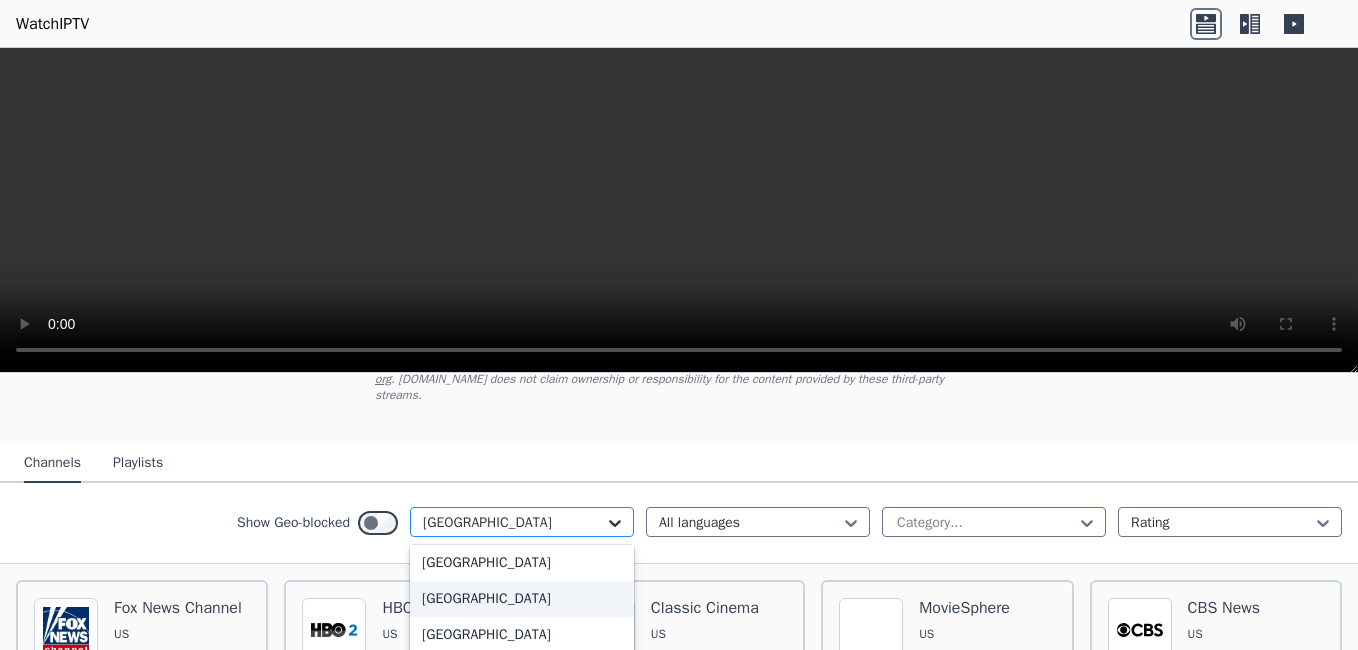 click 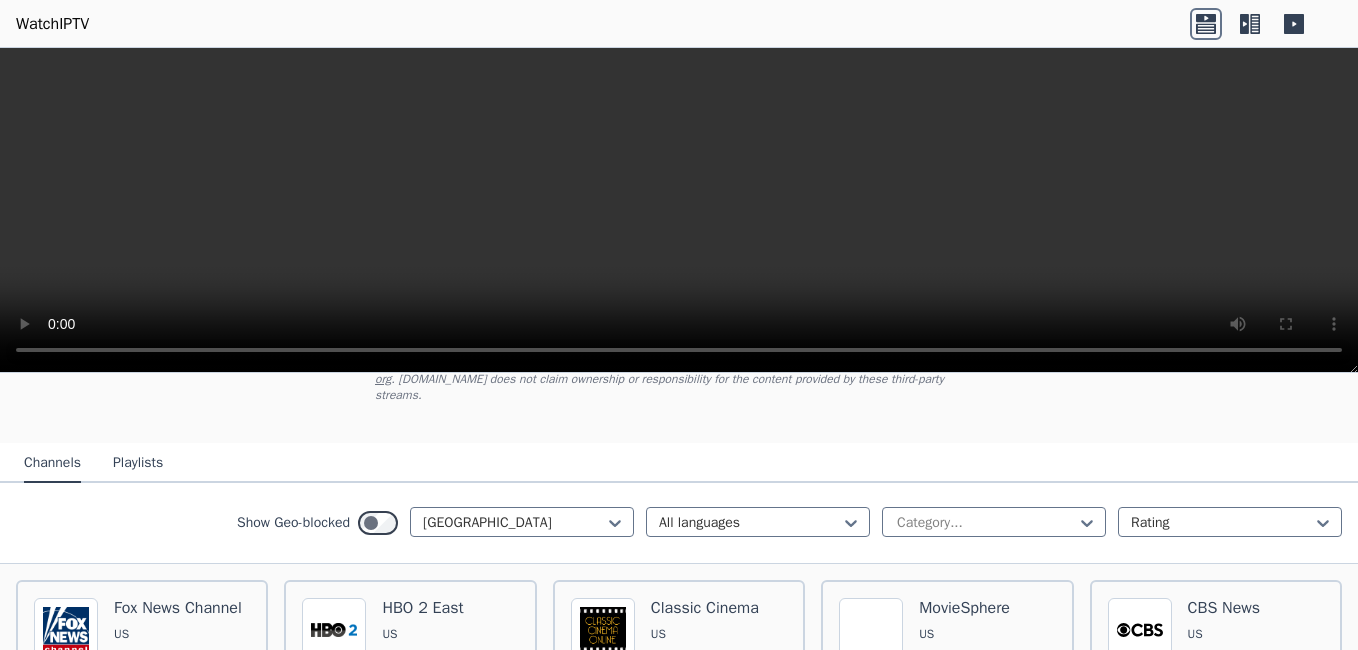 click on "Popularity 12929 [PERSON_NAME] US 🌎 Region-free news eng Popularity 3878 HBO 2 East US 🌎 Region-free HBO movies series eng spa Popularity 3008 Classic Cinema US 🌎 Region-free movies eng Popularity 2721 MovieSphere US 🌎 Region-free movies eng Popularity 2561 CBS News US 🌎 Region-free news eng Popularity 1884 Made In [GEOGRAPHIC_DATA] [GEOGRAPHIC_DATA] 🌎 Region-free movies eng Popularity 1855 Bloomberg TV US 🌎 Region-free business eng Popularity 1684 CineLife [GEOGRAPHIC_DATA] 🌎 Region-free lifestyle eng Popularity 1638 KABC-DT1 US 🌎 Region-free ABC news eng Popularity 1620 TVS Drive In Movie US 🌎 Region-free movies eng Popularity 1442 Dark Matter TV US 🌎 Region-free series eng Popularity 1211 I Heart 80s US 🌎 Region-free music eng Popularity 1113 Sony Canal Novelas US 🌎 Region-free movies spa Popularity 970 Charge! US 🌎 Region-free movies eng Popularity 937 Dateline 24/7 US 🌎 Region-free NBC documentary eng Popularity 899 Marquee Sports Network US 🌎 Region-free sports eng Popularity 892 US sports" at bounding box center [679, 5878] 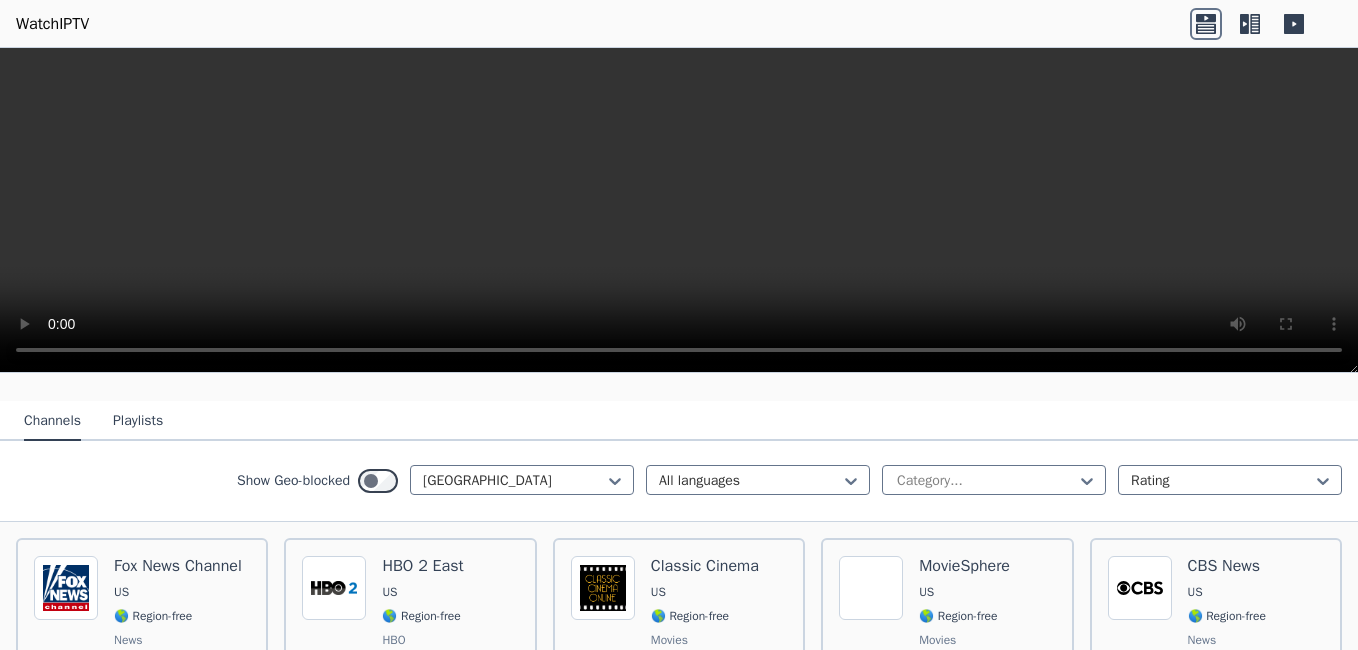 scroll, scrollTop: 189, scrollLeft: 0, axis: vertical 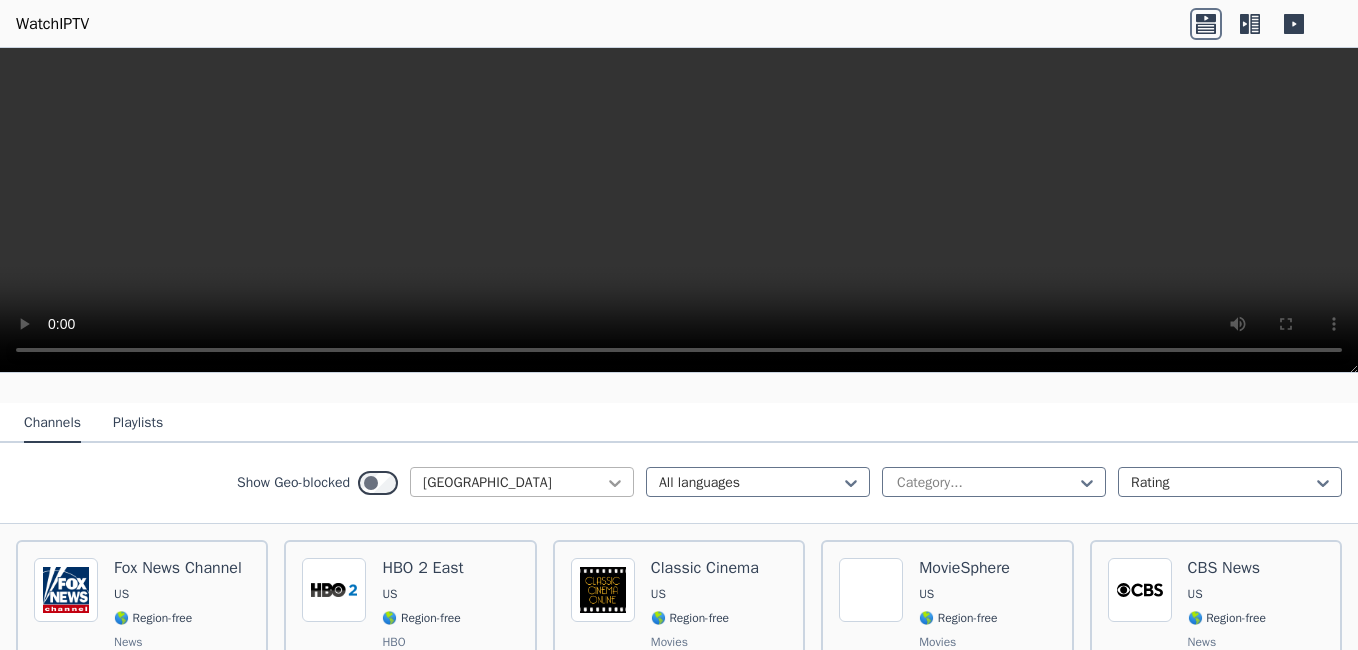 click 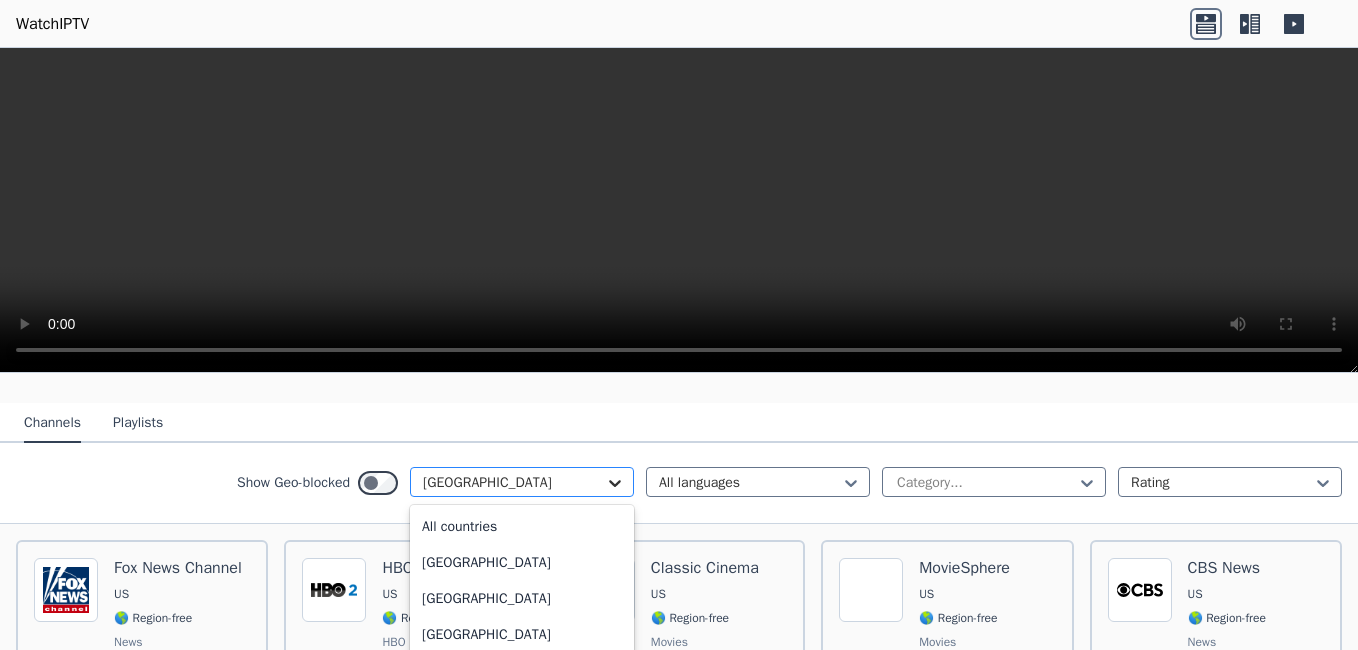 scroll, scrollTop: 6828, scrollLeft: 0, axis: vertical 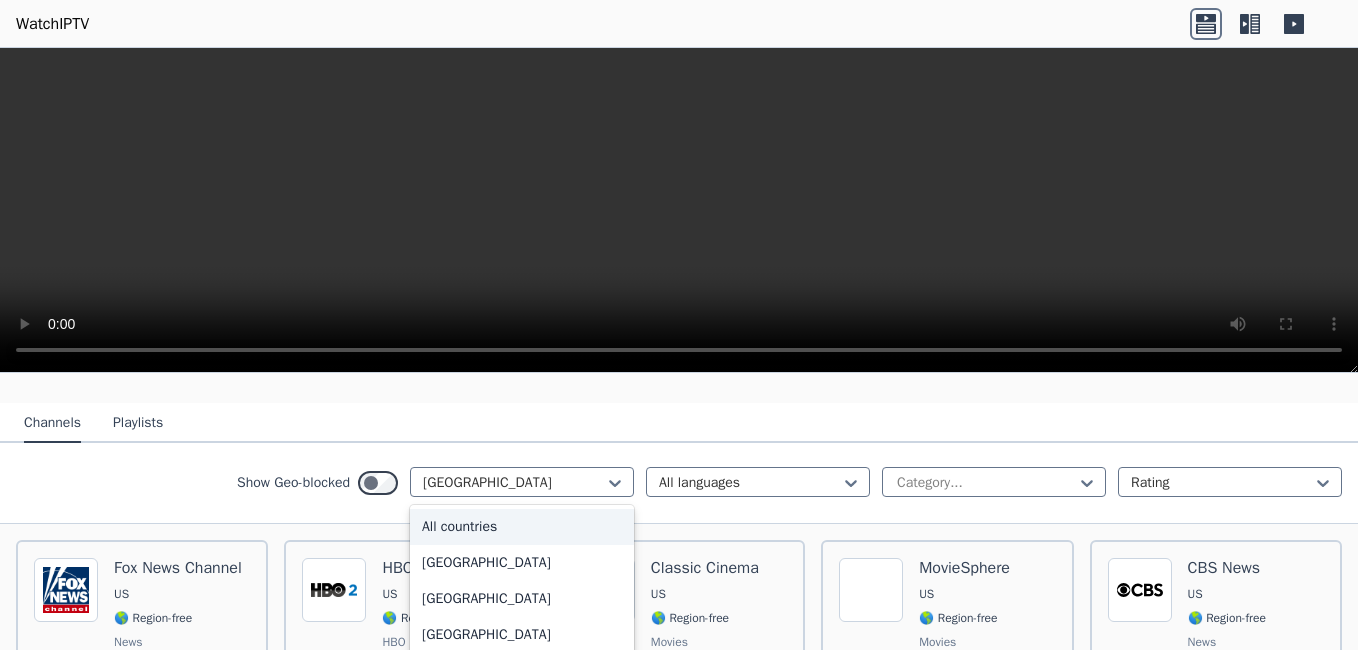 click on "All countries" at bounding box center (522, 527) 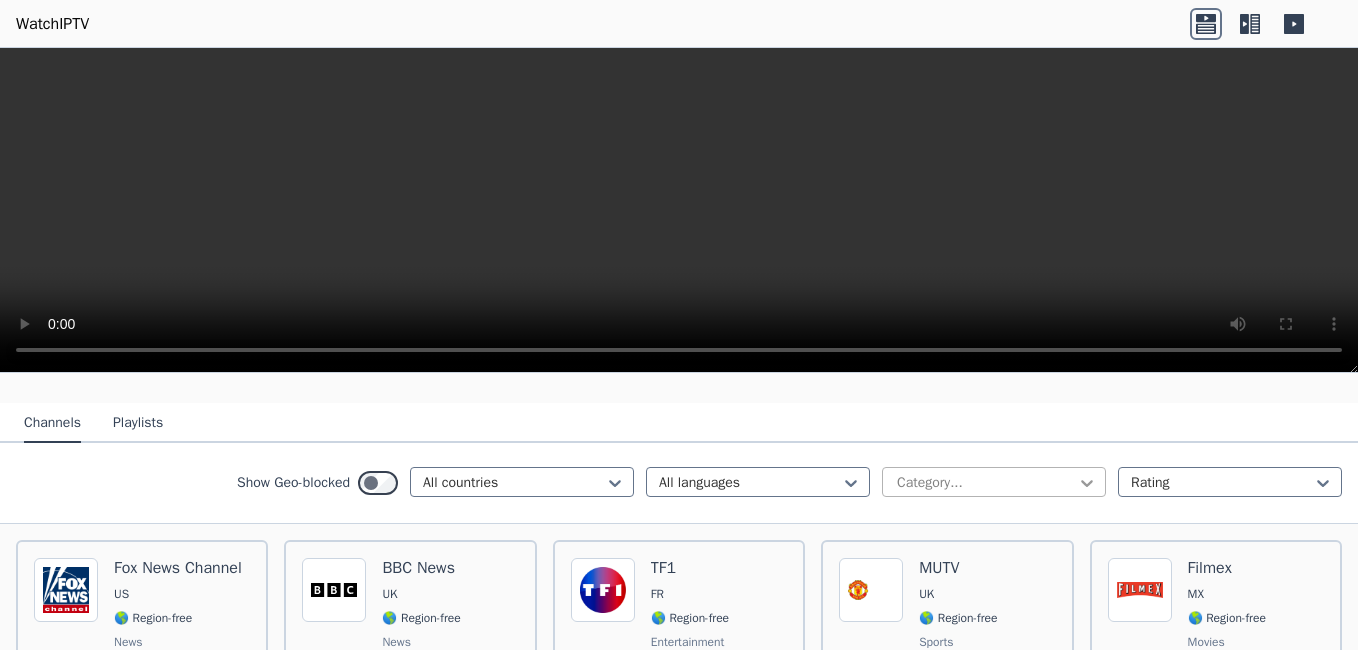 click 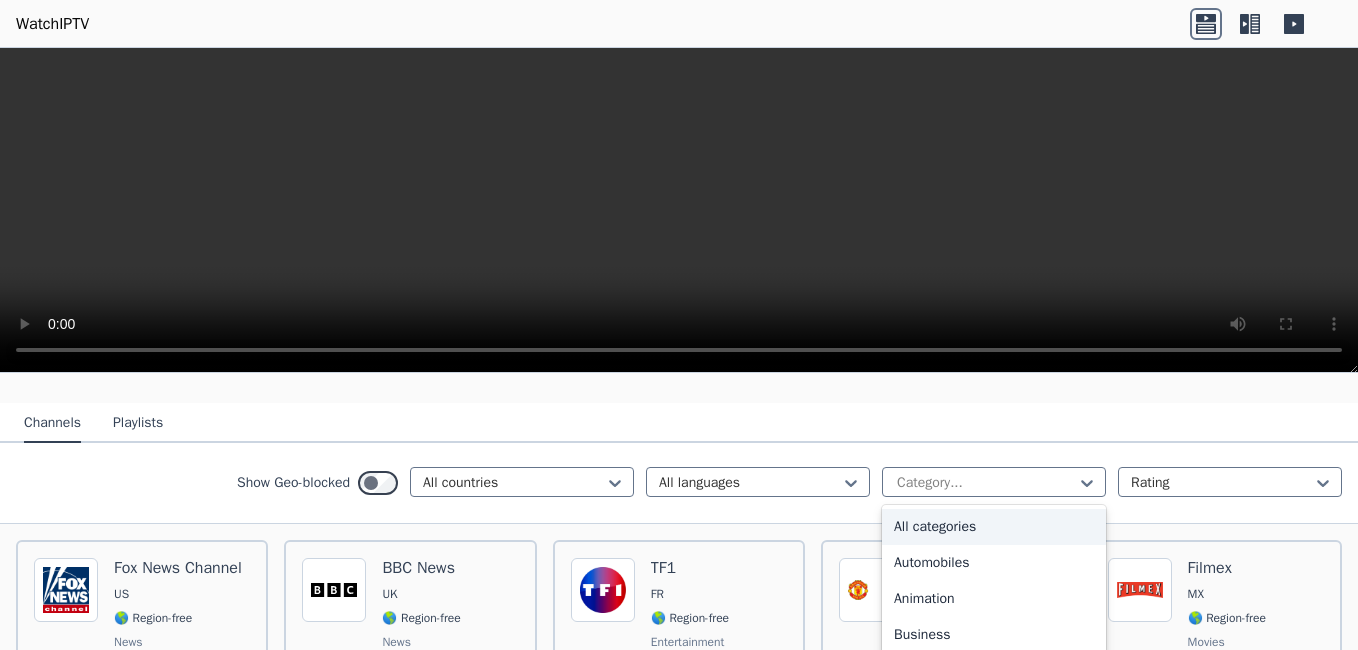 scroll, scrollTop: 9, scrollLeft: 0, axis: vertical 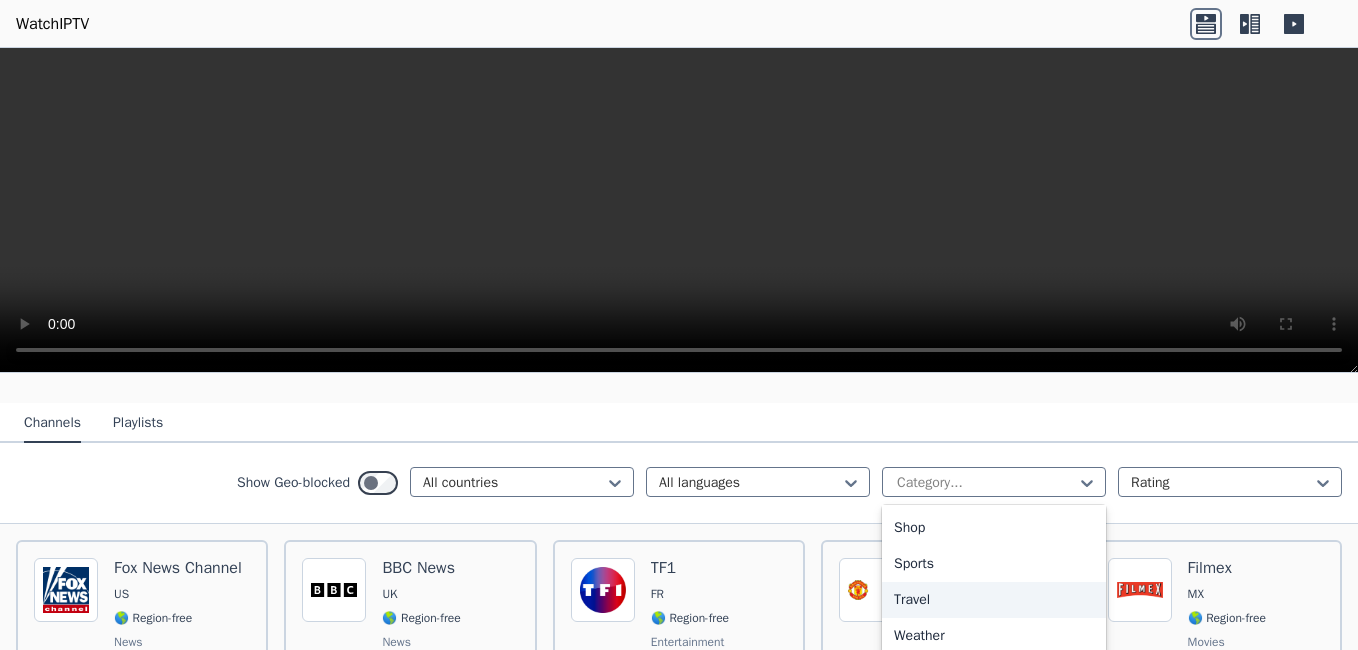 click on "Travel" at bounding box center (994, 600) 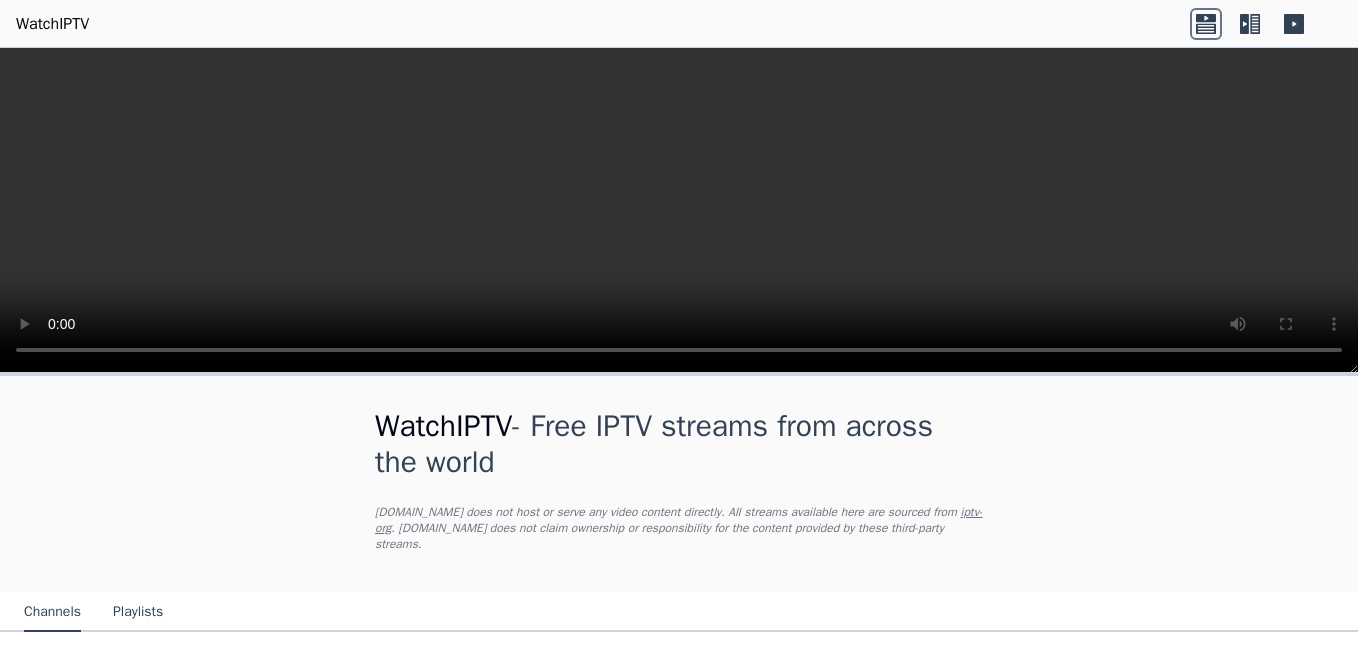scroll, scrollTop: 0, scrollLeft: 0, axis: both 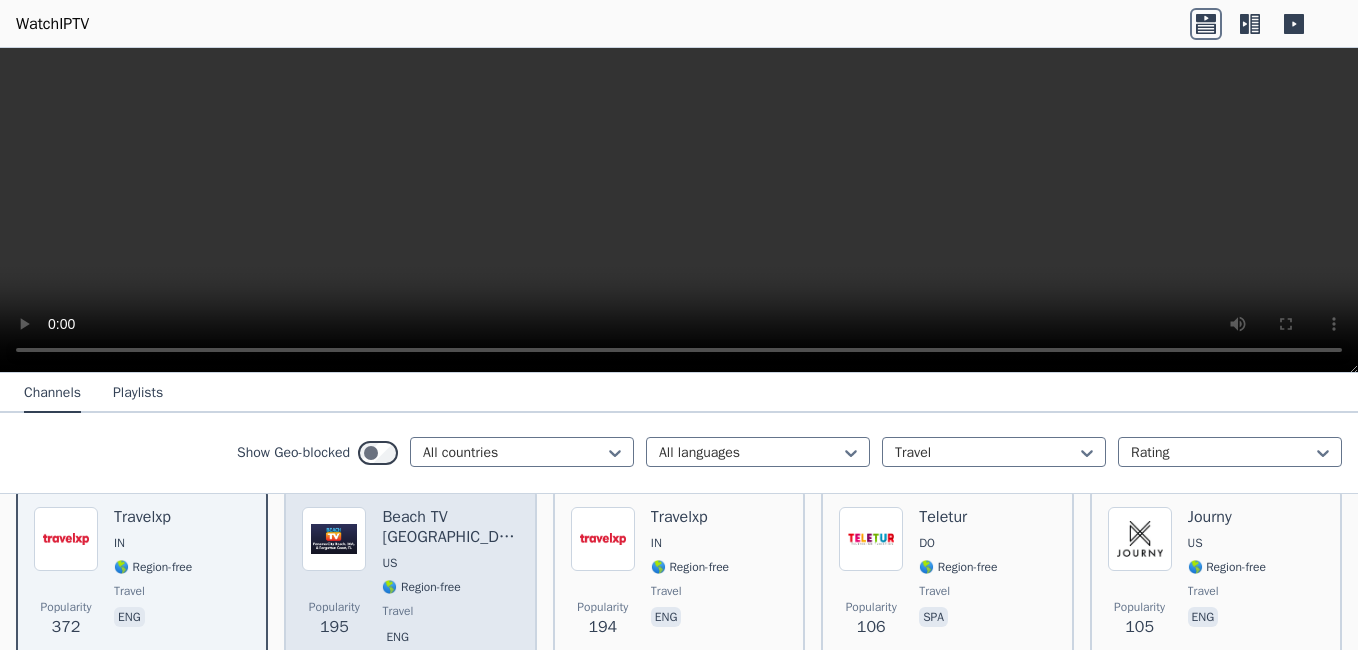 click on "Beach TV [GEOGRAPHIC_DATA]" at bounding box center (450, 527) 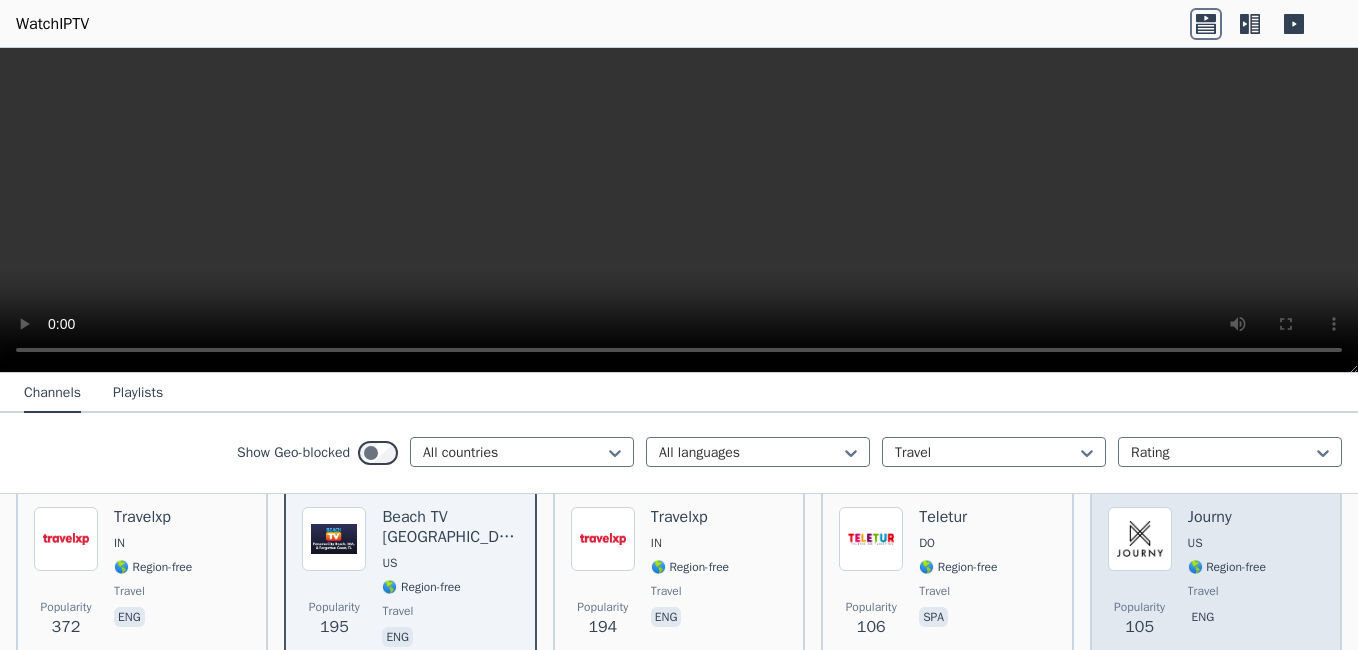 click on "Journy" at bounding box center [1227, 517] 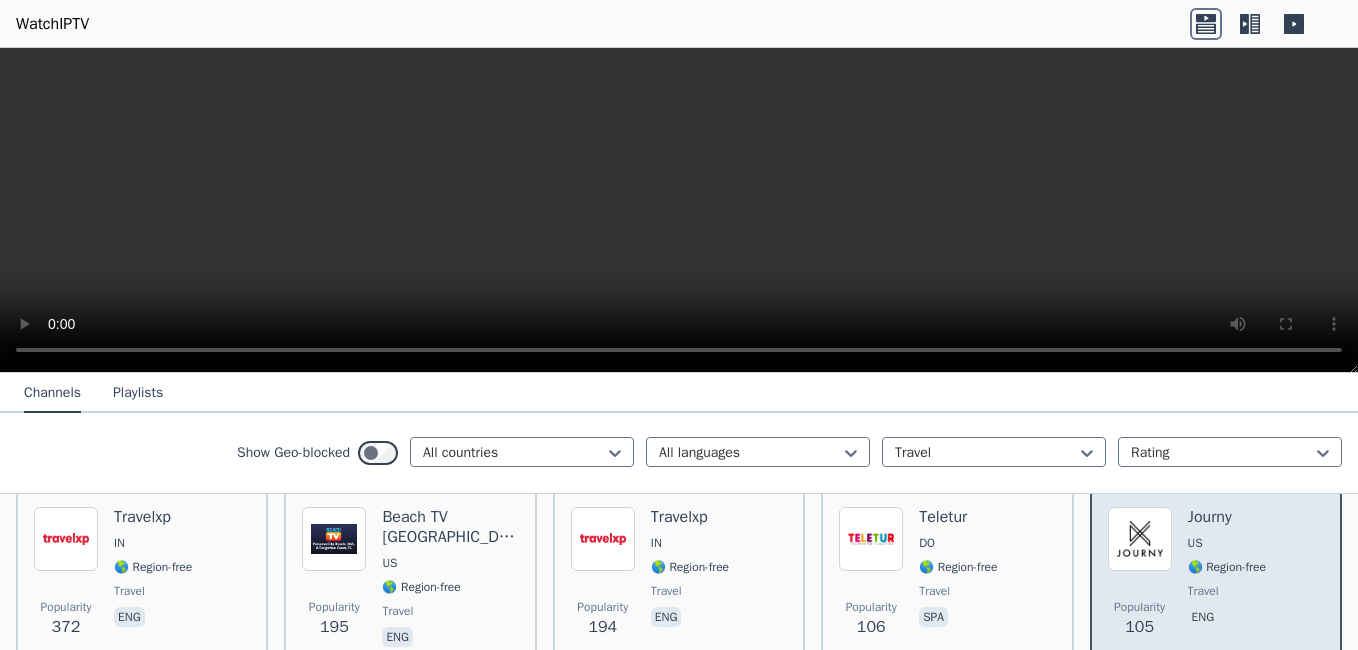 click on "Journy" at bounding box center [1227, 517] 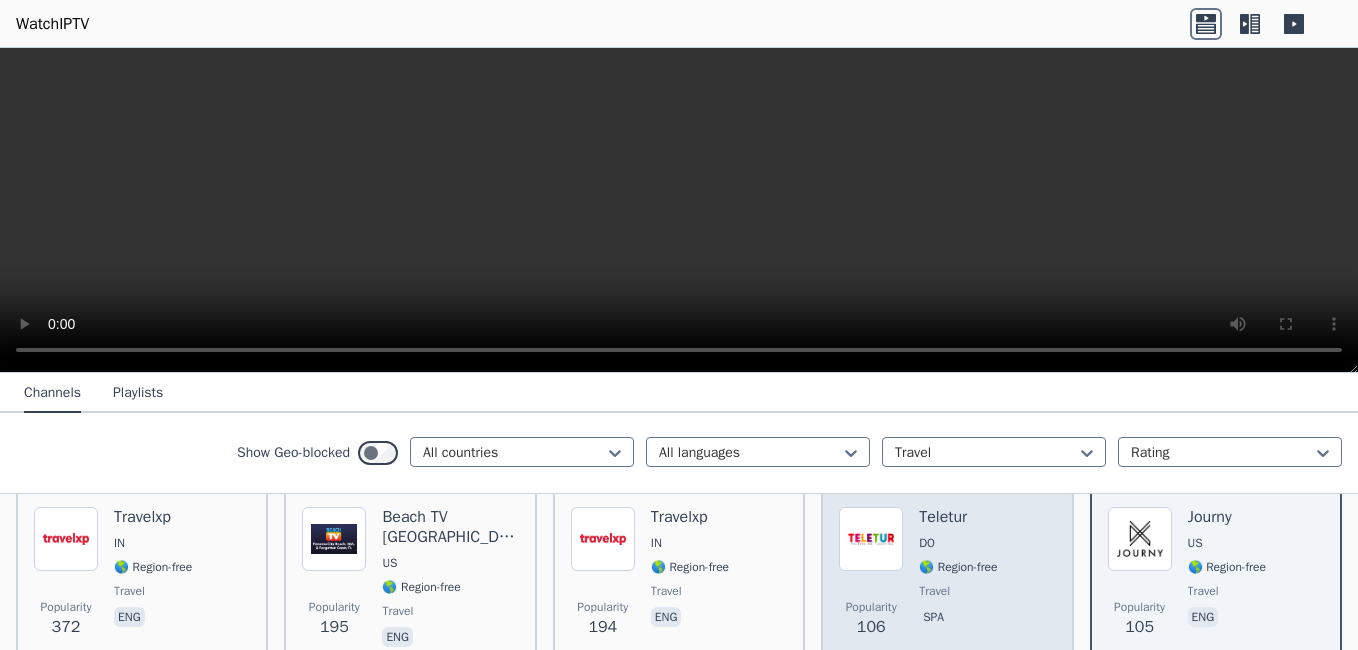 click on "Teletur" at bounding box center [958, 517] 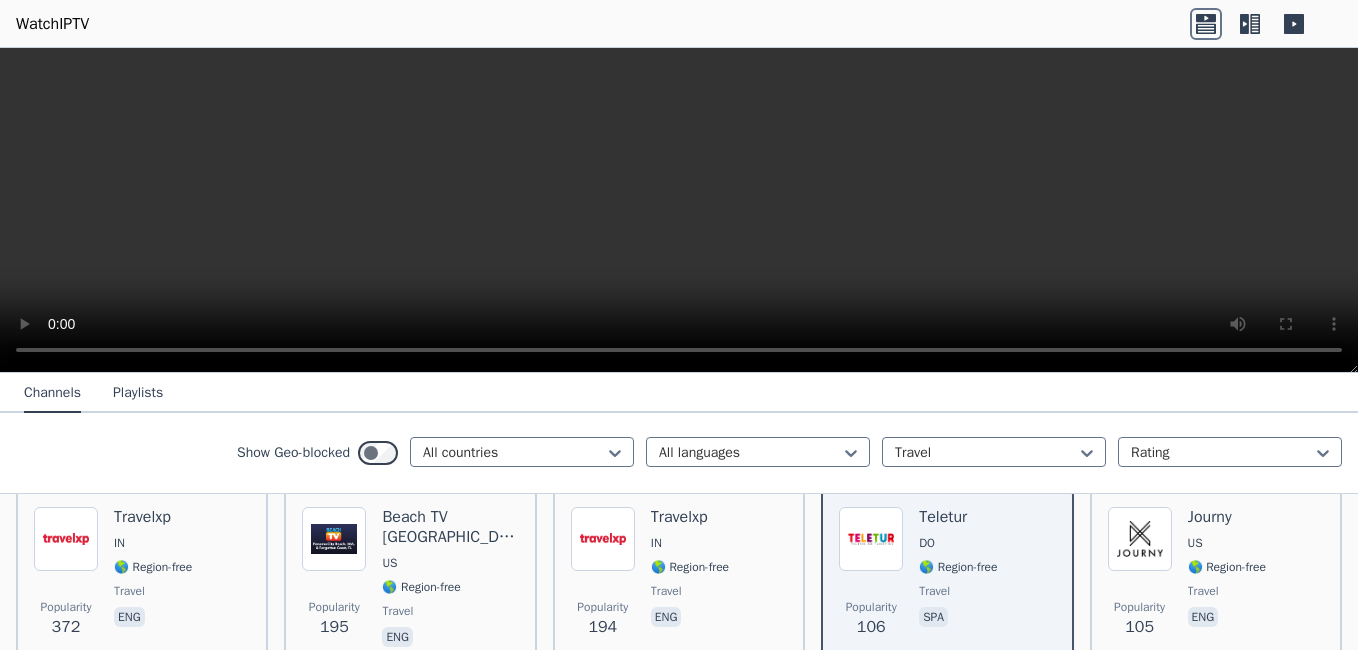click on "Popularity 372 Travelxp IN 🌎 Region-free travel eng Popularity 195 Beach TV Panama City US 🌎 Region-free travel eng Popularity 194 Travelxp IN 🌎 Region-free travel eng Popularity 106 Teletur DO 🌎 Region-free travel spa Popularity 105 Journy US 🌎 Region-free travel eng Popularity 104 Fun Roads US 🌎 Region-free travel auto eng Popularity 98 Travelxp IN 🌎 Region-free travel eng Popularity 89 Chile Channel CL 🌎 Region-free travel entertainment spa eng Popularity 84 Go2Travel US 🌎 Region-free travel eng Popularity 73 Pluto TV Histoire FR 🌎 Region-free Pluto TV travel fra Popularity 72 Discover Pakistan PK 🌎 Region-free travel urd Popularity 66 Maah TV MY 🌎 Region-free travel fas Popularity 64 TVart BG 🌎 Region-free culture travel bul Popularity 41 Pluto TV Animaux FR 🌎 Region-free Pluto TV travel fra Popularity 38 Schladming-Dachstein TV AT 🌎 Region-free travel deu Popularity 32 Beach TV Florida & Alabama US 🌎 Region-free travel eng Popularity 32 Pluto TV Inside FR 9" at bounding box center (679, 1431) 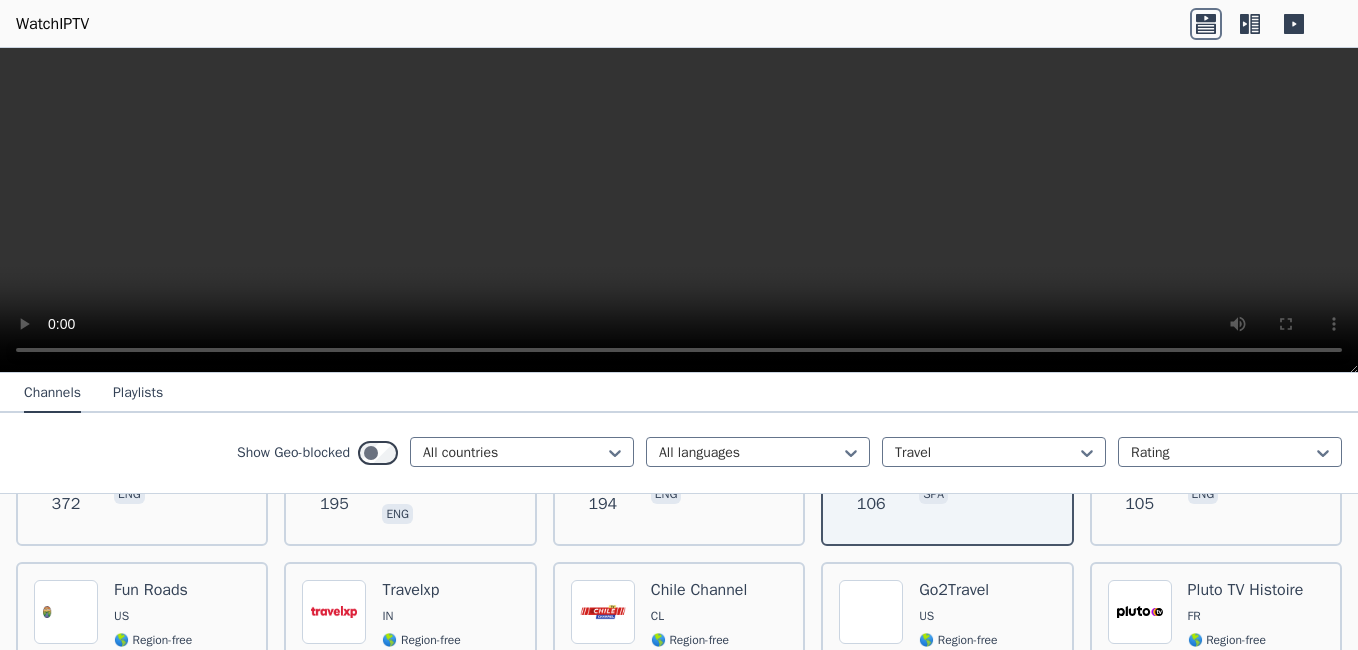 scroll, scrollTop: 400, scrollLeft: 0, axis: vertical 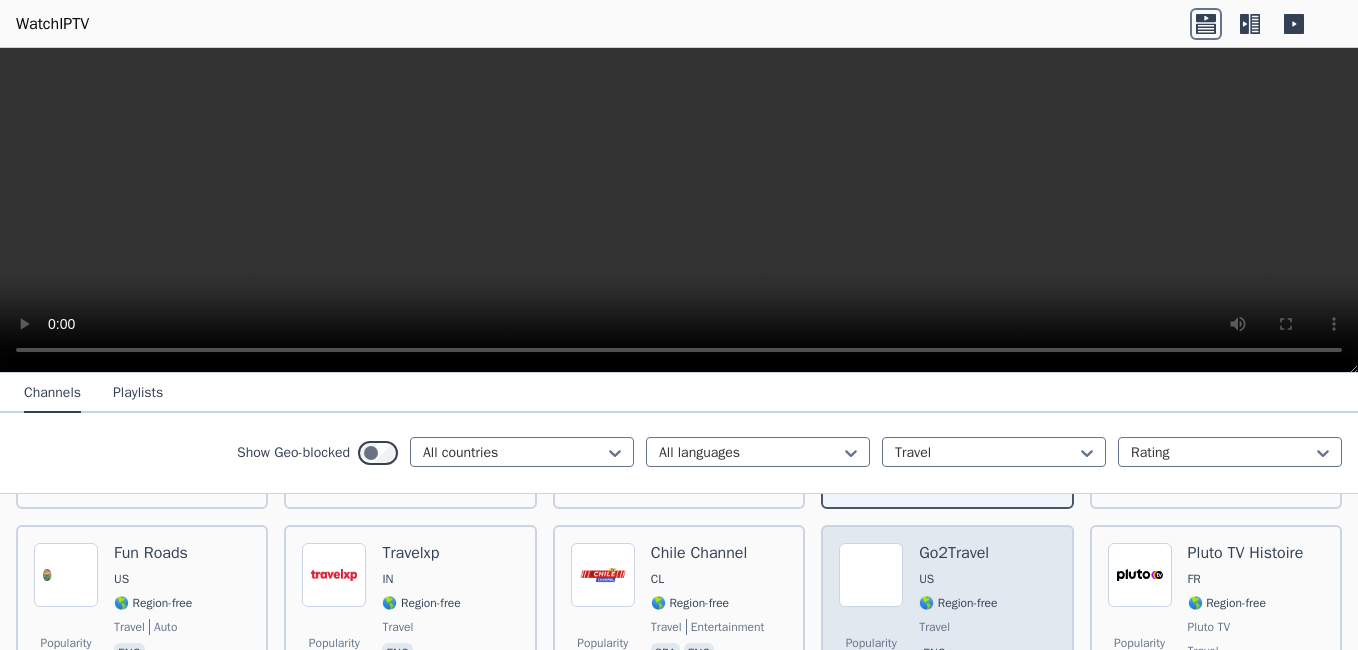 click on "Go2Travel" at bounding box center [958, 553] 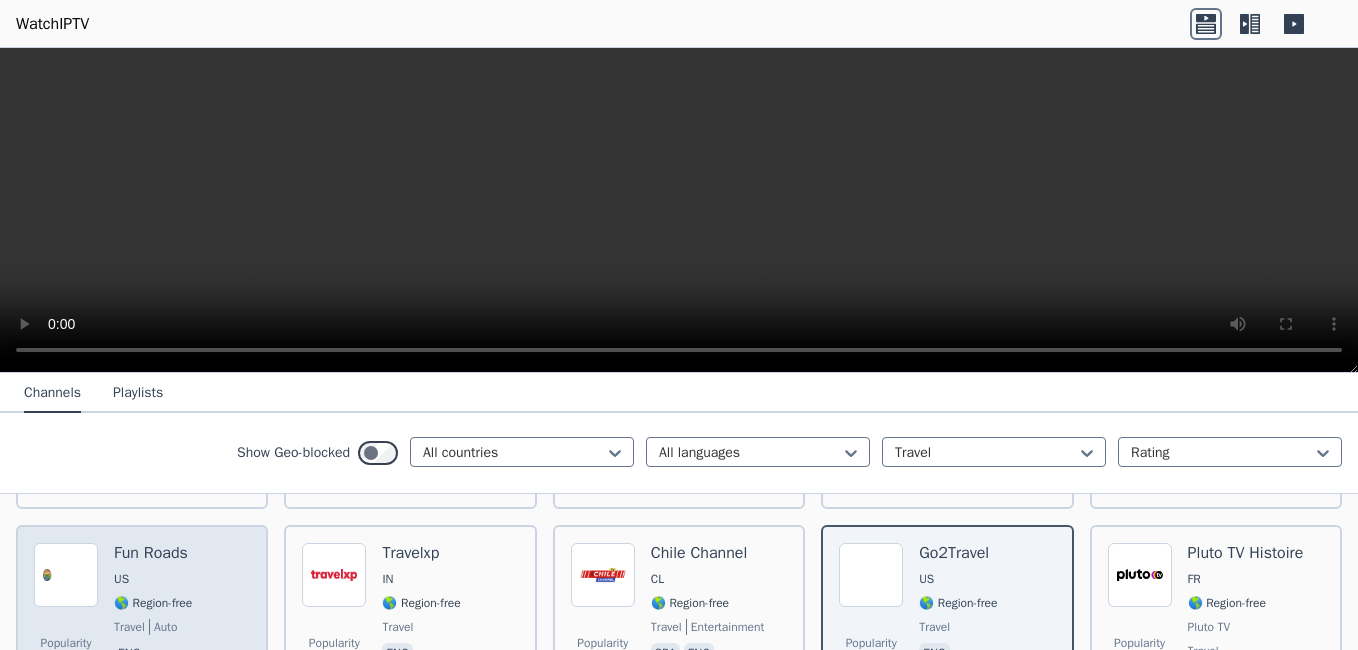 click on "Fun Roads" at bounding box center [153, 553] 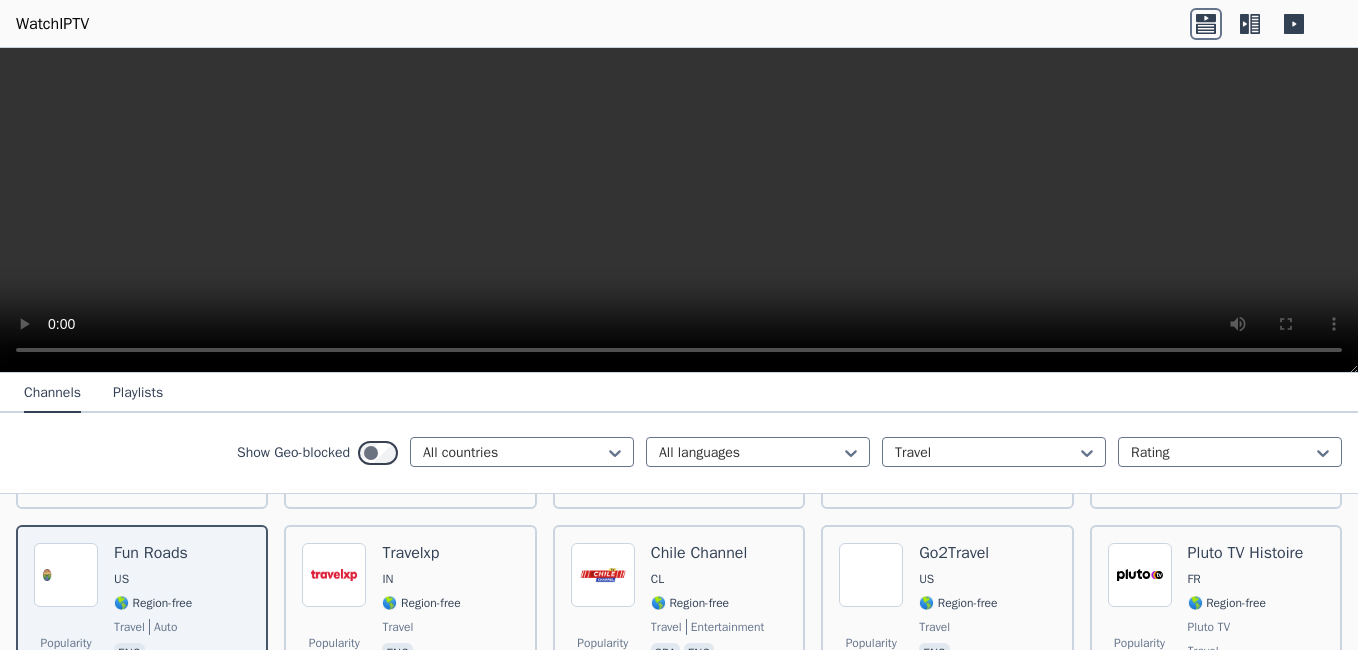 click on "Popularity 372 Travelxp IN 🌎 Region-free travel eng Popularity 195 Beach TV Panama City US 🌎 Region-free travel eng Popularity 194 Travelxp IN 🌎 Region-free travel eng Popularity 106 Teletur DO 🌎 Region-free travel spa Popularity 105 Journy US 🌎 Region-free travel eng Popularity 104 Fun Roads US 🌎 Region-free travel auto eng Popularity 98 Travelxp IN 🌎 Region-free travel eng Popularity 89 Chile Channel CL 🌎 Region-free travel entertainment spa eng Popularity 84 Go2Travel US 🌎 Region-free travel eng Popularity 73 Pluto TV Histoire FR 🌎 Region-free Pluto TV travel fra Popularity 72 Discover Pakistan PK 🌎 Region-free travel urd Popularity 66 Maah TV MY 🌎 Region-free travel fas Popularity 64 TVart BG 🌎 Region-free culture travel bul Popularity 41 Pluto TV Animaux FR 🌎 Region-free Pluto TV travel fra Popularity 38 Schladming-Dachstein TV AT 🌎 Region-free travel deu Popularity 32 Beach TV Florida & Alabama US 🌎 Region-free travel eng Popularity 32 Pluto TV Inside FR 9" at bounding box center (679, 1271) 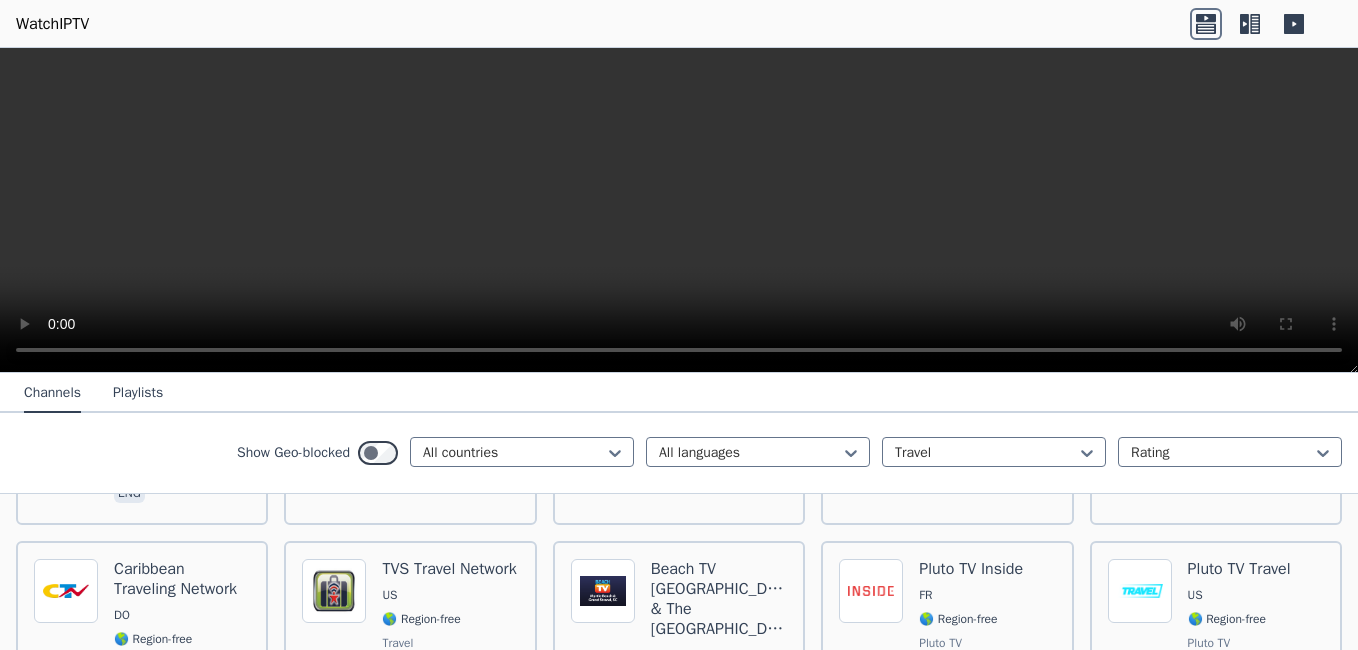scroll, scrollTop: 1040, scrollLeft: 0, axis: vertical 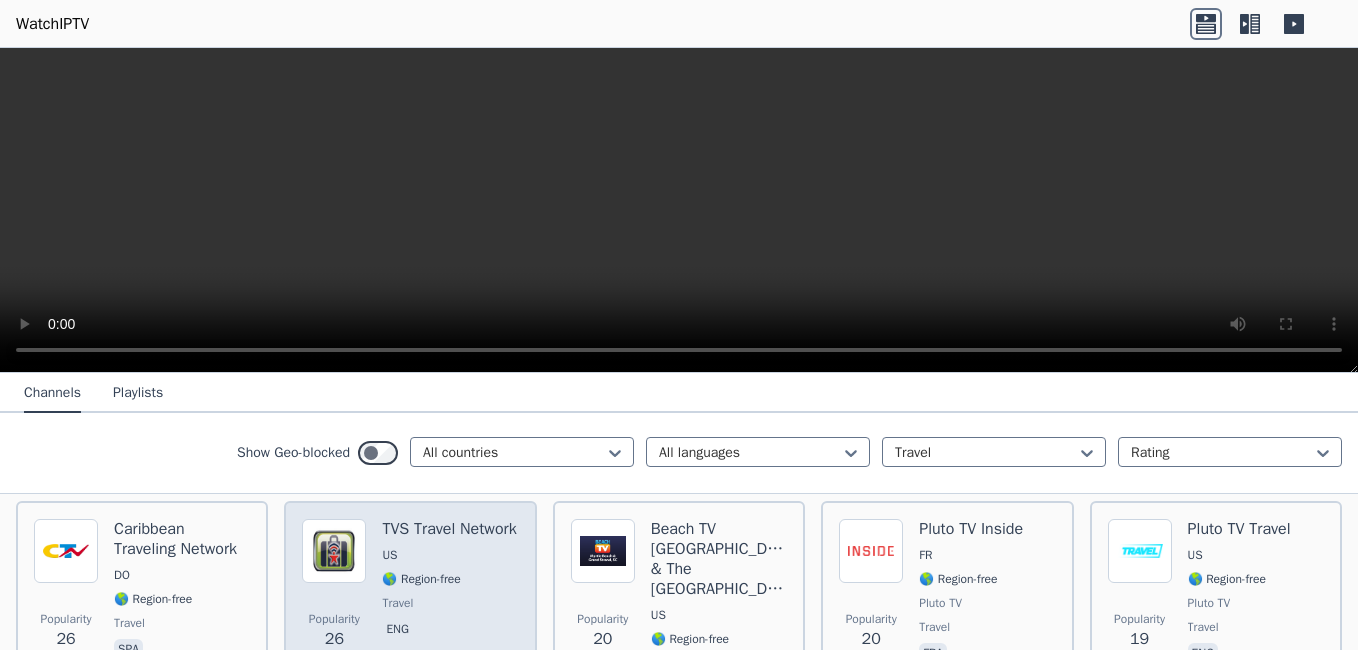 click on "TVS Travel Network" at bounding box center (449, 529) 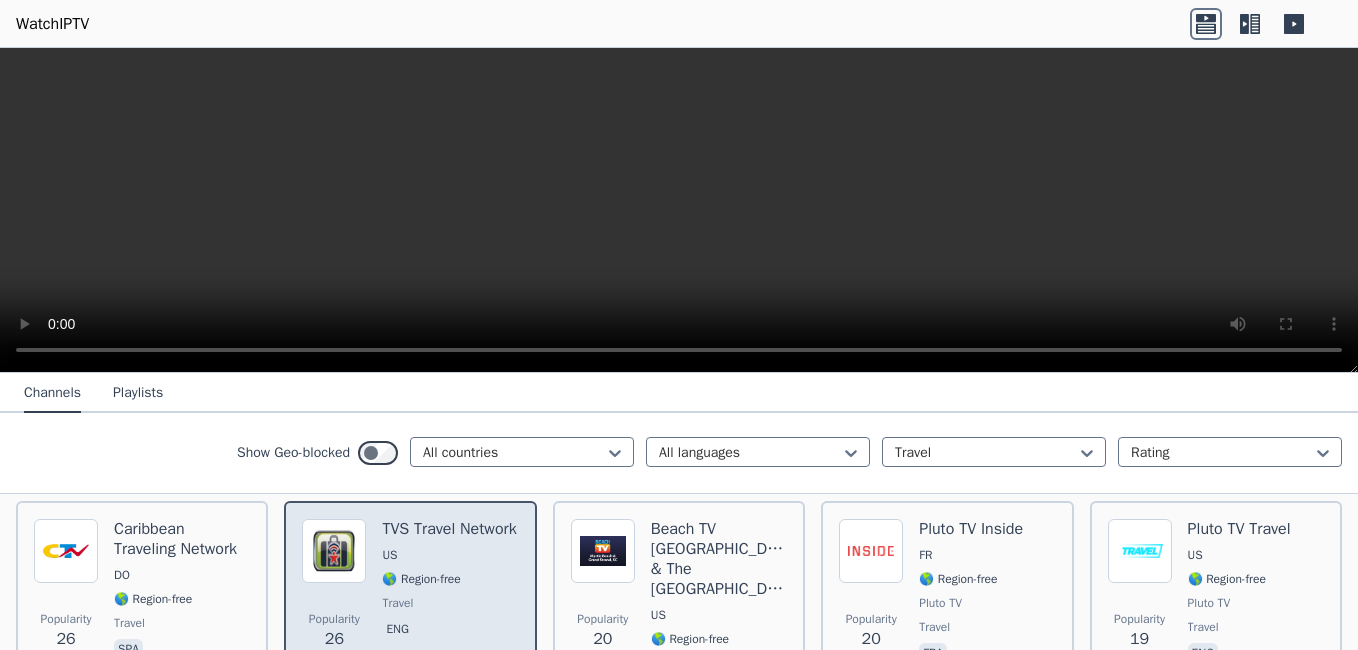 click on "TVS Travel Network" at bounding box center (449, 529) 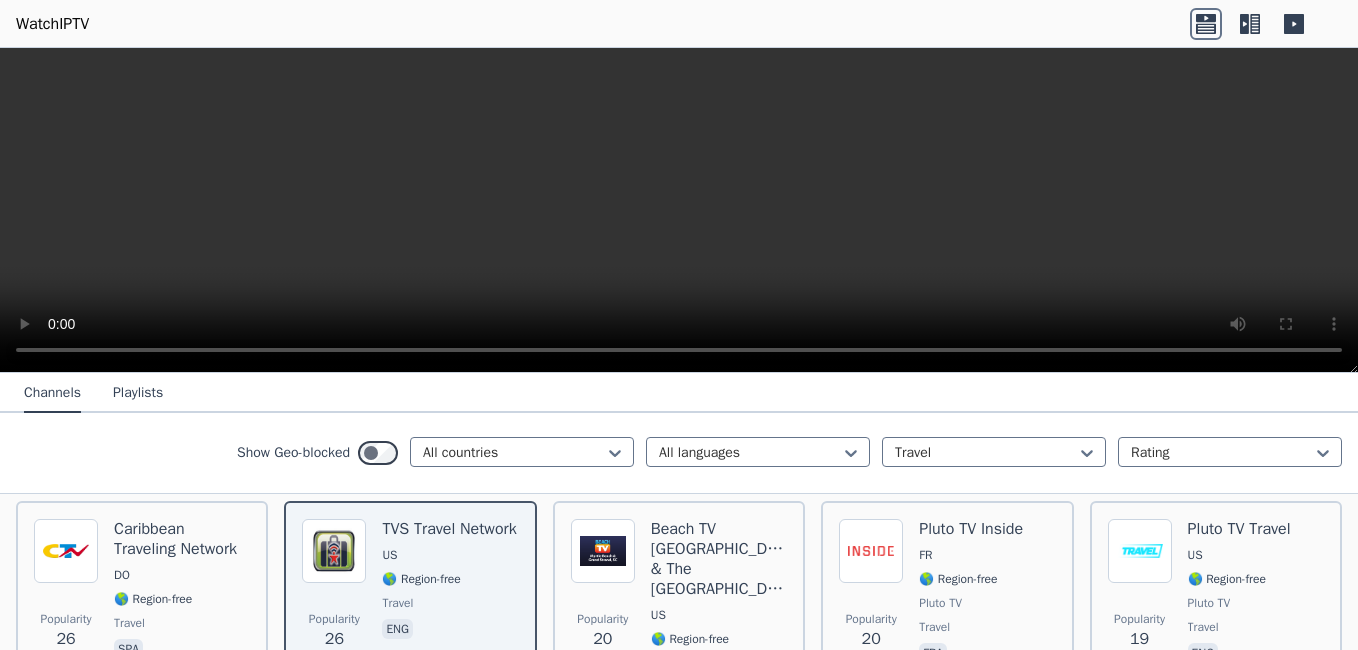click on "Popularity 372 Travelxp IN 🌎 Region-free travel eng Popularity 195 Beach TV Panama City US 🌎 Region-free travel eng Popularity 194 Travelxp IN 🌎 Region-free travel eng Popularity 106 Teletur DO 🌎 Region-free travel spa Popularity 105 Journy US 🌎 Region-free travel eng Popularity 104 Fun Roads US 🌎 Region-free travel auto eng Popularity 98 Travelxp IN 🌎 Region-free travel eng Popularity 89 Chile Channel CL 🌎 Region-free travel entertainment spa eng Popularity 84 Go2Travel US 🌎 Region-free travel eng Popularity 73 Pluto TV Histoire FR 🌎 Region-free Pluto TV travel fra Popularity 72 Discover Pakistan PK 🌎 Region-free travel urd Popularity 66 Maah TV MY 🌎 Region-free travel fas Popularity 64 TVart BG 🌎 Region-free culture travel bul Popularity 41 Pluto TV Animaux FR 🌎 Region-free Pluto TV travel fra Popularity 38 Schladming-Dachstein TV AT 🌎 Region-free travel deu Popularity 32 Beach TV Florida & Alabama US 🌎 Region-free travel eng Popularity 32 Pluto TV Inside FR 9" at bounding box center (679, 631) 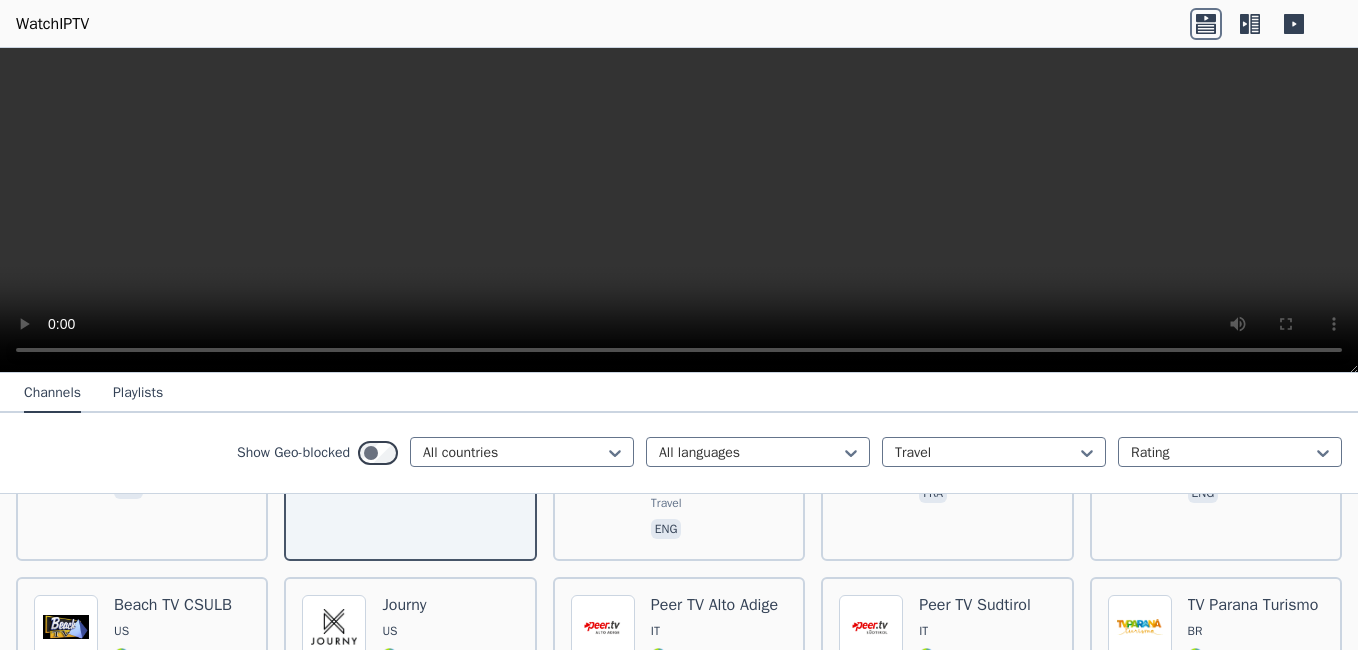scroll, scrollTop: 1240, scrollLeft: 0, axis: vertical 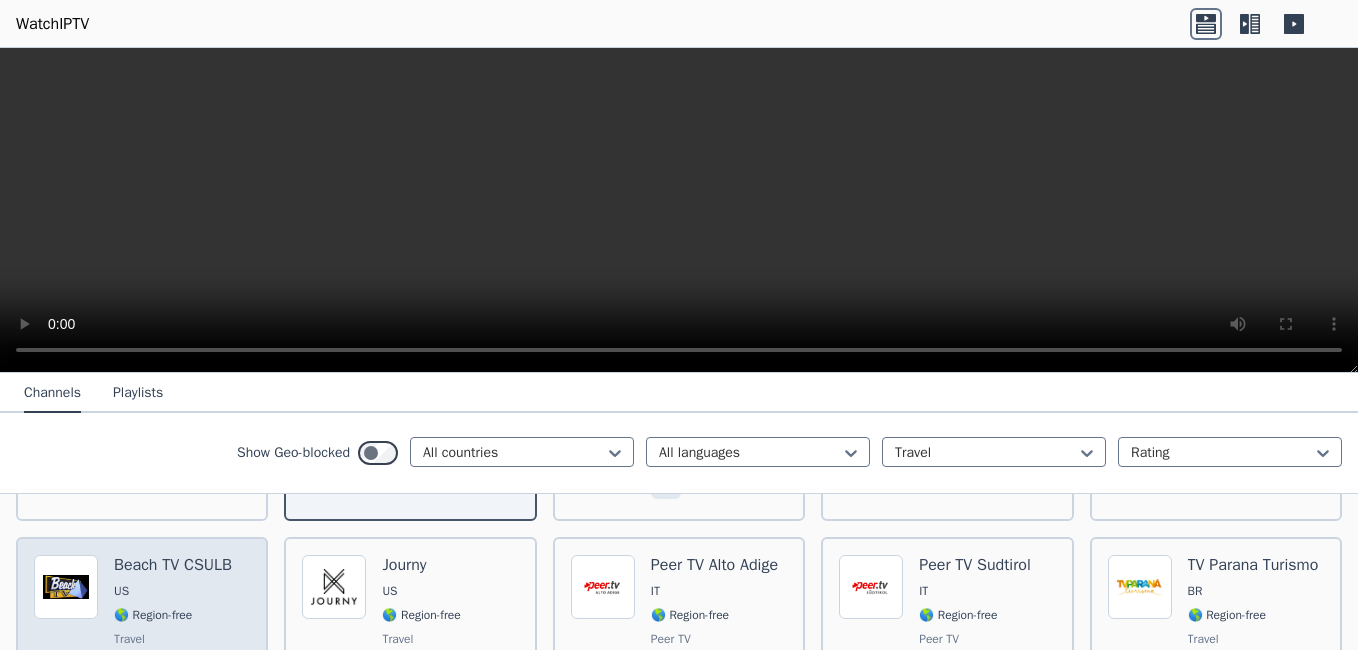 click on "Beach TV CSULB" at bounding box center [173, 565] 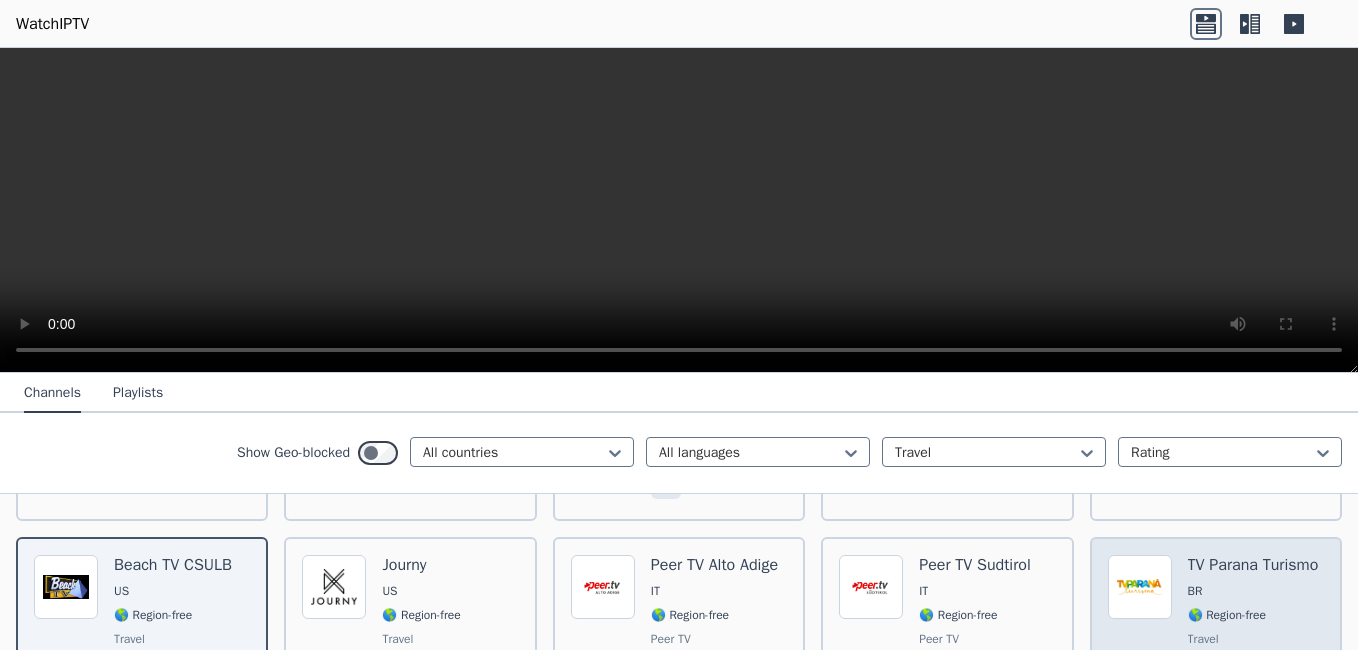 click on "TV Parana Turismo" at bounding box center (1253, 565) 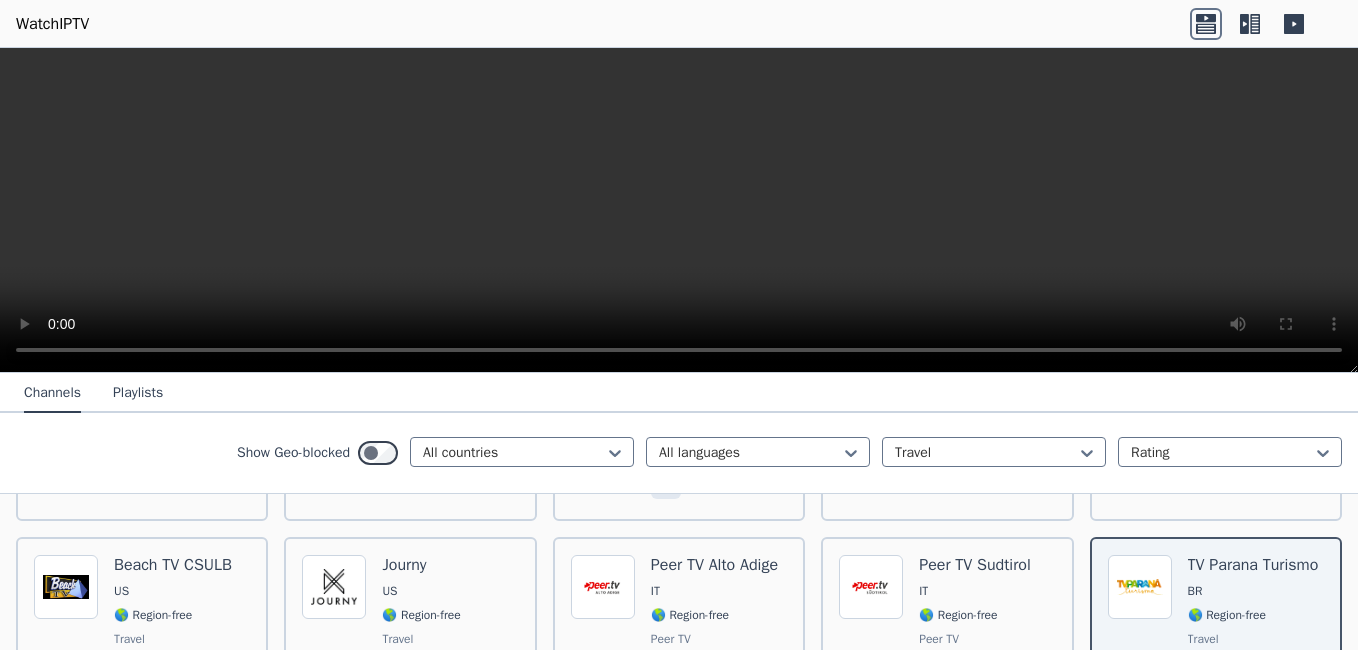 click on "Popularity 372 Travelxp IN 🌎 Region-free travel eng Popularity 195 Beach TV Panama City US 🌎 Region-free travel eng Popularity 194 Travelxp IN 🌎 Region-free travel eng Popularity 106 Teletur DO 🌎 Region-free travel spa Popularity 105 Journy US 🌎 Region-free travel eng Popularity 104 Fun Roads US 🌎 Region-free travel auto eng Popularity 98 Travelxp IN 🌎 Region-free travel eng Popularity 89 Chile Channel CL 🌎 Region-free travel entertainment spa eng Popularity 84 Go2Travel US 🌎 Region-free travel eng Popularity 73 Pluto TV Histoire FR 🌎 Region-free Pluto TV travel fra Popularity 72 Discover Pakistan PK 🌎 Region-free travel urd Popularity 66 Maah TV MY 🌎 Region-free travel fas Popularity 64 TVart BG 🌎 Region-free culture travel bul Popularity 41 Pluto TV Animaux FR 🌎 Region-free Pluto TV travel fra Popularity 38 Schladming-Dachstein TV AT 🌎 Region-free travel deu Popularity 32 Beach TV Florida & Alabama US 🌎 Region-free travel eng Popularity 32 Pluto TV Inside FR 9" at bounding box center (679, 431) 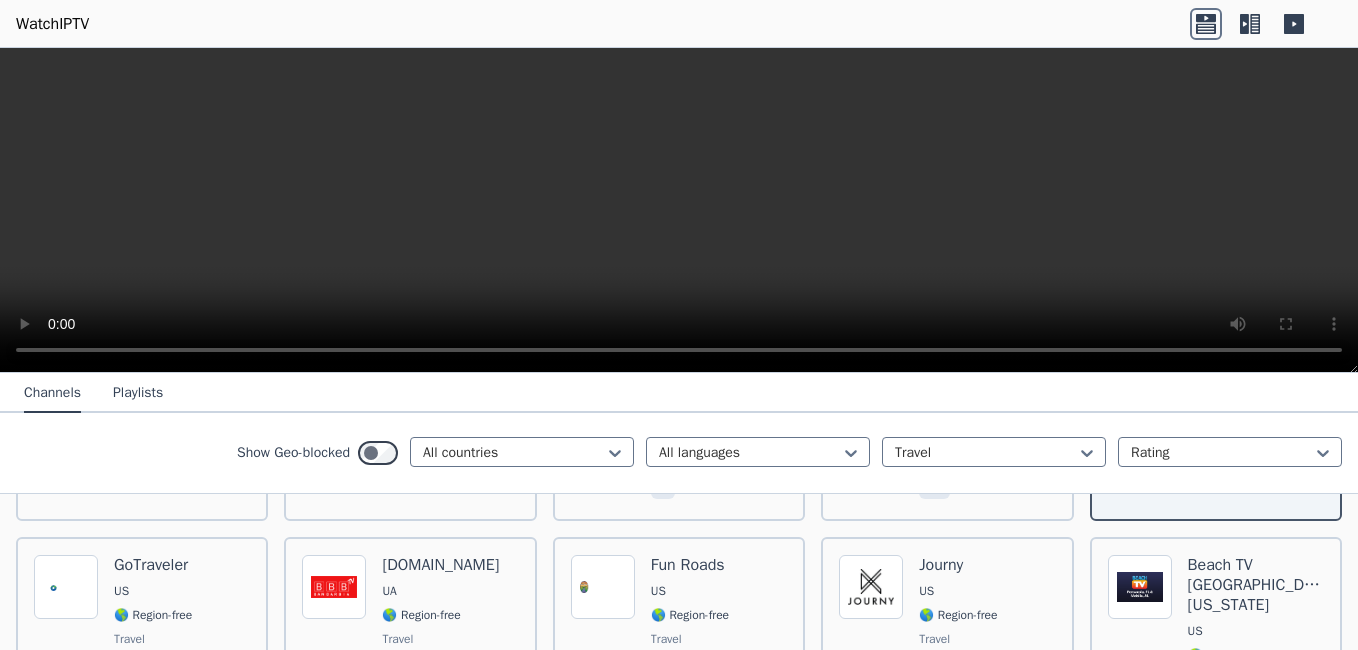 scroll, scrollTop: 1480, scrollLeft: 0, axis: vertical 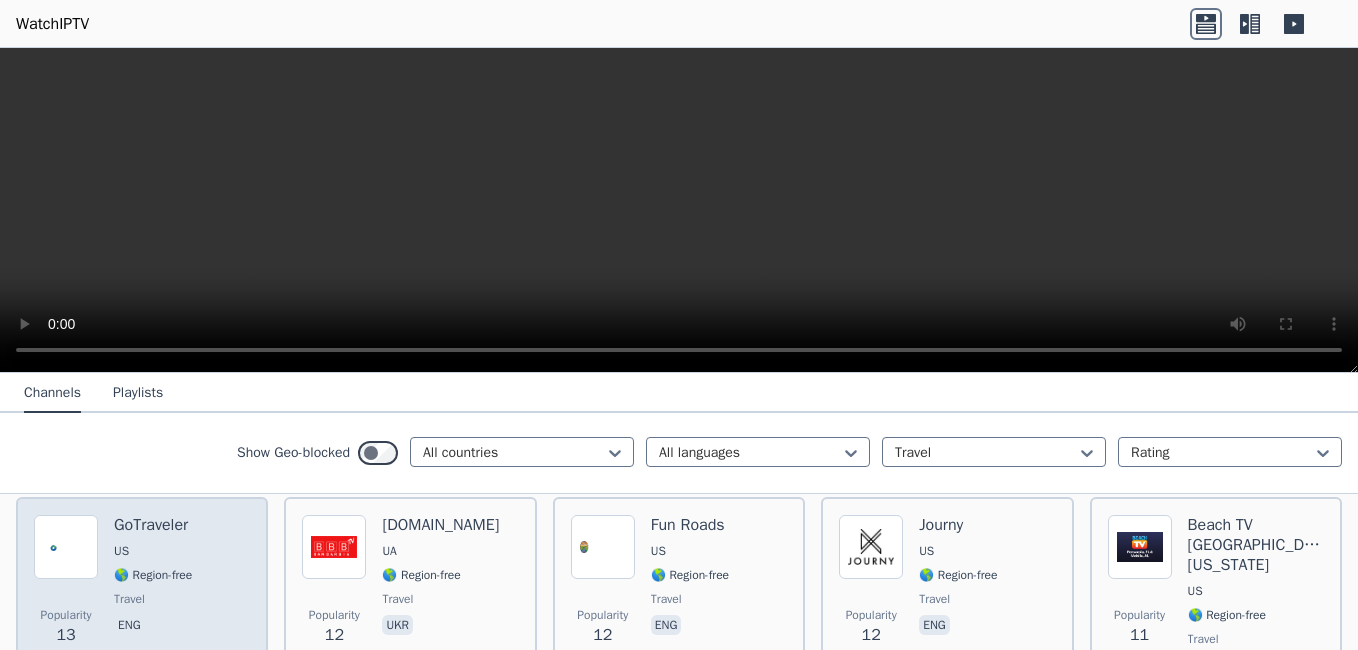 click on "GoTraveler" at bounding box center [153, 525] 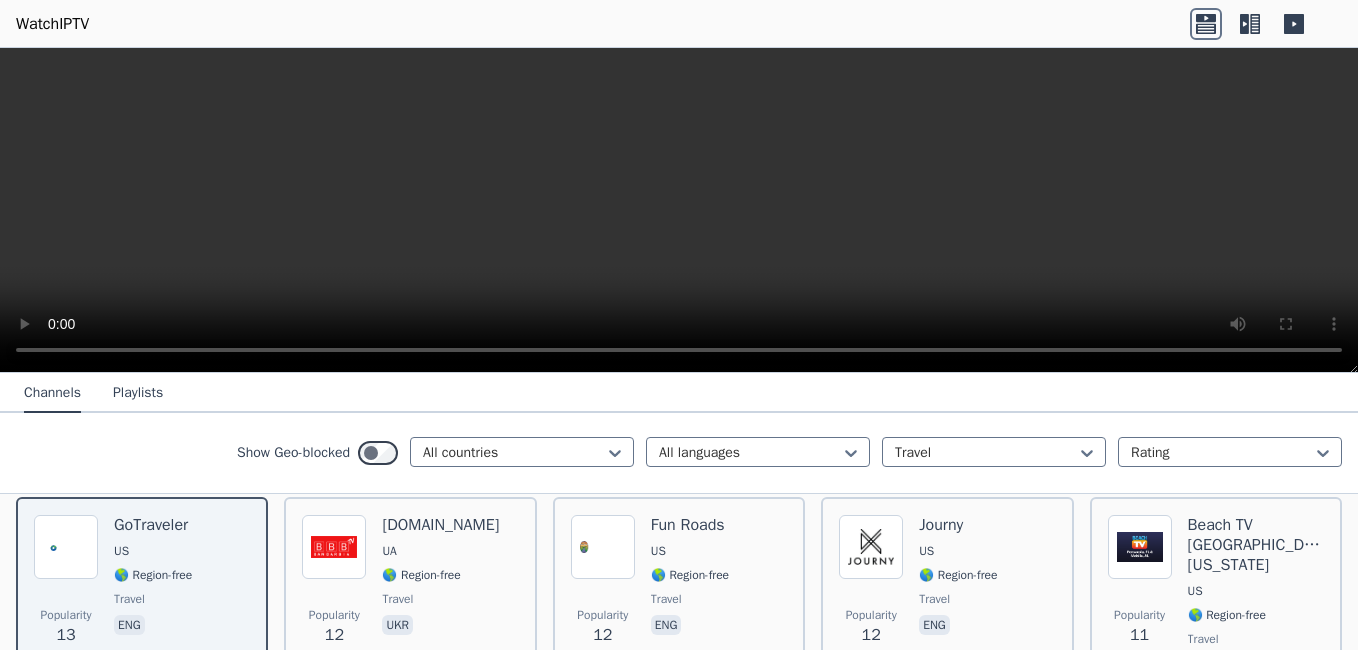 click on "Popularity 372 Travelxp IN 🌎 Region-free travel eng Popularity 195 Beach TV Panama City US 🌎 Region-free travel eng Popularity 194 Travelxp IN 🌎 Region-free travel eng Popularity 106 Teletur DO 🌎 Region-free travel spa Popularity 105 Journy US 🌎 Region-free travel eng Popularity 104 Fun Roads US 🌎 Region-free travel auto eng Popularity 98 Travelxp IN 🌎 Region-free travel eng Popularity 89 Chile Channel CL 🌎 Region-free travel entertainment spa eng Popularity 84 Go2Travel US 🌎 Region-free travel eng Popularity 73 Pluto TV Histoire FR 🌎 Region-free Pluto TV travel fra Popularity 72 Discover Pakistan PK 🌎 Region-free travel urd Popularity 66 Maah TV MY 🌎 Region-free travel fas Popularity 64 TVart BG 🌎 Region-free culture travel bul Popularity 41 Pluto TV Animaux FR 🌎 Region-free Pluto TV travel fra Popularity 38 Schladming-Dachstein TV AT 🌎 Region-free travel deu Popularity 32 Beach TV Florida & Alabama US 🌎 Region-free travel eng Popularity 32 Pluto TV Inside FR 9" at bounding box center (679, 191) 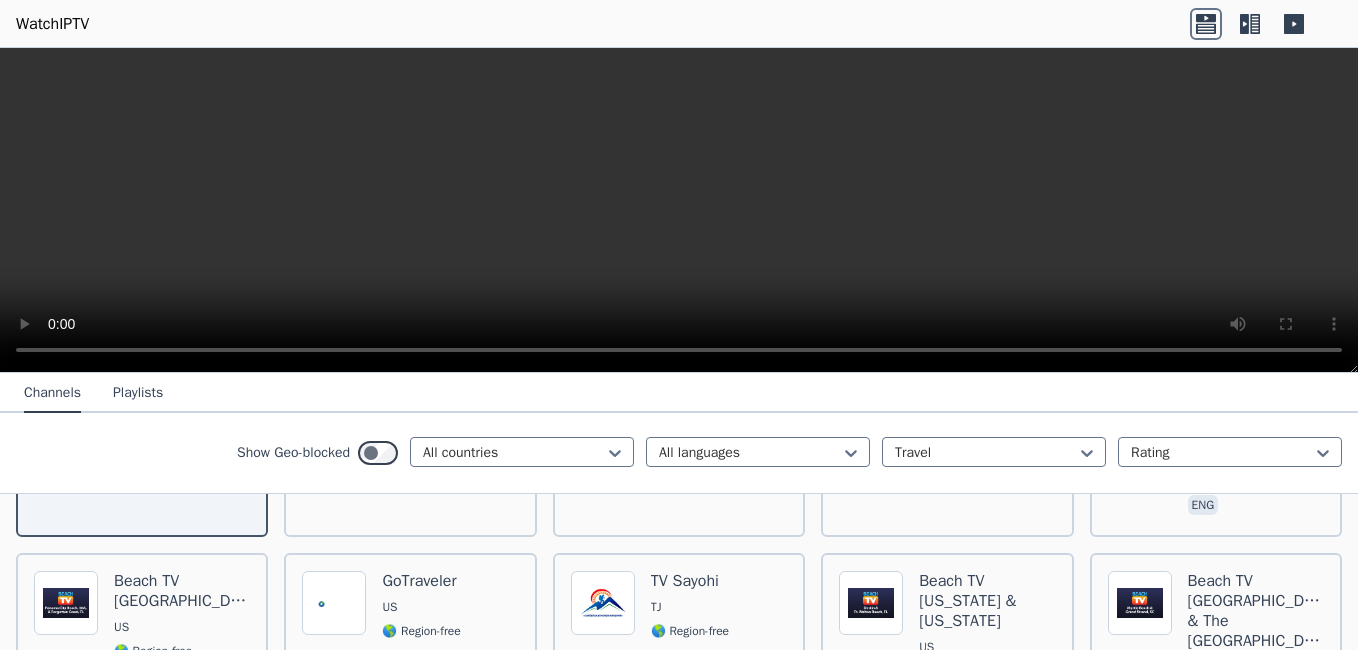 scroll, scrollTop: 1680, scrollLeft: 0, axis: vertical 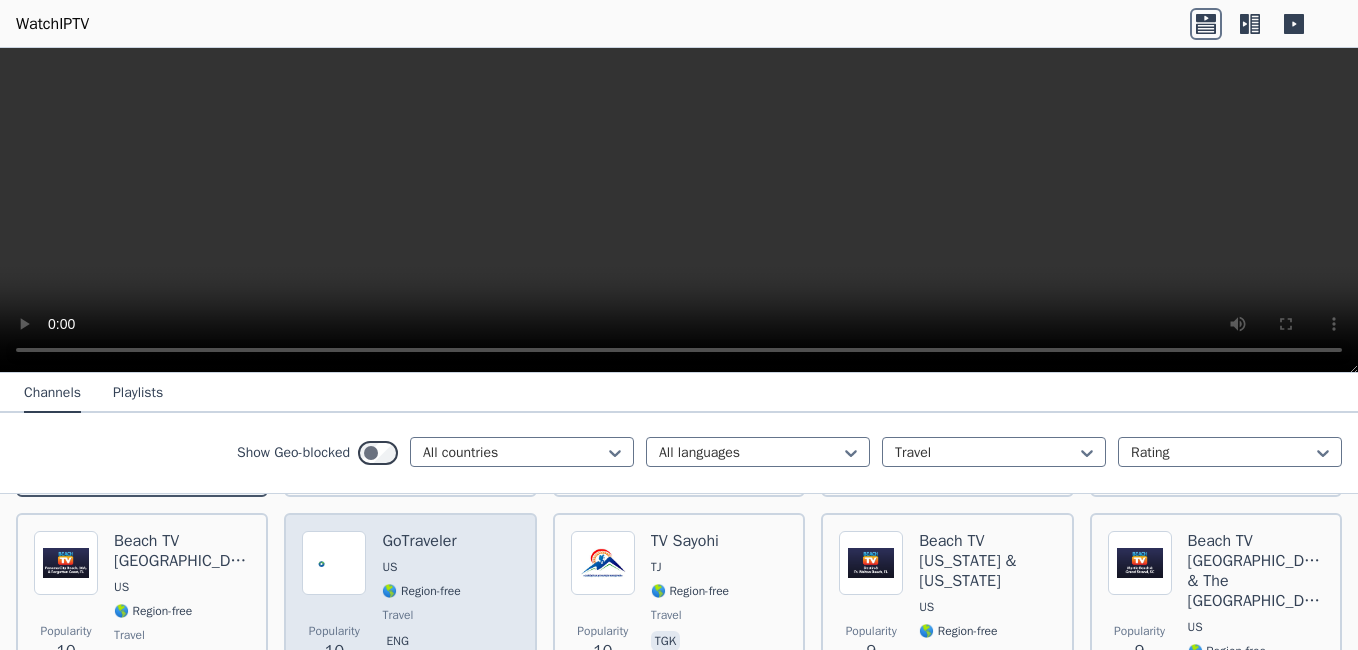 click on "GoTraveler" at bounding box center [421, 541] 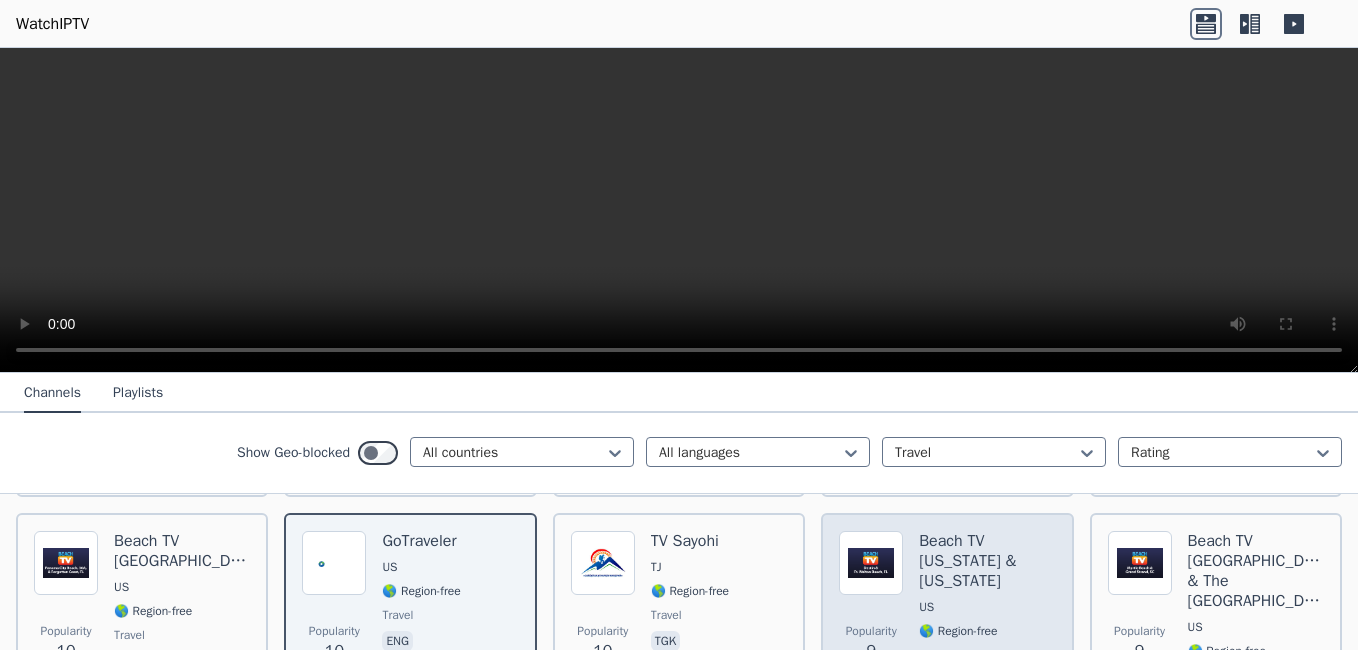 click on "Popularity 9 Beach TV Florida & Alabama US 🌎 Region-free travel eng" at bounding box center (947, 623) 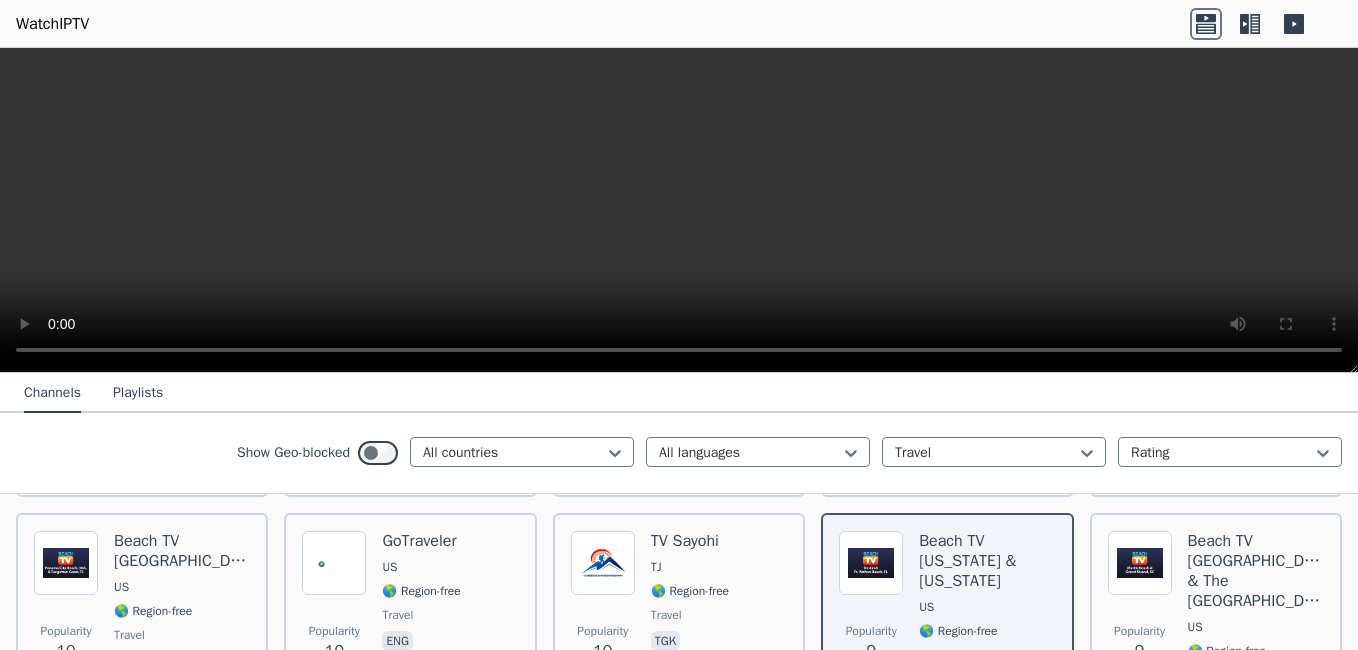 click on "Popularity 372 Travelxp IN 🌎 Region-free travel eng Popularity 195 Beach TV Panama City US 🌎 Region-free travel eng Popularity 194 Travelxp IN 🌎 Region-free travel eng Popularity 106 Teletur DO 🌎 Region-free travel spa Popularity 105 Journy US 🌎 Region-free travel eng Popularity 104 Fun Roads US 🌎 Region-free travel auto eng Popularity 98 Travelxp IN 🌎 Region-free travel eng Popularity 89 Chile Channel CL 🌎 Region-free travel entertainment spa eng Popularity 84 Go2Travel US 🌎 Region-free travel eng Popularity 73 Pluto TV Histoire FR 🌎 Region-free Pluto TV travel fra Popularity 72 Discover Pakistan PK 🌎 Region-free travel urd Popularity 66 Maah TV MY 🌎 Region-free travel fas Popularity 64 TVart BG 🌎 Region-free culture travel bul Popularity 41 Pluto TV Animaux FR 🌎 Region-free Pluto TV travel fra Popularity 38 Schladming-Dachstein TV AT 🌎 Region-free travel deu Popularity 32 Beach TV Florida & Alabama US 🌎 Region-free travel eng Popularity 32 Pluto TV Inside FR 9" at bounding box center [679, -9] 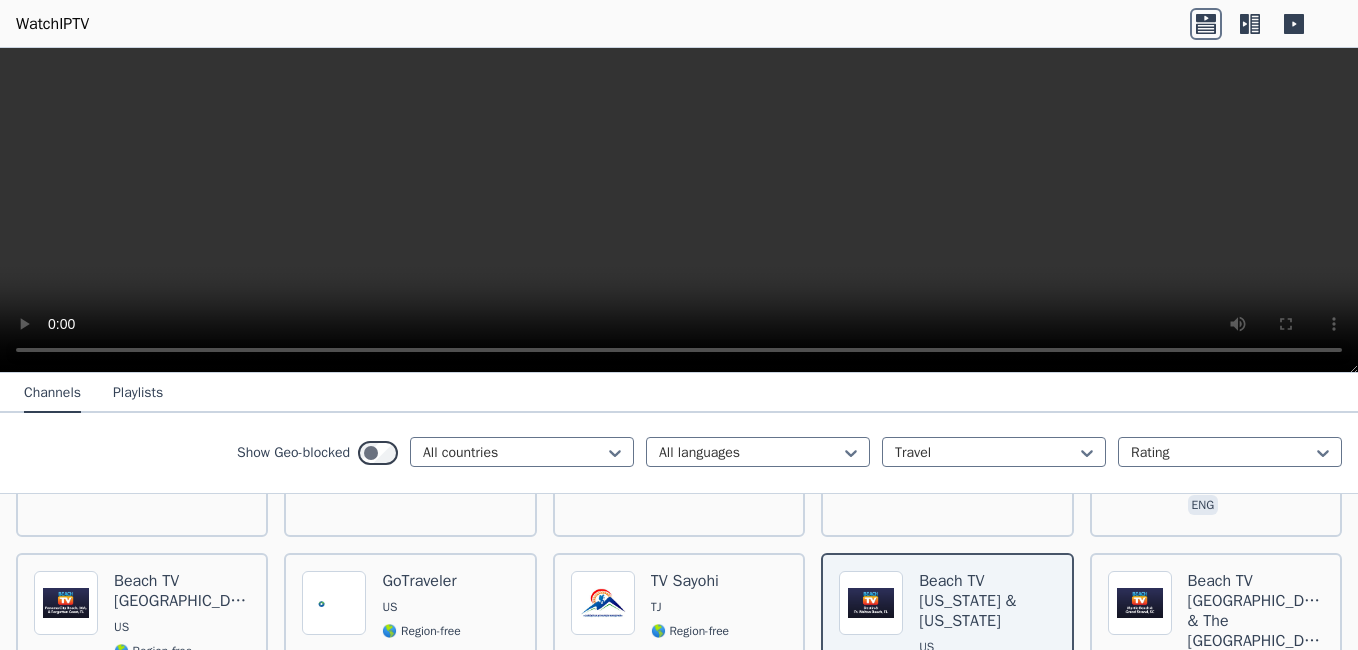 scroll, scrollTop: 1680, scrollLeft: 0, axis: vertical 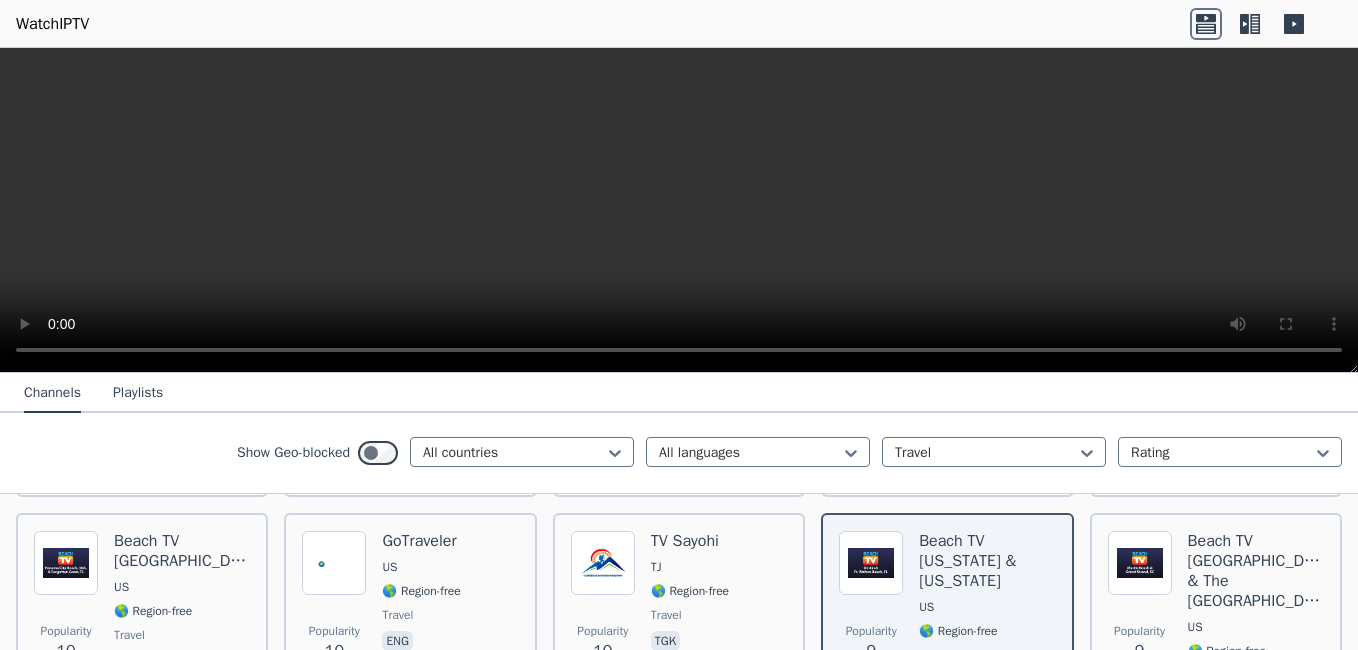click on "Popularity 372 Travelxp IN 🌎 Region-free travel eng Popularity 195 Beach TV Panama City US 🌎 Region-free travel eng Popularity 194 Travelxp IN 🌎 Region-free travel eng Popularity 106 Teletur DO 🌎 Region-free travel spa Popularity 105 Journy US 🌎 Region-free travel eng Popularity 104 Fun Roads US 🌎 Region-free travel auto eng Popularity 98 Travelxp IN 🌎 Region-free travel eng Popularity 89 Chile Channel CL 🌎 Region-free travel entertainment spa eng Popularity 84 Go2Travel US 🌎 Region-free travel eng Popularity 73 Pluto TV Histoire FR 🌎 Region-free Pluto TV travel fra Popularity 72 Discover Pakistan PK 🌎 Region-free travel urd Popularity 66 Maah TV MY 🌎 Region-free travel fas Popularity 64 TVart BG 🌎 Region-free culture travel bul Popularity 41 Pluto TV Animaux FR 🌎 Region-free Pluto TV travel fra Popularity 38 Schladming-Dachstein TV AT 🌎 Region-free travel deu Popularity 32 Beach TV Florida & Alabama US 🌎 Region-free travel eng Popularity 32 Pluto TV Inside FR 9" at bounding box center [679, -9] 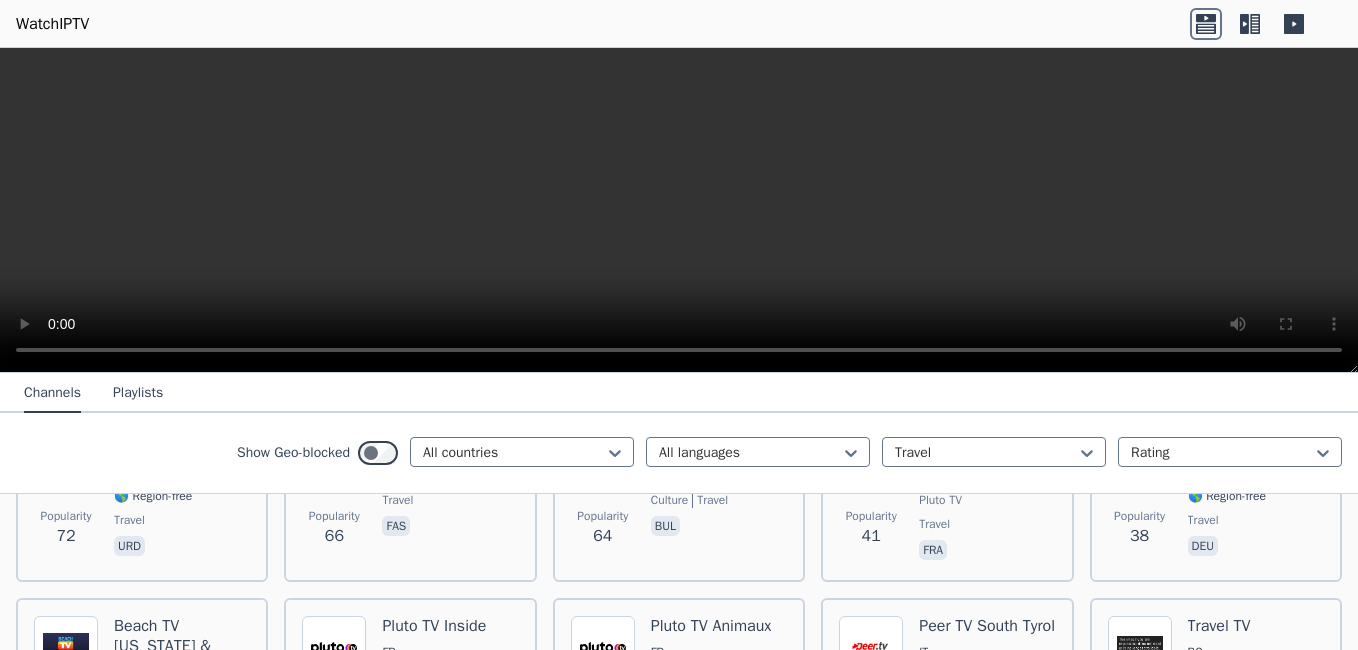 scroll, scrollTop: 717, scrollLeft: 0, axis: vertical 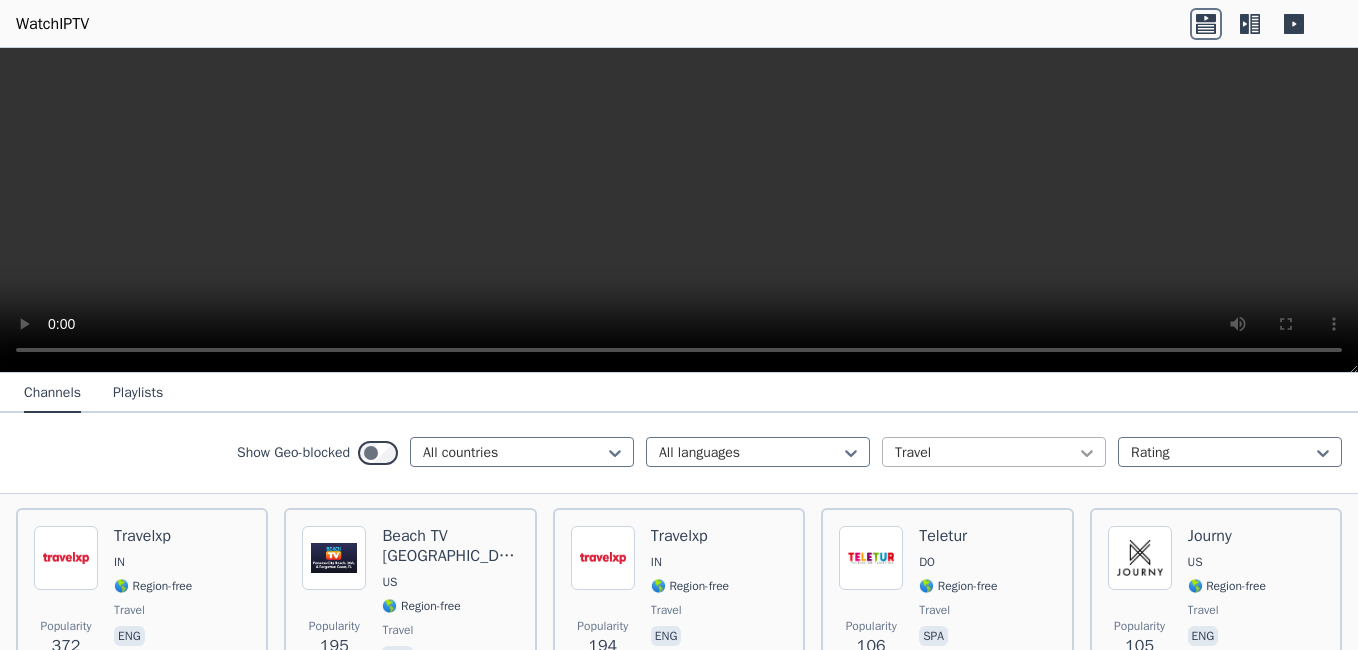 click 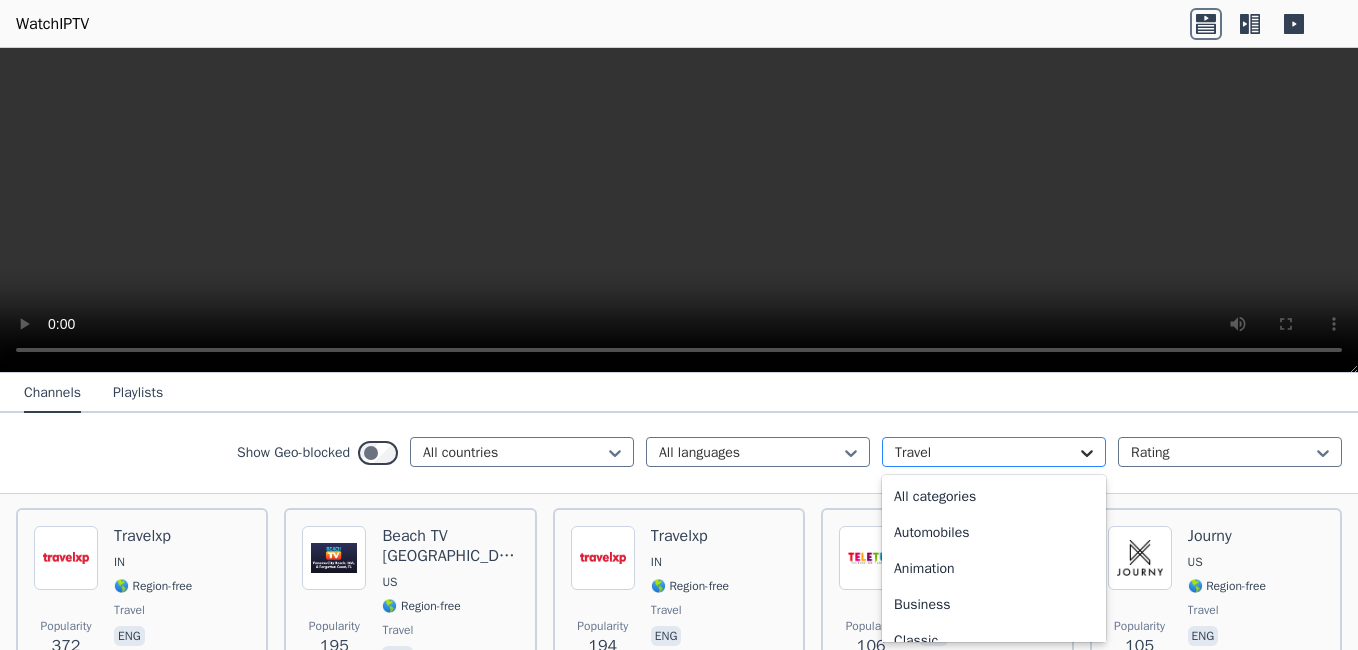 scroll, scrollTop: 652, scrollLeft: 0, axis: vertical 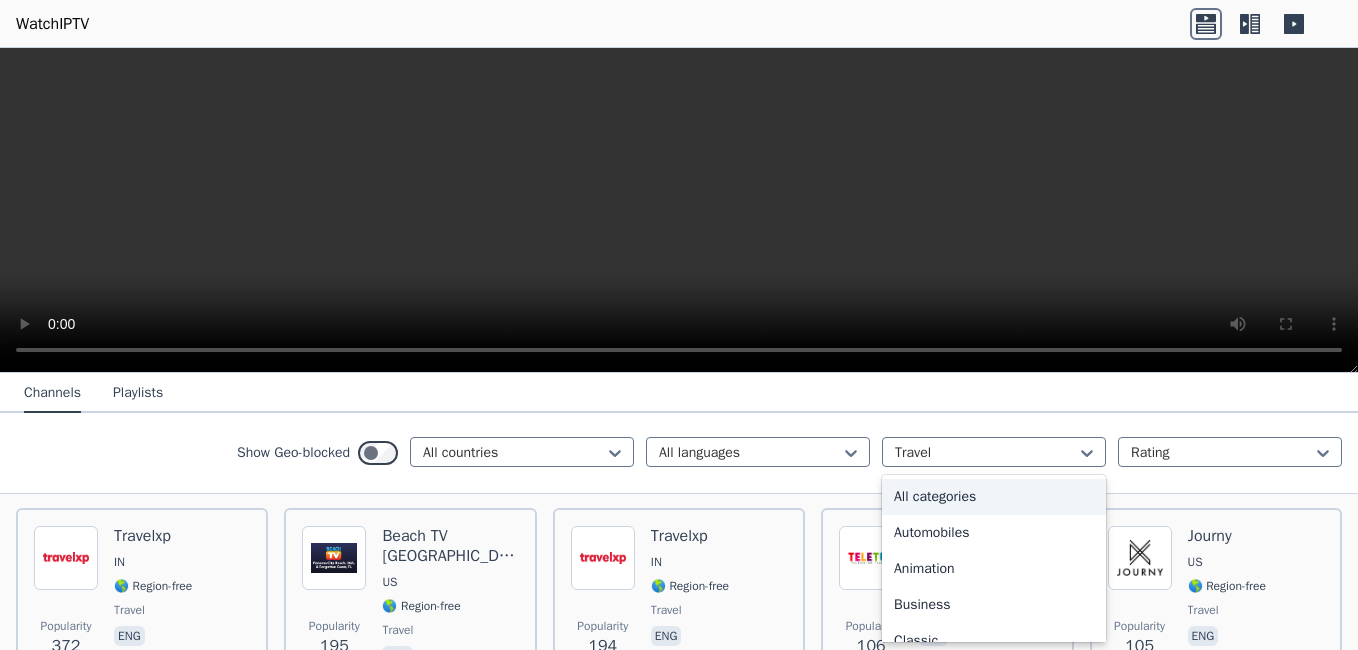 click on "All categories" at bounding box center (994, 497) 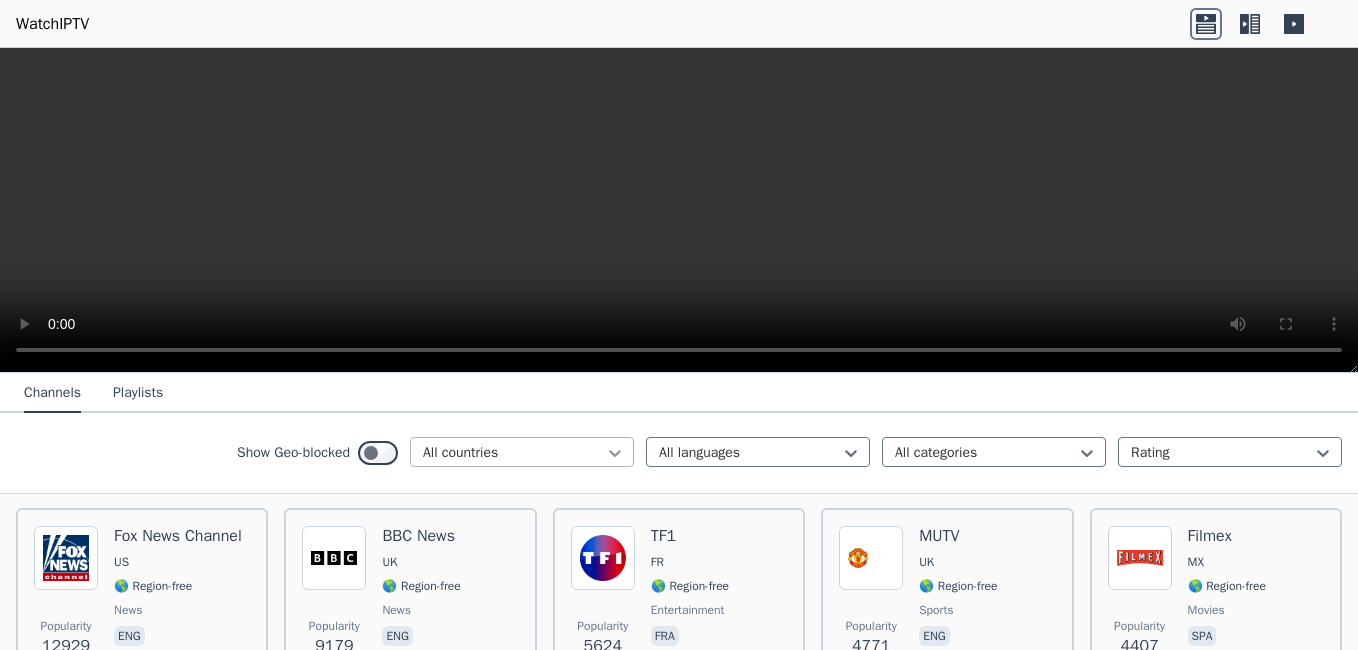 click 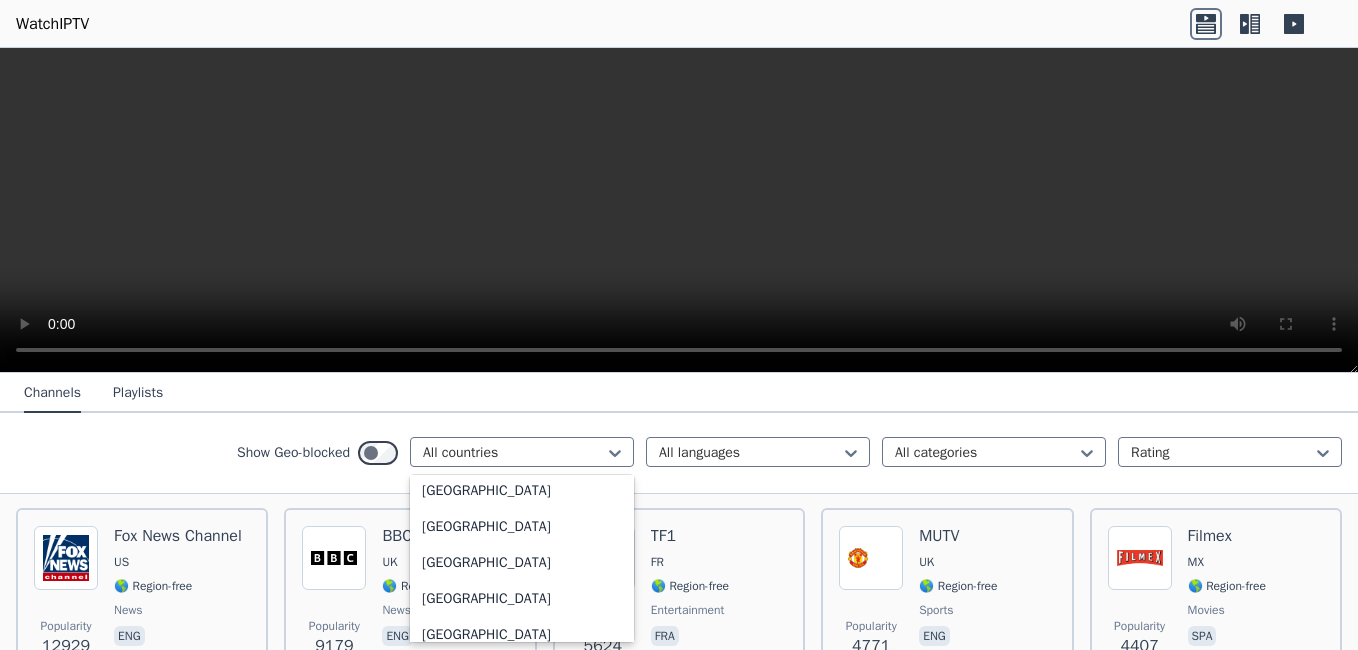 scroll, scrollTop: 2239, scrollLeft: 0, axis: vertical 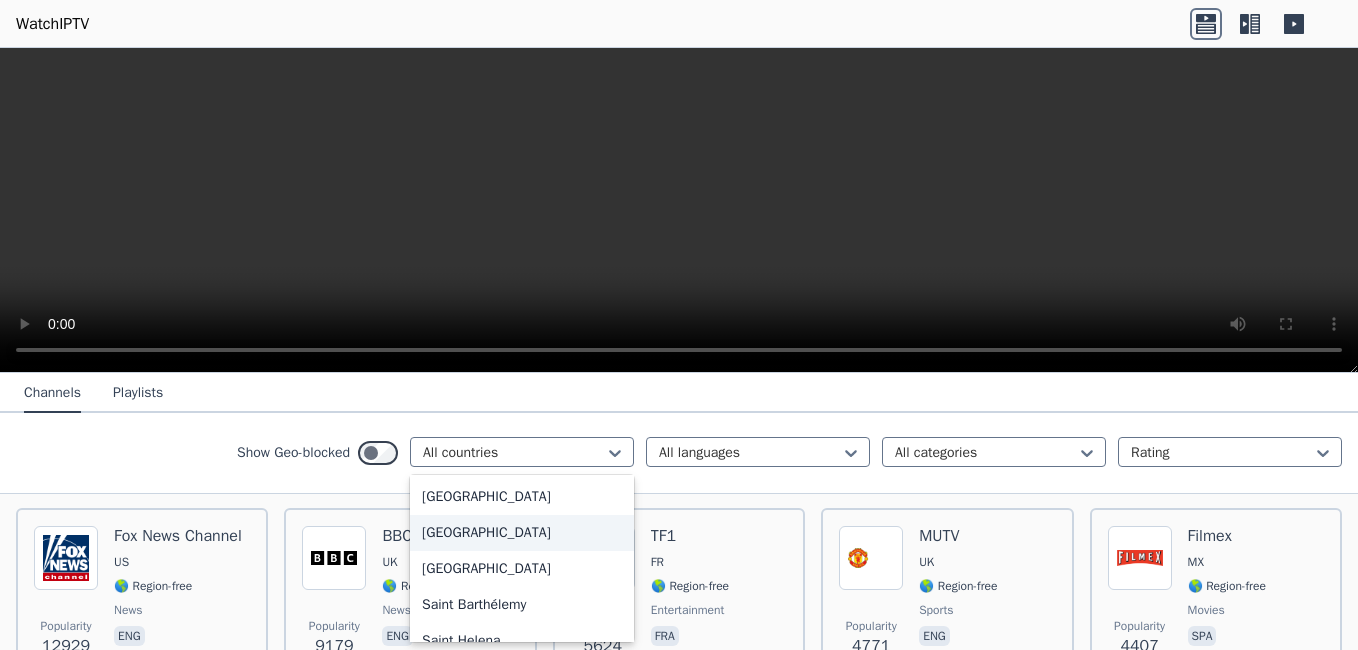 click on "[GEOGRAPHIC_DATA]" at bounding box center (522, 533) 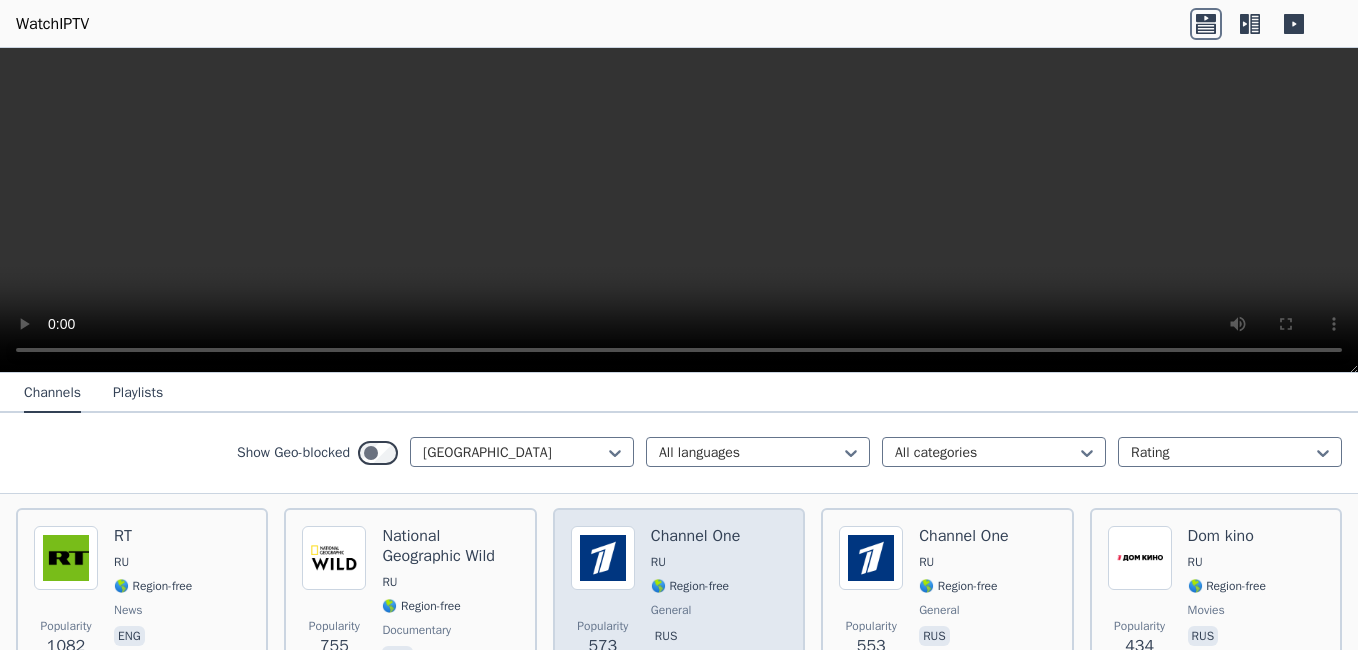 click on "Channel One" at bounding box center (695, 536) 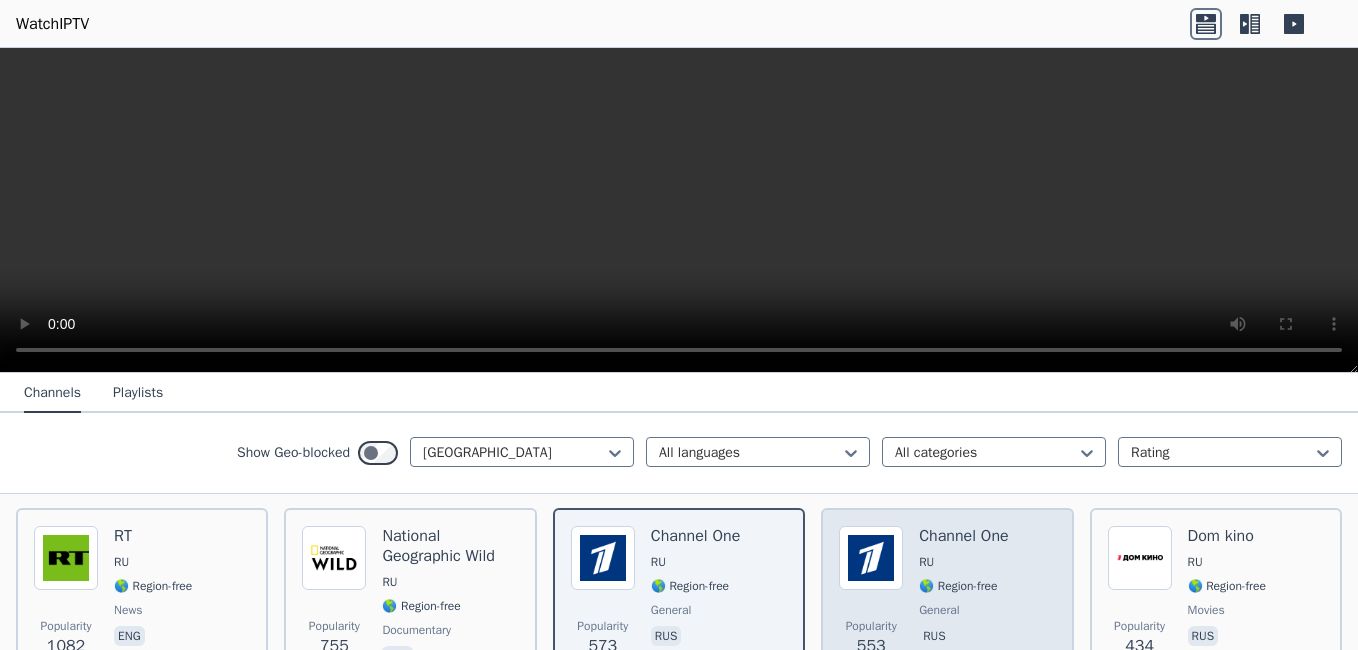 click on "Channel One" at bounding box center [963, 536] 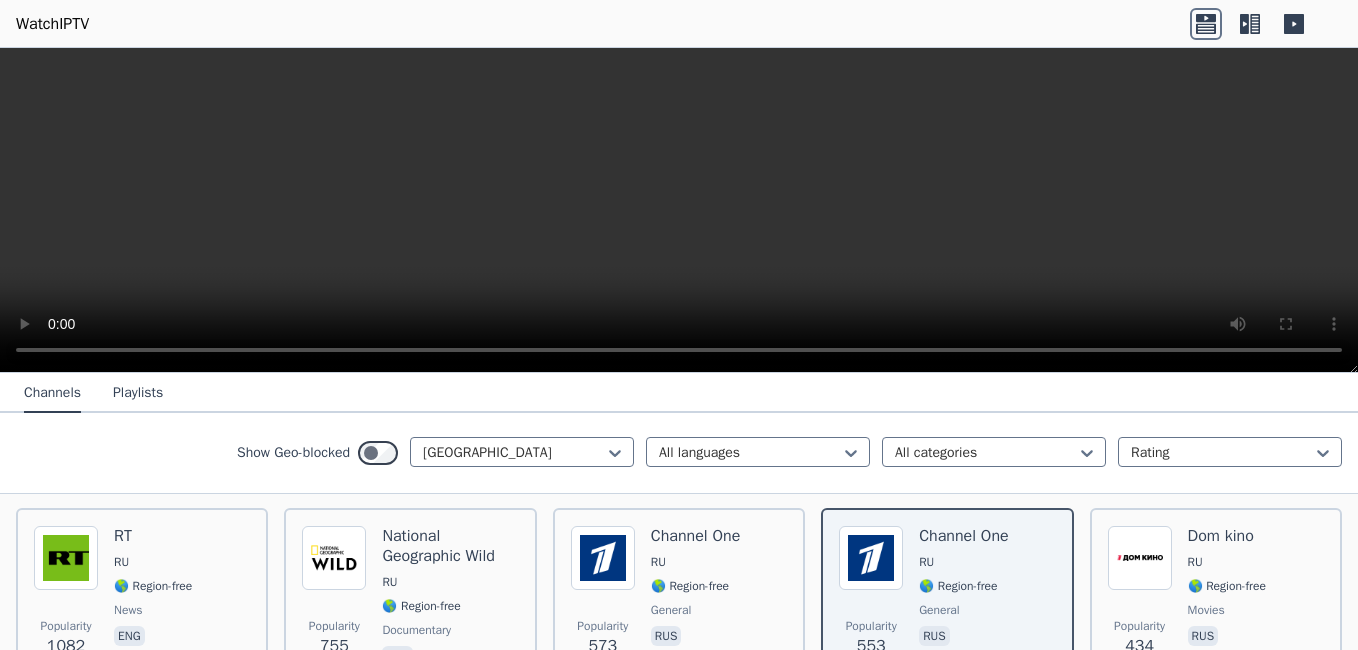 click on "Popularity 1082 RT RU 🌎 Region-free news eng Popularity 755 National Geographic Wild RU 🌎 Region-free documentary rus Popularity 573 Channel One RU 🌎 Region-free general rus Popularity 553 Channel One RU 🌎 Region-free general rus Popularity 434 Dom kino RU 🌎 Region-free movies rus Popularity 411 Russia-1 RU 🌎 Region-free VGTRK general rus Popularity 288 Kinopremyera HD RU 🌎 Region-free movies rus Popularity 282 NTV HD RU 🌎 Region-free general rus Popularity 230 Legendarnyy 24 RU 🌎 Region-free news rus Popularity 213 viju TV1000 action RU 🌎 Region-free Viasat movies rus Popularity 199 Pobeda RU 🌎 Region-free rus Popularity 181 Amedia Premium RU 🌎 Region-free movies series rus Popularity 166 TNT RU 🌎 Region-free entertainment rus Popularity 163 Dom kino RU 🌎 Region-free movies rus Popularity 158 REN TV RU 🌎 Region-free general rus Popularity 154 RU.TV RU 🌎 Region-free music rus Popularity 146 Hollywood RU 🌎 Region-free movies rus Popularity 143 Russia-1 RU rus" at bounding box center [679, 5514] 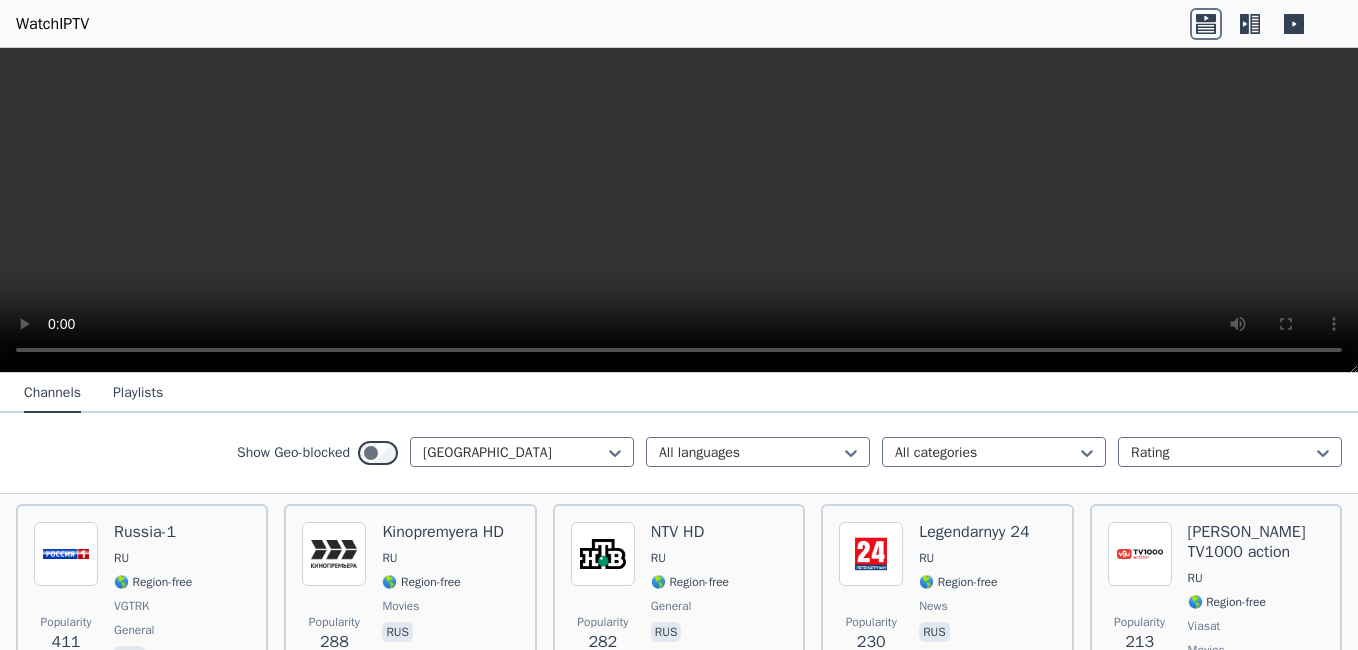 scroll, scrollTop: 381, scrollLeft: 0, axis: vertical 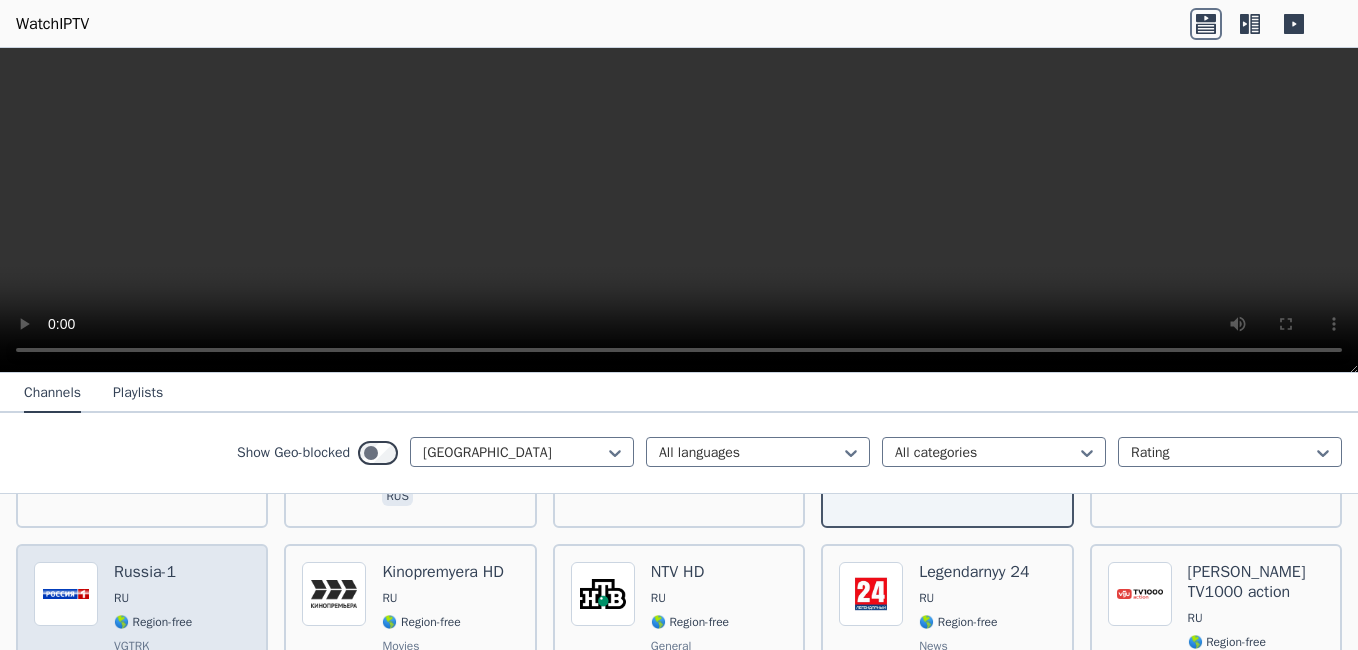 click on "Russia-1" at bounding box center (153, 572) 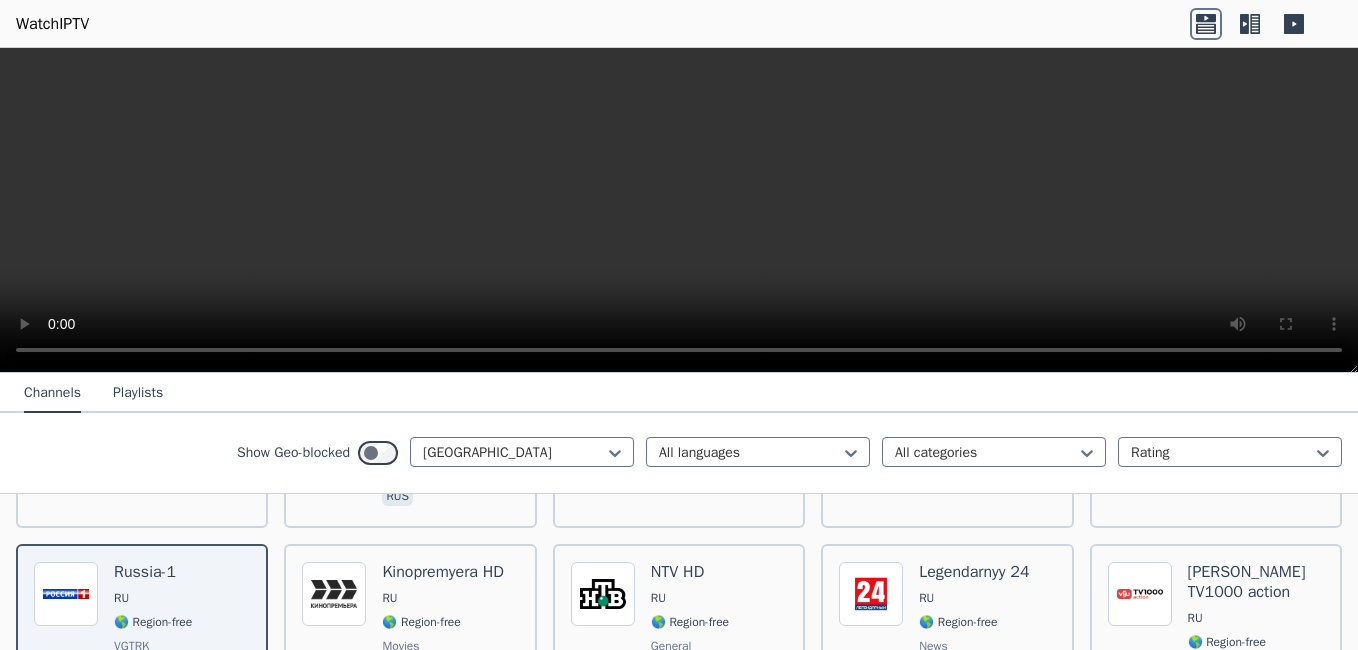 click on "Popularity 1082 RT RU 🌎 Region-free news eng Popularity 755 National Geographic Wild RU 🌎 Region-free documentary rus Popularity 573 Channel One RU 🌎 Region-free general rus Popularity 553 Channel One RU 🌎 Region-free general rus Popularity 434 Dom kino RU 🌎 Region-free movies rus Popularity 411 Russia-1 RU 🌎 Region-free VGTRK general rus Popularity 288 Kinopremyera HD RU 🌎 Region-free movies rus Popularity 282 NTV HD RU 🌎 Region-free general rus Popularity 230 Legendarnyy 24 RU 🌎 Region-free news rus Popularity 213 viju TV1000 action RU 🌎 Region-free Viasat movies rus Popularity 199 Pobeda RU 🌎 Region-free rus Popularity 181 Amedia Premium RU 🌎 Region-free movies series rus Popularity 166 TNT RU 🌎 Region-free entertainment rus Popularity 163 Dom kino RU 🌎 Region-free movies rus Popularity 158 REN TV RU 🌎 Region-free general rus Popularity 154 RU.TV RU 🌎 Region-free music rus Popularity 146 Hollywood RU 🌎 Region-free movies rus Popularity 143 Russia-1 RU rus" at bounding box center (679, 5354) 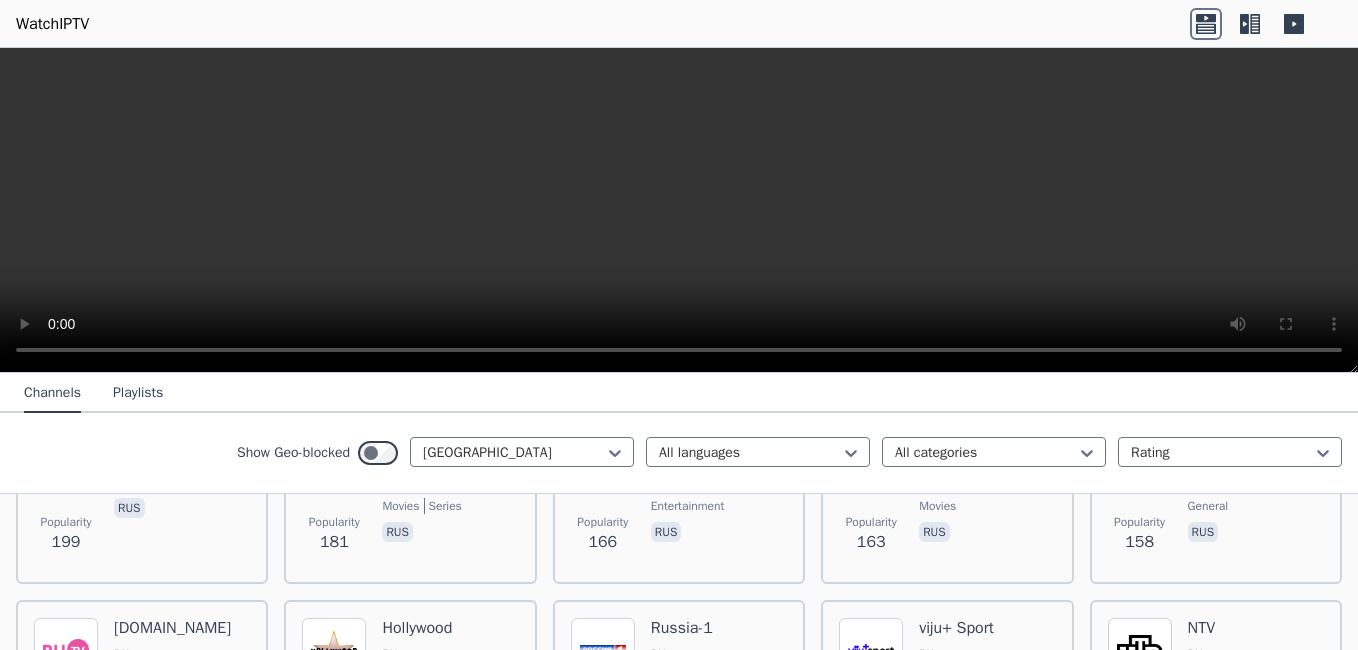 scroll, scrollTop: 781, scrollLeft: 0, axis: vertical 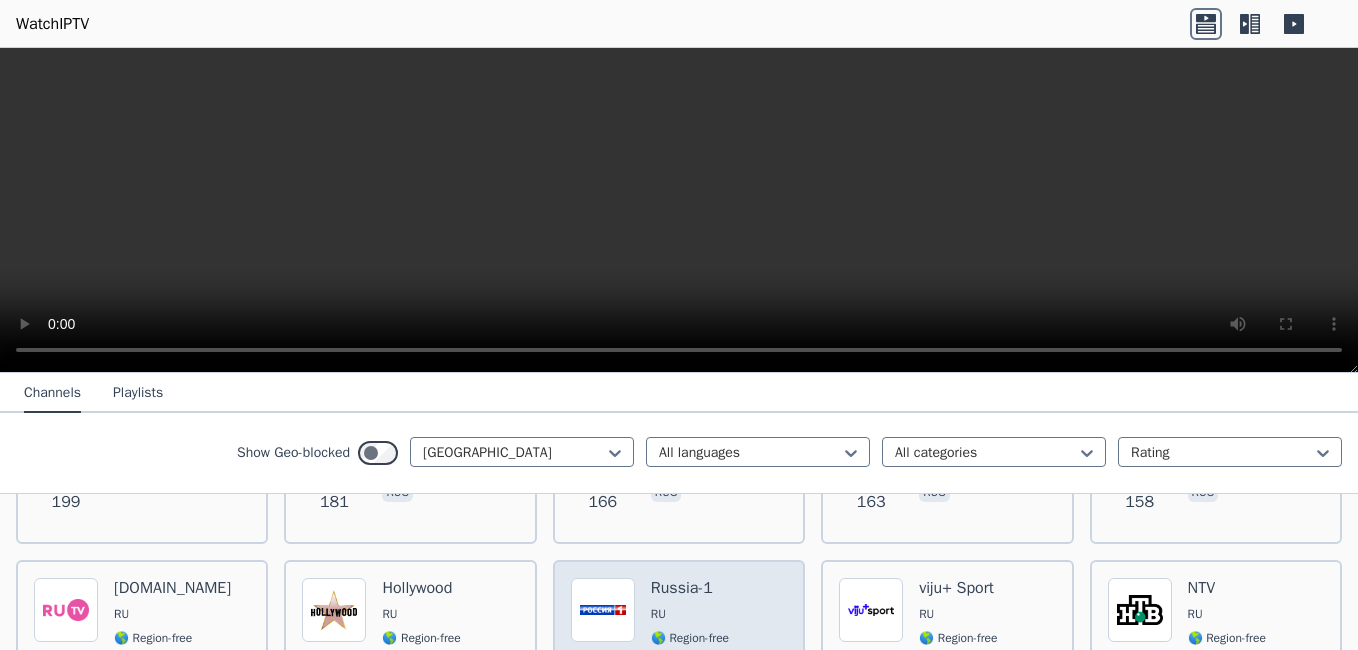 click on "Russia-1" at bounding box center [690, 588] 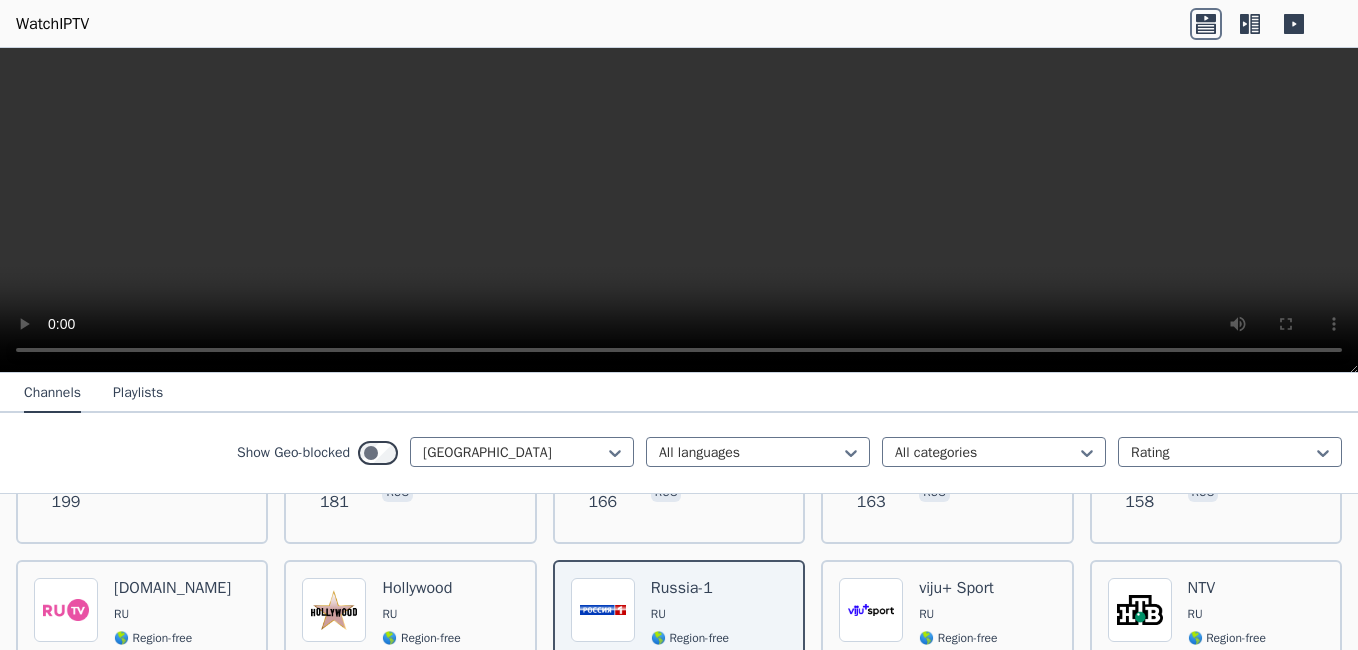 click on "Popularity 1082 RT RU 🌎 Region-free news eng Popularity 755 National Geographic Wild RU 🌎 Region-free documentary rus Popularity 573 Channel One RU 🌎 Region-free general rus Popularity 553 Channel One RU 🌎 Region-free general rus Popularity 434 Dom kino RU 🌎 Region-free movies rus Popularity 411 Russia-1 RU 🌎 Region-free VGTRK general rus Popularity 288 Kinopremyera HD RU 🌎 Region-free movies rus Popularity 282 NTV HD RU 🌎 Region-free general rus Popularity 230 Legendarnyy 24 RU 🌎 Region-free news rus Popularity 213 viju TV1000 action RU 🌎 Region-free Viasat movies rus Popularity 199 Pobeda RU 🌎 Region-free rus Popularity 181 Amedia Premium RU 🌎 Region-free movies series rus Popularity 166 TNT RU 🌎 Region-free entertainment rus Popularity 163 Dom kino RU 🌎 Region-free movies rus Popularity 158 REN TV RU 🌎 Region-free general rus Popularity 154 RU.TV RU 🌎 Region-free music rus Popularity 146 Hollywood RU 🌎 Region-free movies rus Popularity 143 Russia-1 RU rus" at bounding box center (679, 4954) 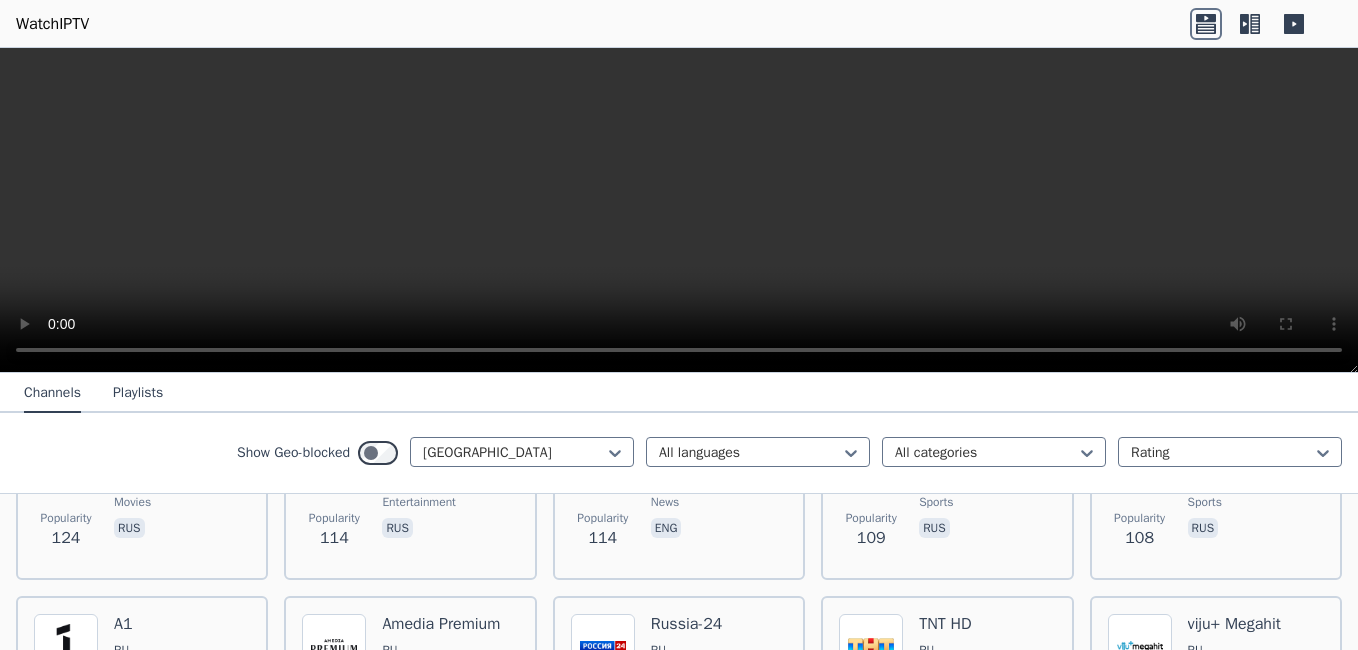 scroll, scrollTop: 1181, scrollLeft: 0, axis: vertical 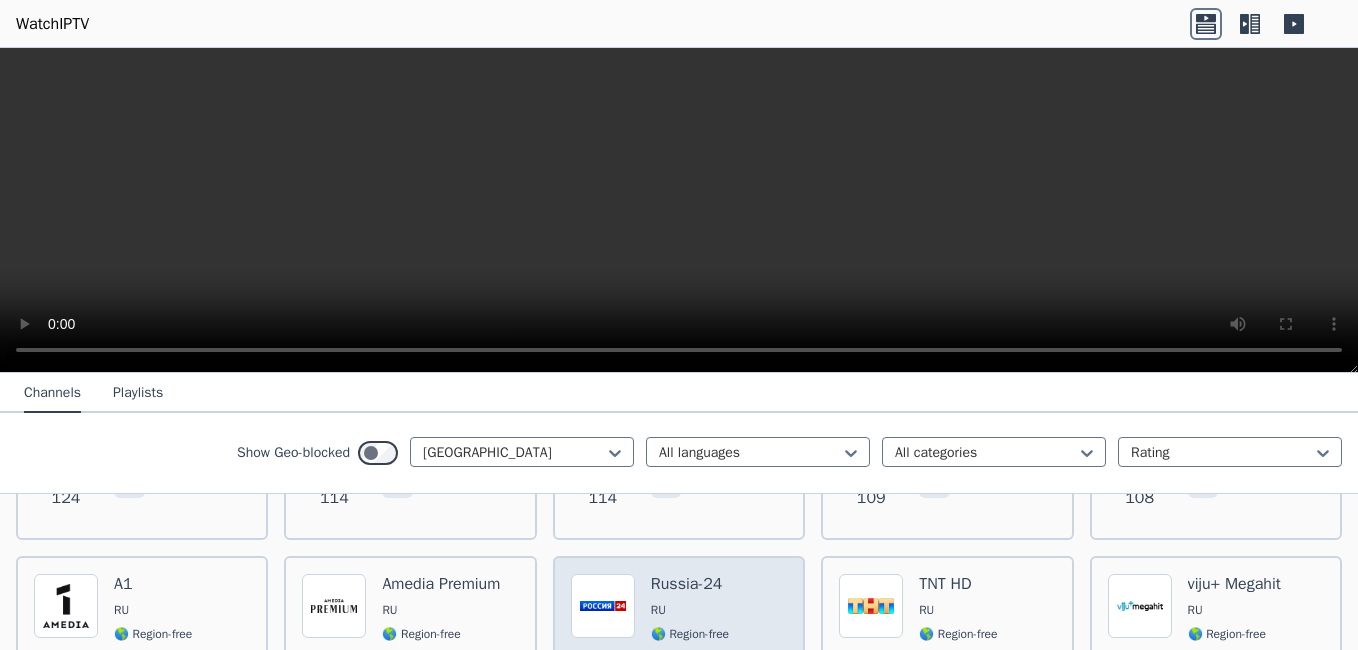 click on "Russia-24" at bounding box center (690, 584) 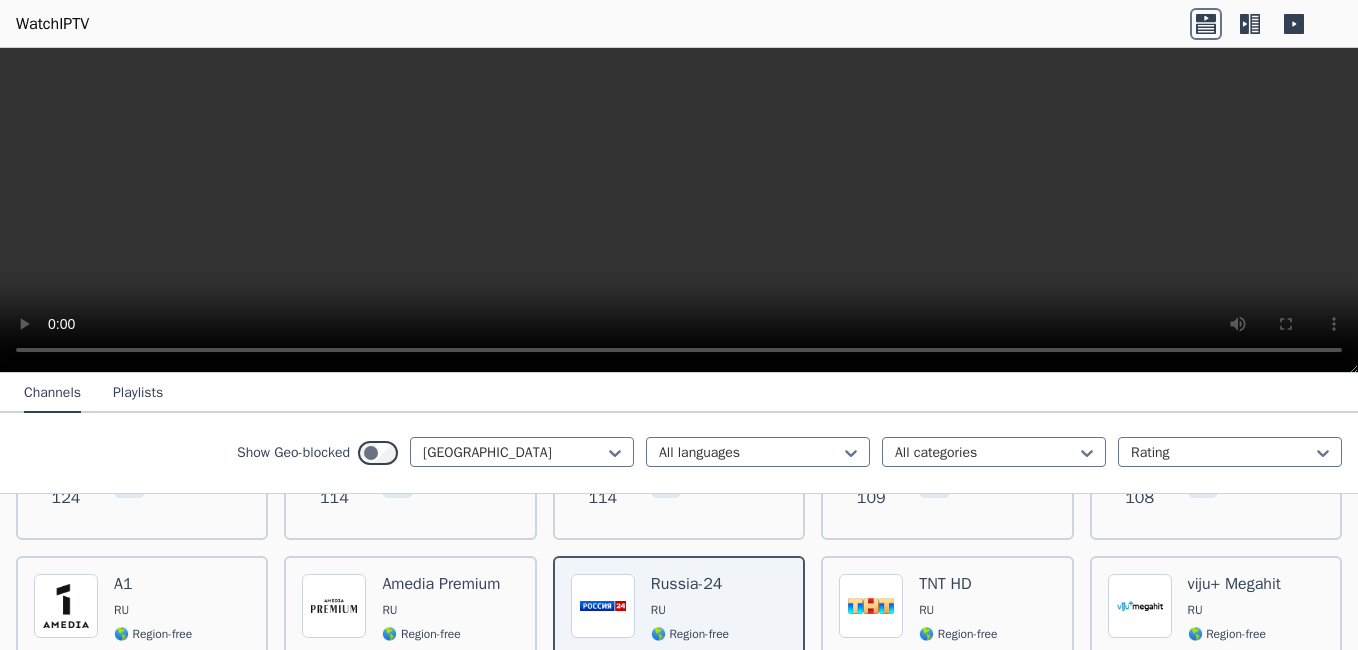 drag, startPoint x: 1066, startPoint y: 545, endPoint x: 866, endPoint y: 471, distance: 213.25102 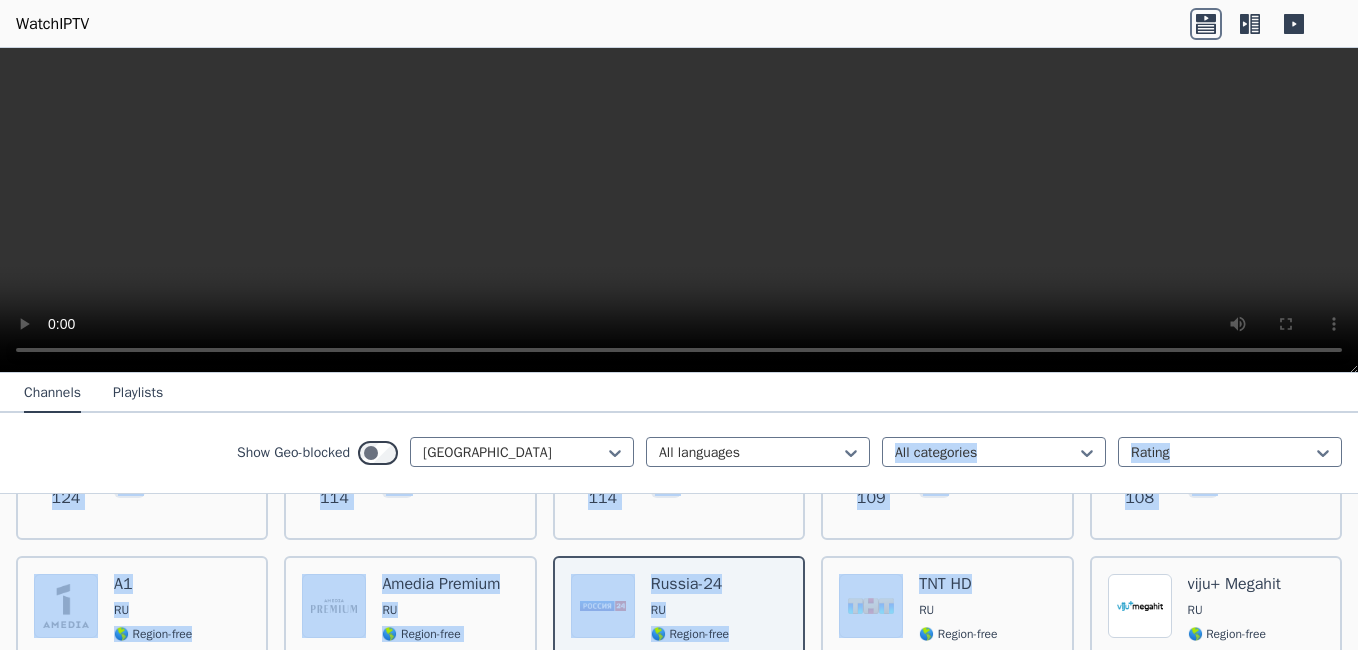 drag, startPoint x: 866, startPoint y: 471, endPoint x: 827, endPoint y: 471, distance: 39 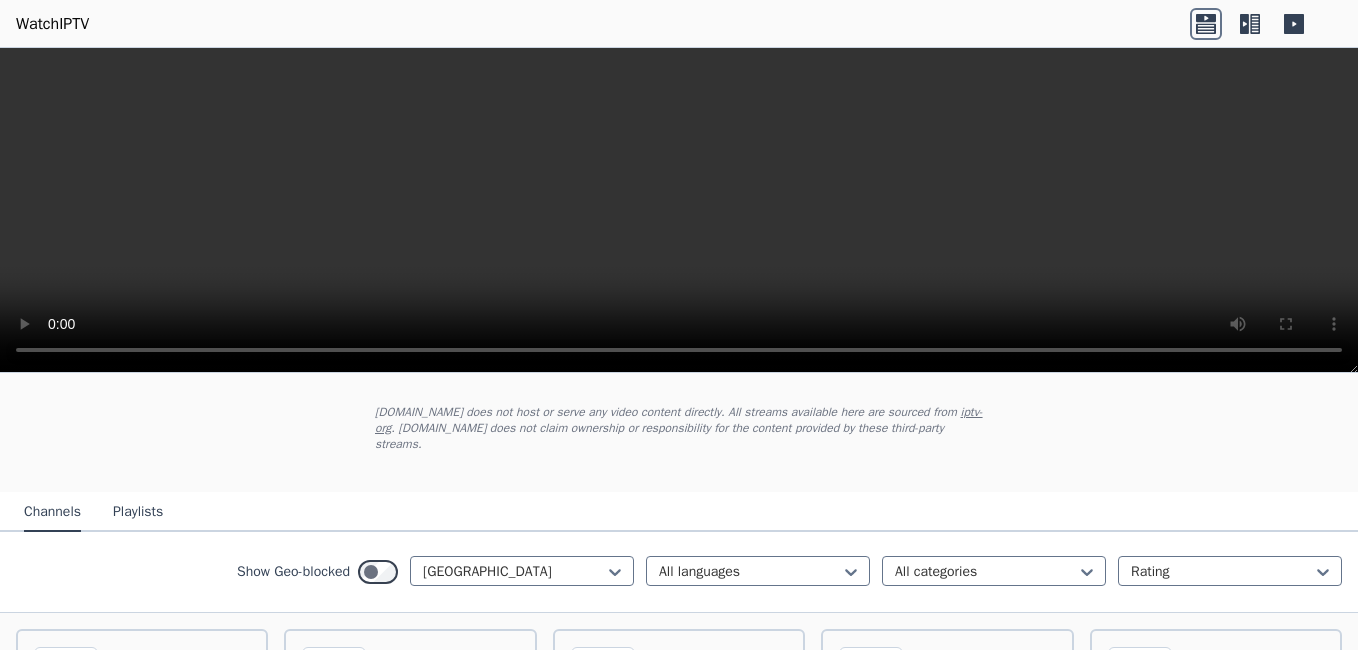 scroll, scrollTop: 0, scrollLeft: 0, axis: both 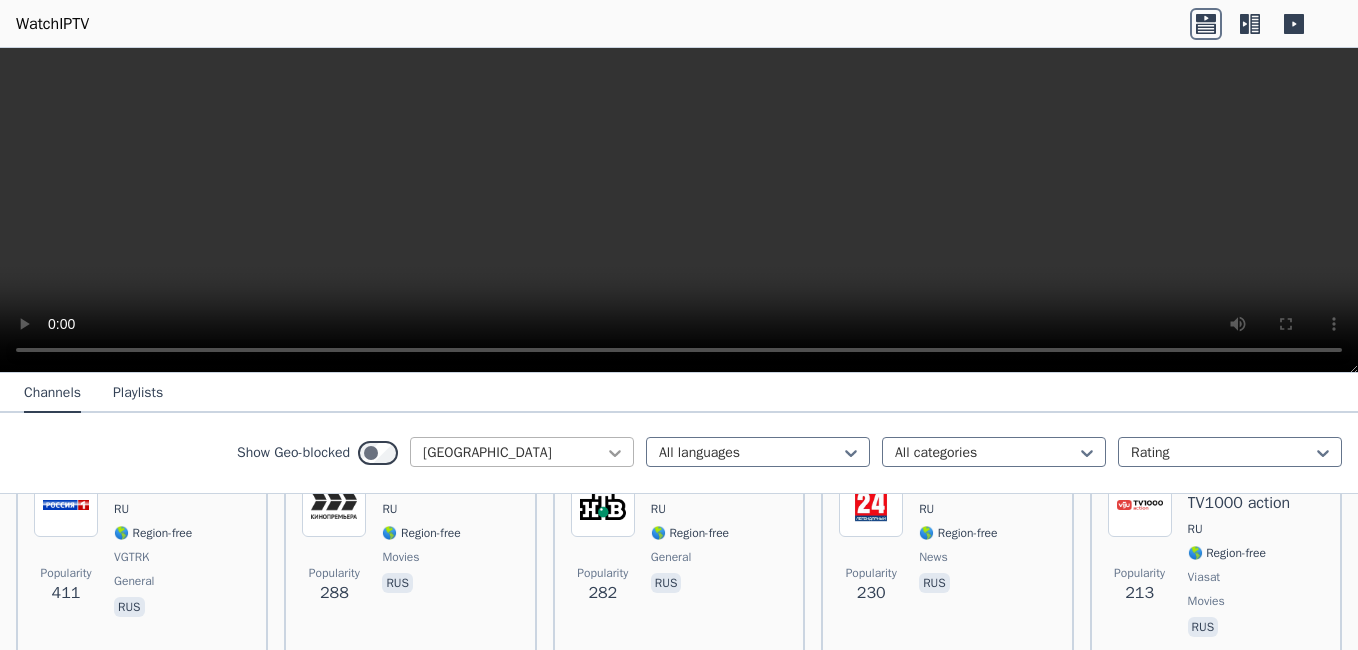 click 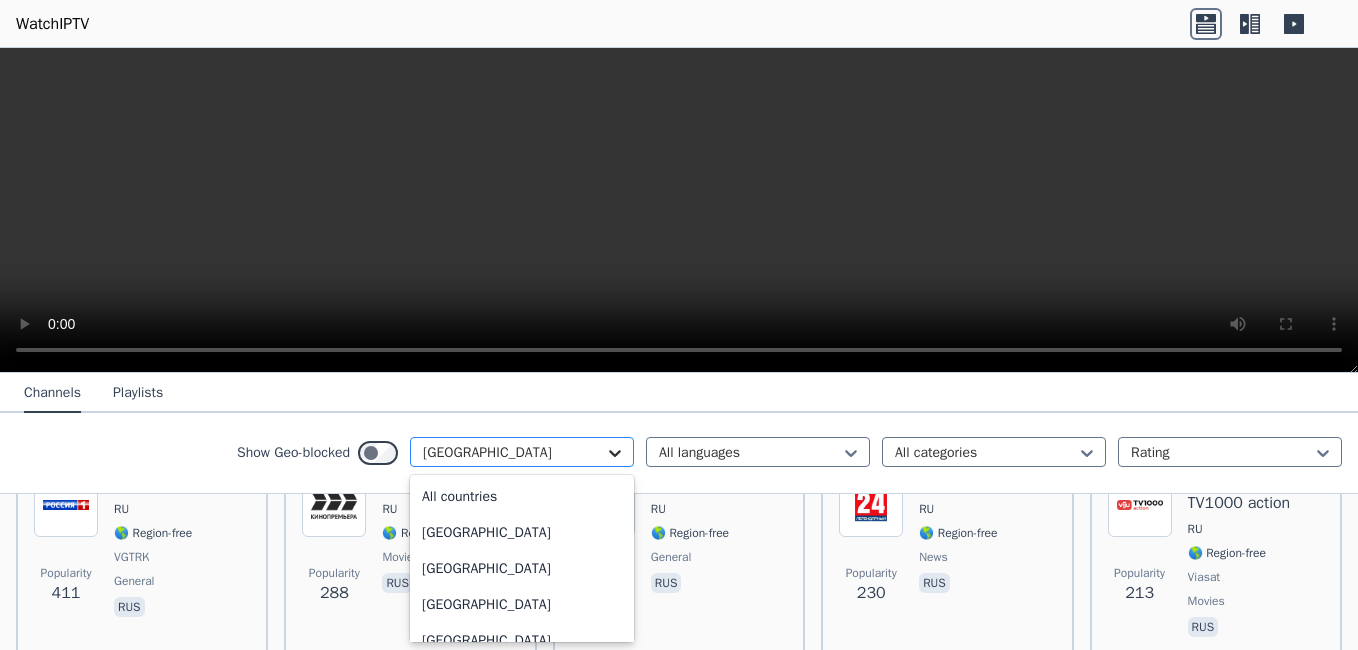 scroll, scrollTop: 5316, scrollLeft: 0, axis: vertical 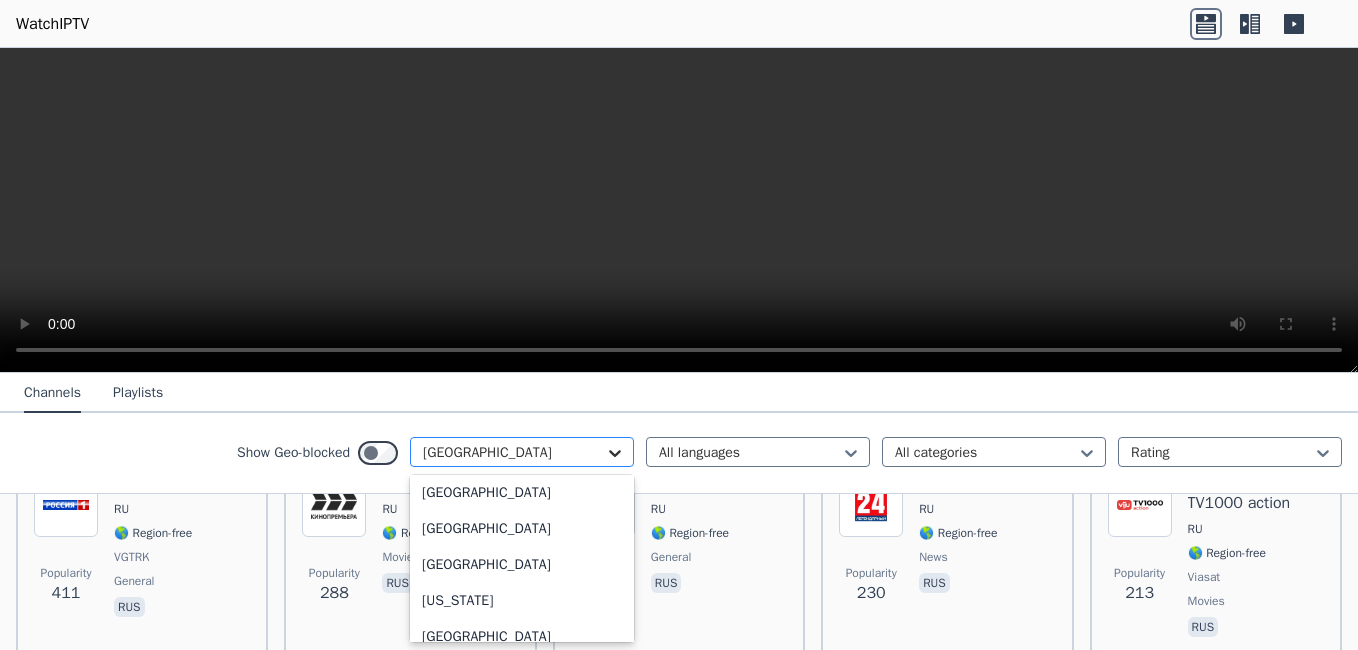 click 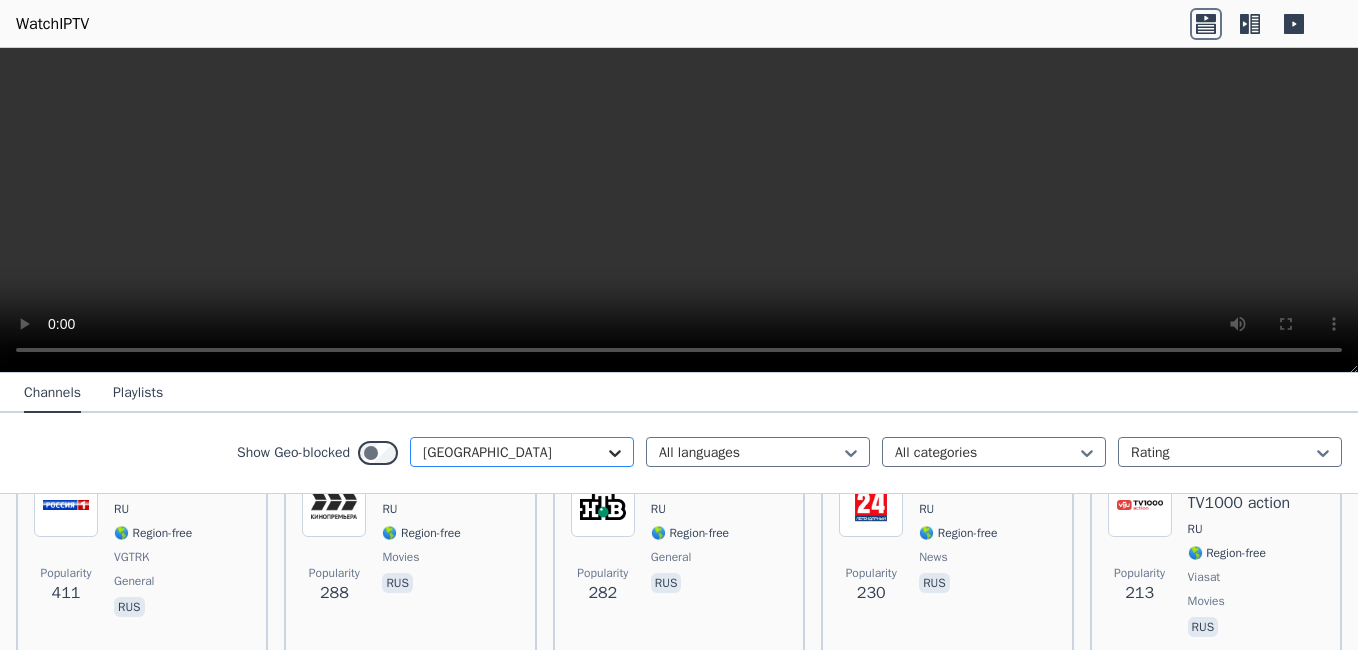 click 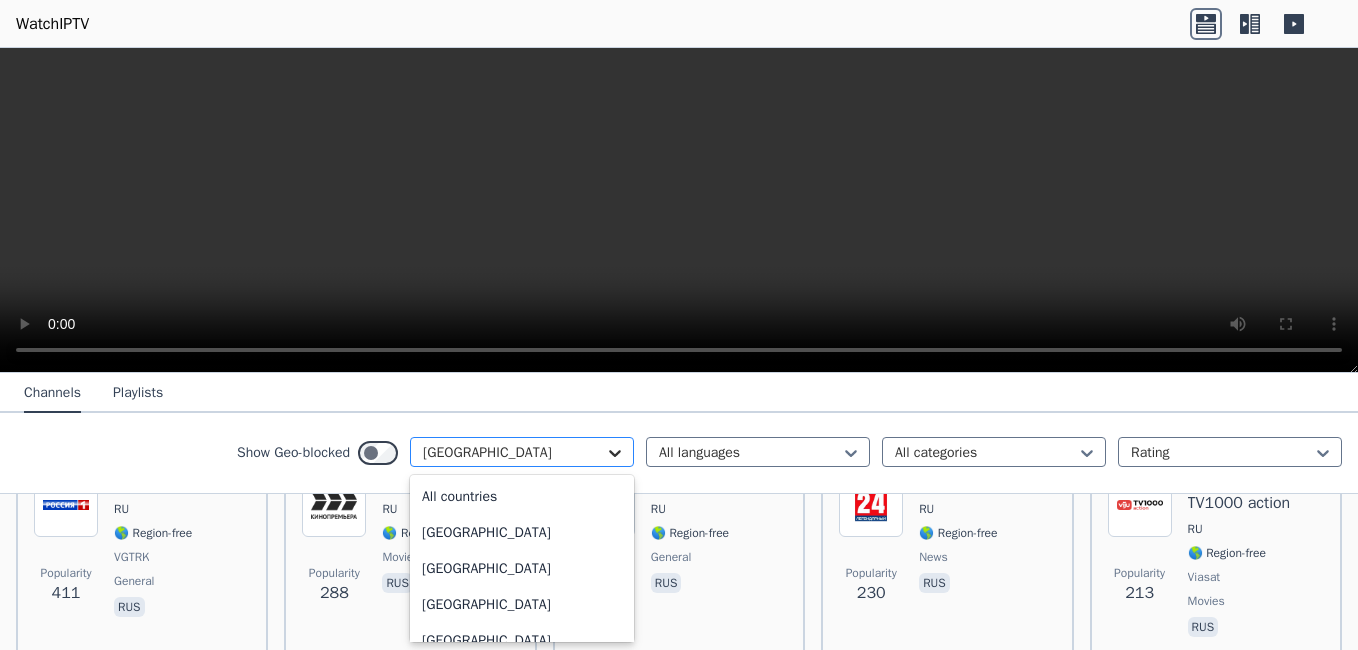 scroll, scrollTop: 5316, scrollLeft: 0, axis: vertical 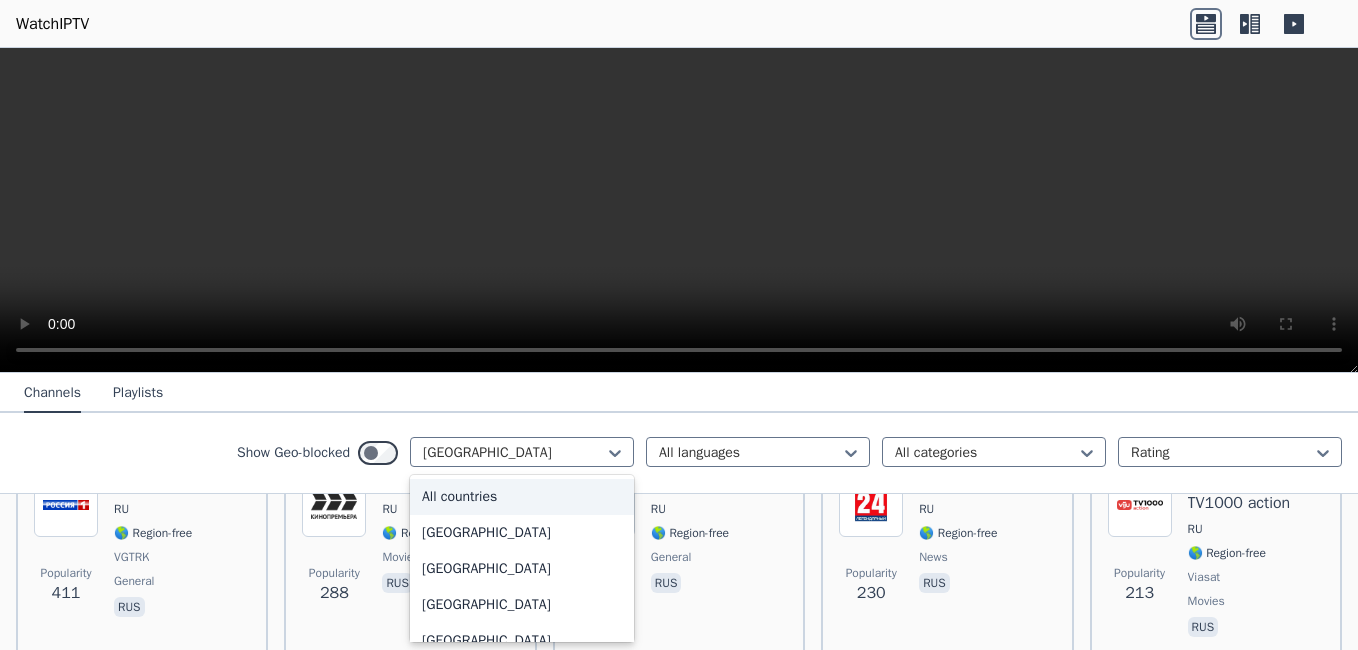 click on "All countries" at bounding box center (522, 497) 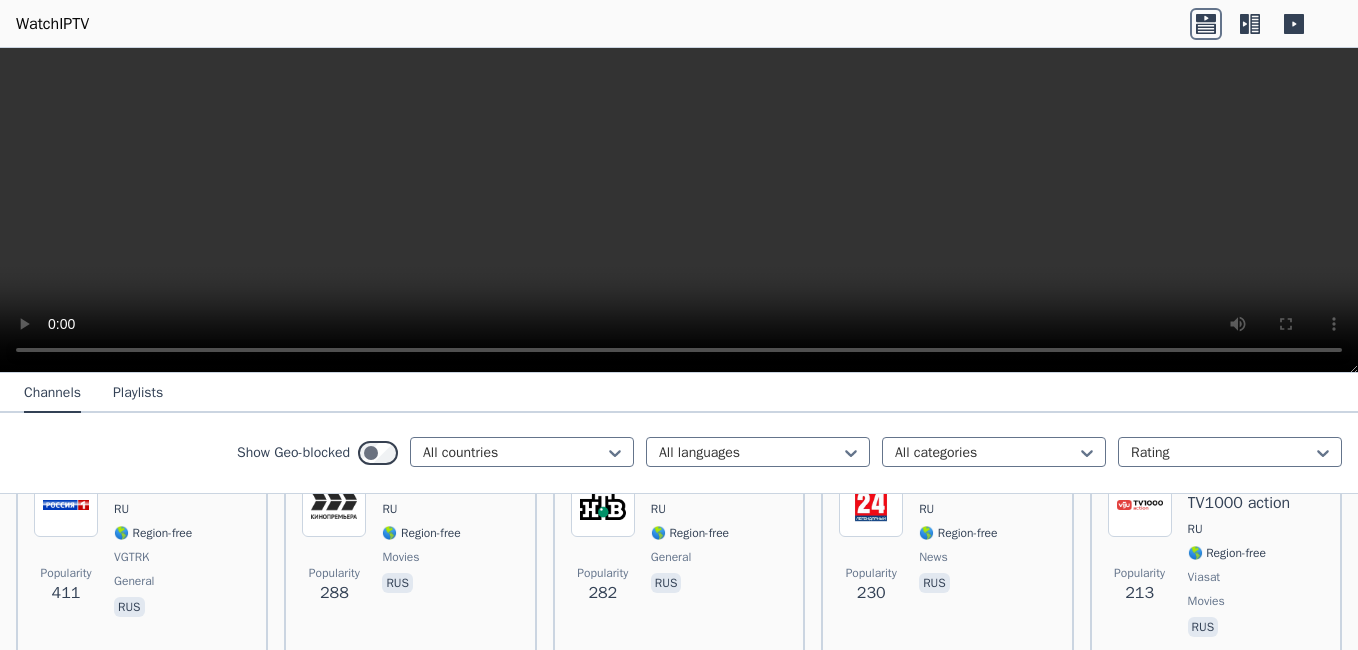 scroll, scrollTop: 0, scrollLeft: 0, axis: both 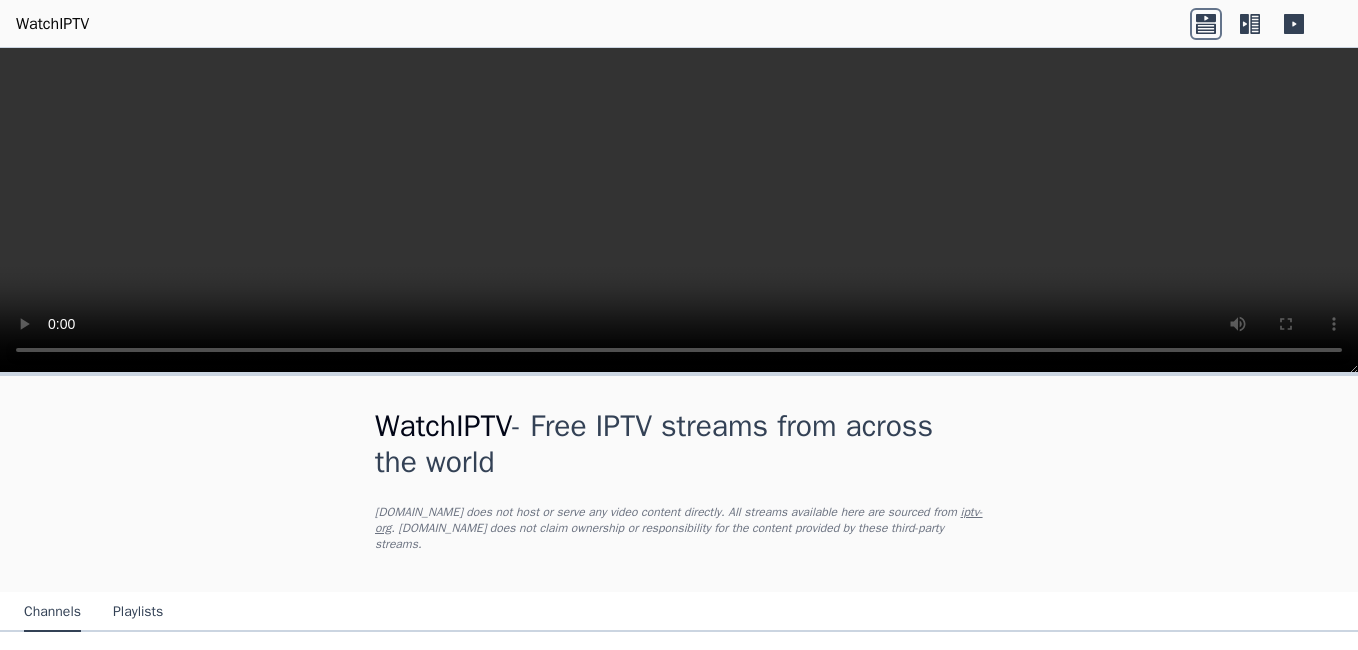 click on "WatchIPTV  - Free IPTV streams from across the world WatchIPTV.xyz does not host or serve any video content directly. All streams available here are sourced from   iptv-org . WatchIPTV.xyz does not claim ownership or responsibility for the content provided by these third-party streams. Channels Playlists Show Geo-blocked All countries All languages All categories Rating Popularity 12929 Fox News Channel US 🌎 Region-free news eng Popularity 9179 BBC News UK 🌎 Region-free news eng Popularity 5624 TF1 FR 🌎 Region-free entertainment fra Popularity 4771 MUTV UK 🌎 Region-free sports eng Popularity 4407 Filmex MX 🌎 Region-free movies spa Popularity 3879 HBO 2 East US 🌎 Region-free HBO movies series eng spa Popularity 3008 Classic Cinema US 🌎 Region-free movies eng Popularity 2808 TMC FR 🌎 Region-free fra Popularity 2721 MovieSphere US 🌎 Region-free movies eng Popularity 2561 CBS News US 🌎 Region-free news eng Popularity 2458 Real Madrid TV ES 🌎 Region-free sports spa Popularity 2448" at bounding box center [679, 5654] 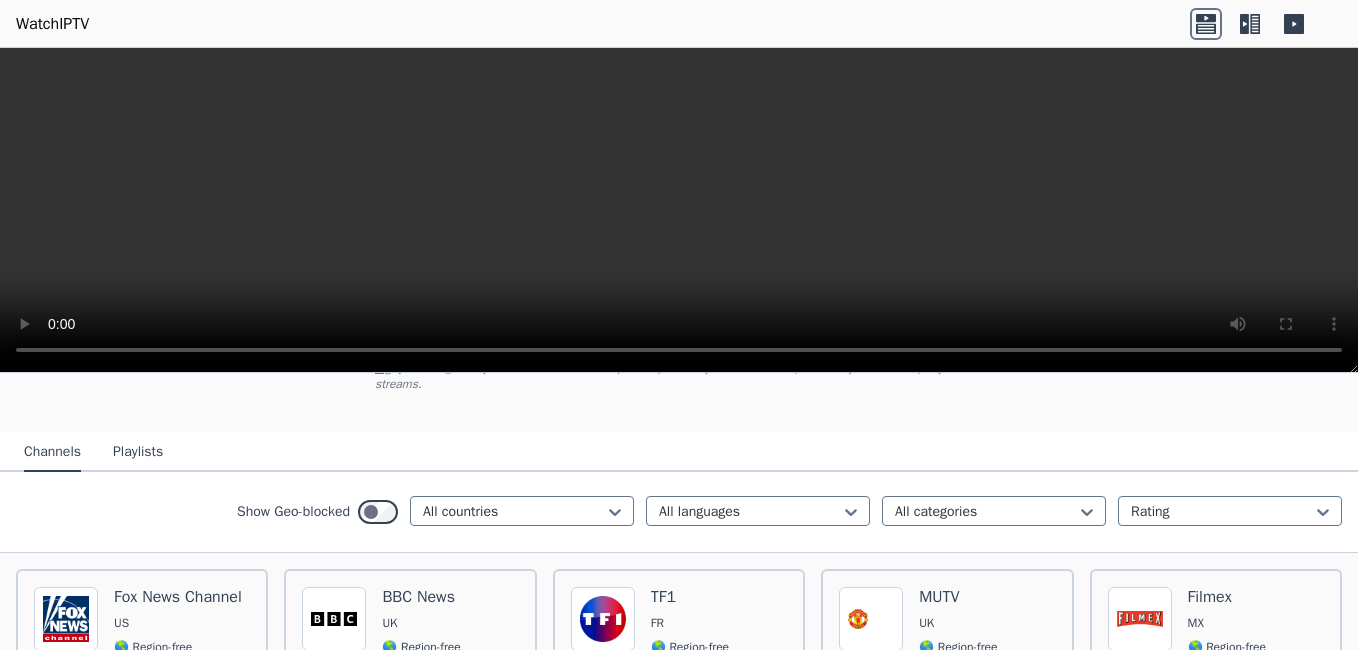 scroll, scrollTop: 200, scrollLeft: 0, axis: vertical 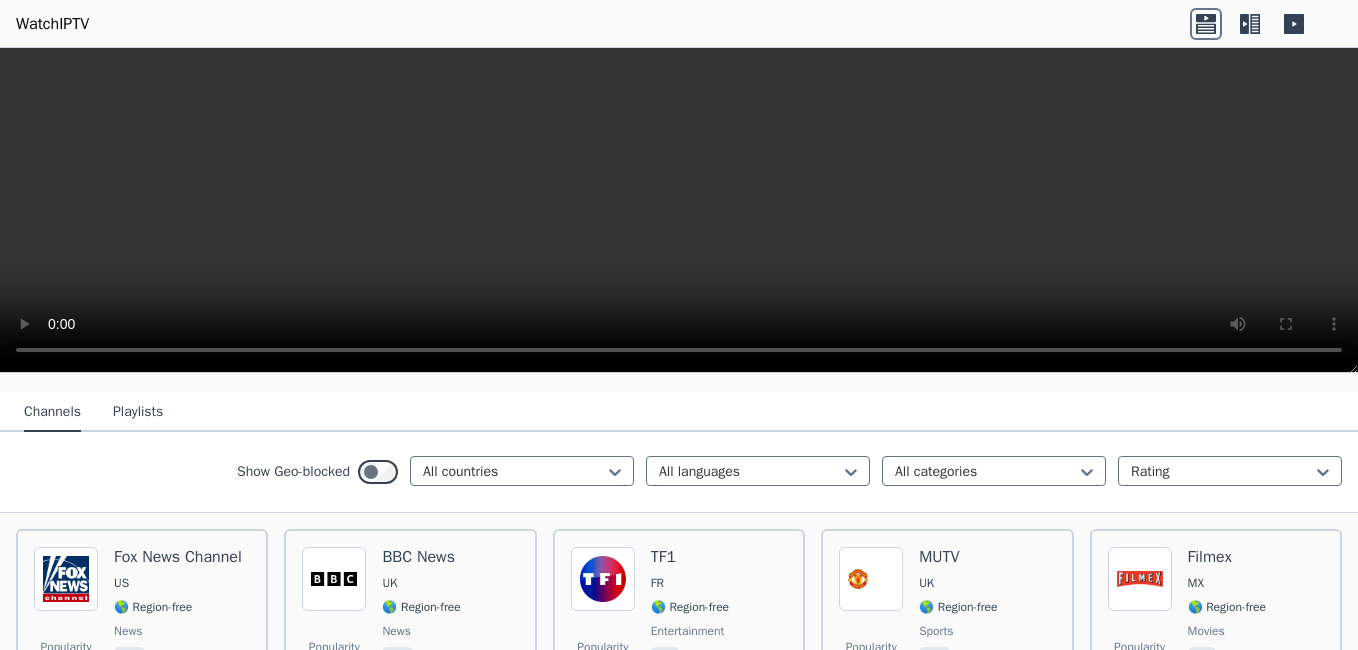 click on "Channels Playlists" at bounding box center [679, 412] 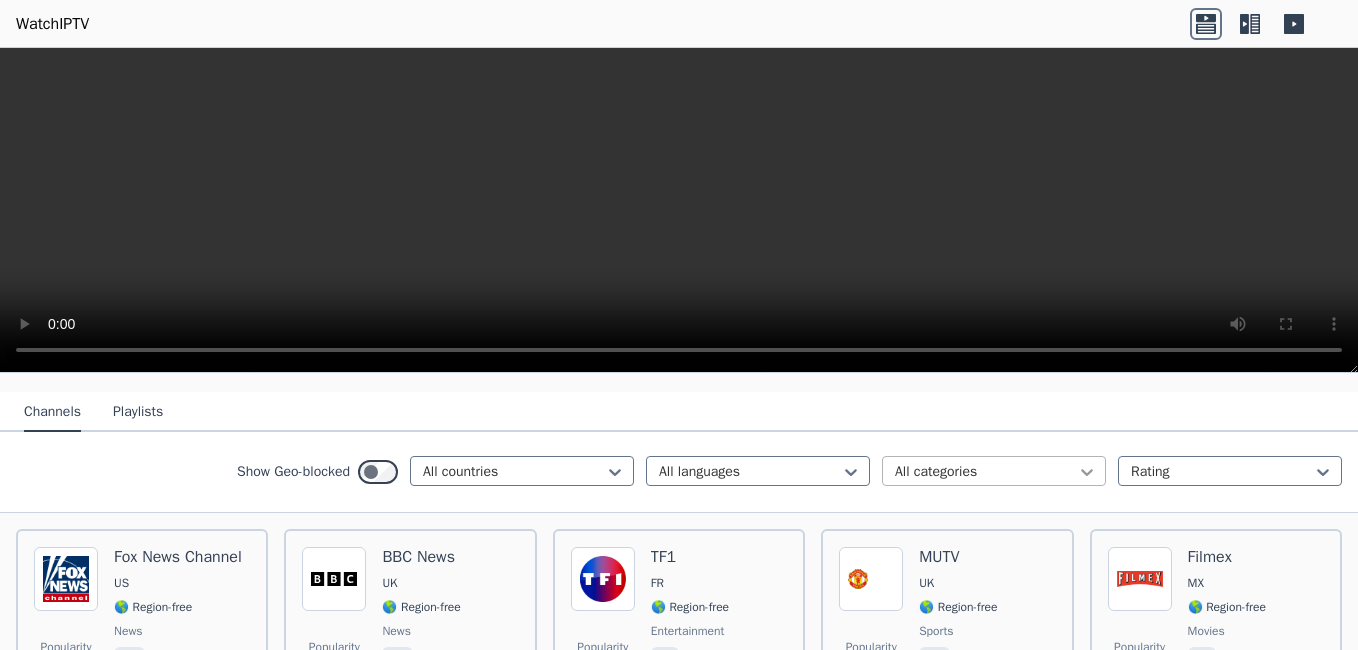 click 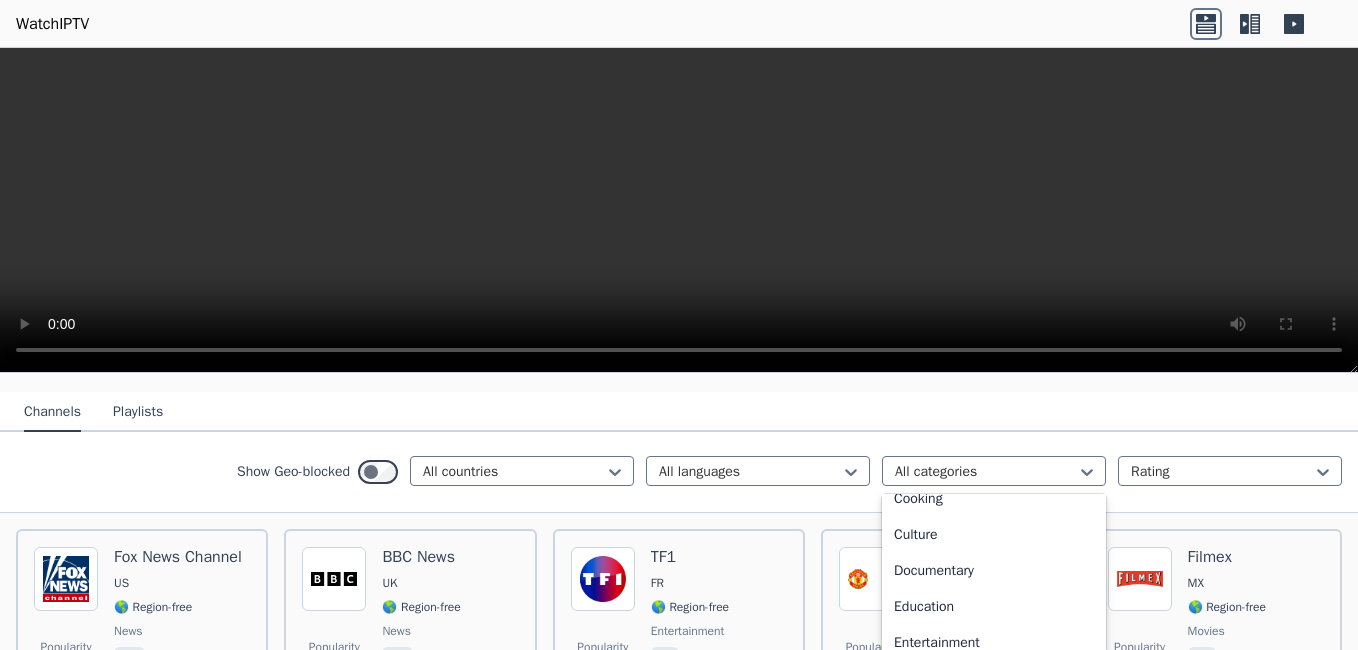 scroll, scrollTop: 241, scrollLeft: 0, axis: vertical 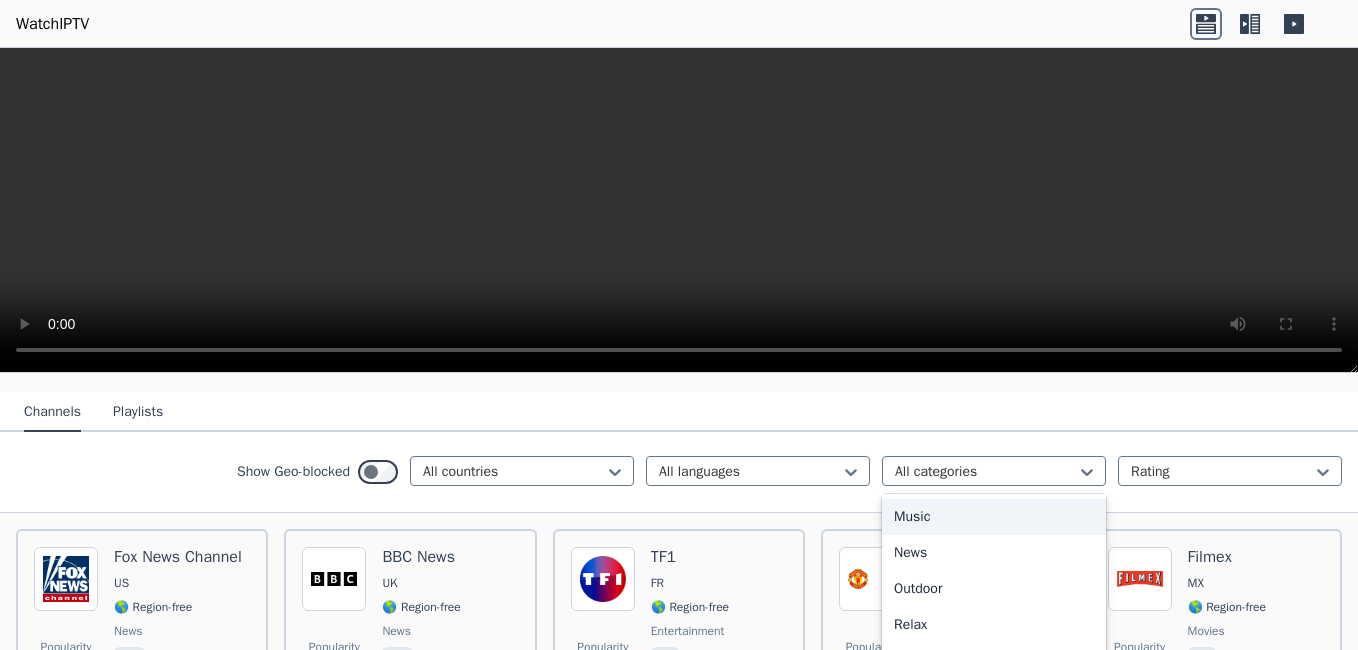click on "Music" at bounding box center [994, 517] 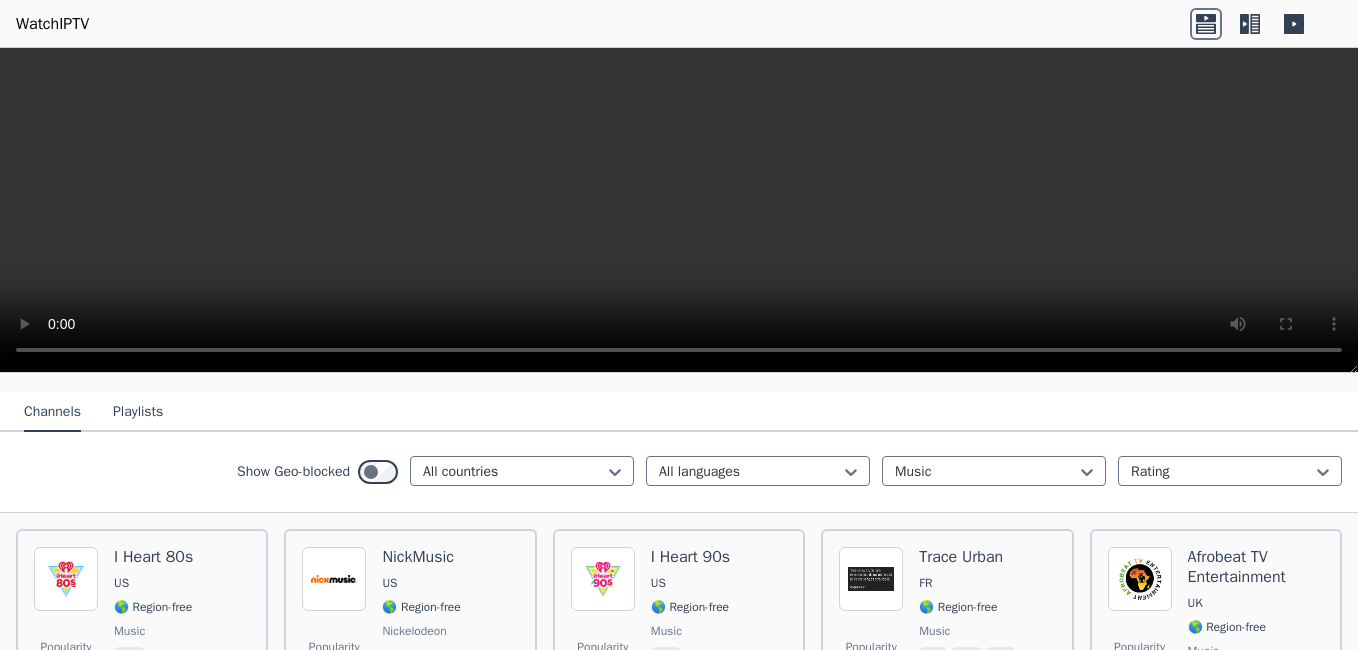 click on "Popularity 1212 I Heart 80s US 🌎 Region-free music eng Popularity 843 NickMusic US 🌎 Region-free Nickelodeon music por eng Popularity 747 I Heart 90s US 🌎 Region-free music eng Popularity 742 Trace Urban FR 🌎 Region-free music fra eng por Popularity 713 Afrobeat TV Entertainment UK 🌎 Region-free music eng Popularity 700 Clubbing TV FR 🌎 Region-free music fra eng Popularity 510 Qmusic NL 🌎 Region-free music nld Popularity 494 Stingray Classica CA 🌎 Region-free Stingray Music music eng deu spa fra Popularity 485 Atomic TV RO 🌎 Region-free FTV music ron eng Popularity 440 Deluxe Dance DE 🌎 Region-free music eng Popularity 423 30A Music US 🌎 Region-free music eng Popularity 408 Balle Balle IN 🌎 Region-free music hin Popularity 355 Kiss TV RO 🌎 Region-free music ron Popularity 354 m2o TV IT 🌎 Region-free music ita Popularity 349 Ocko CZ 🌎 Region-free music ces Popularity 306 Trace Latina FR 🌎 Region-free music fra Popularity 299 Deluxe Music DE 🌎 Region-free music" at bounding box center (679, 5649) 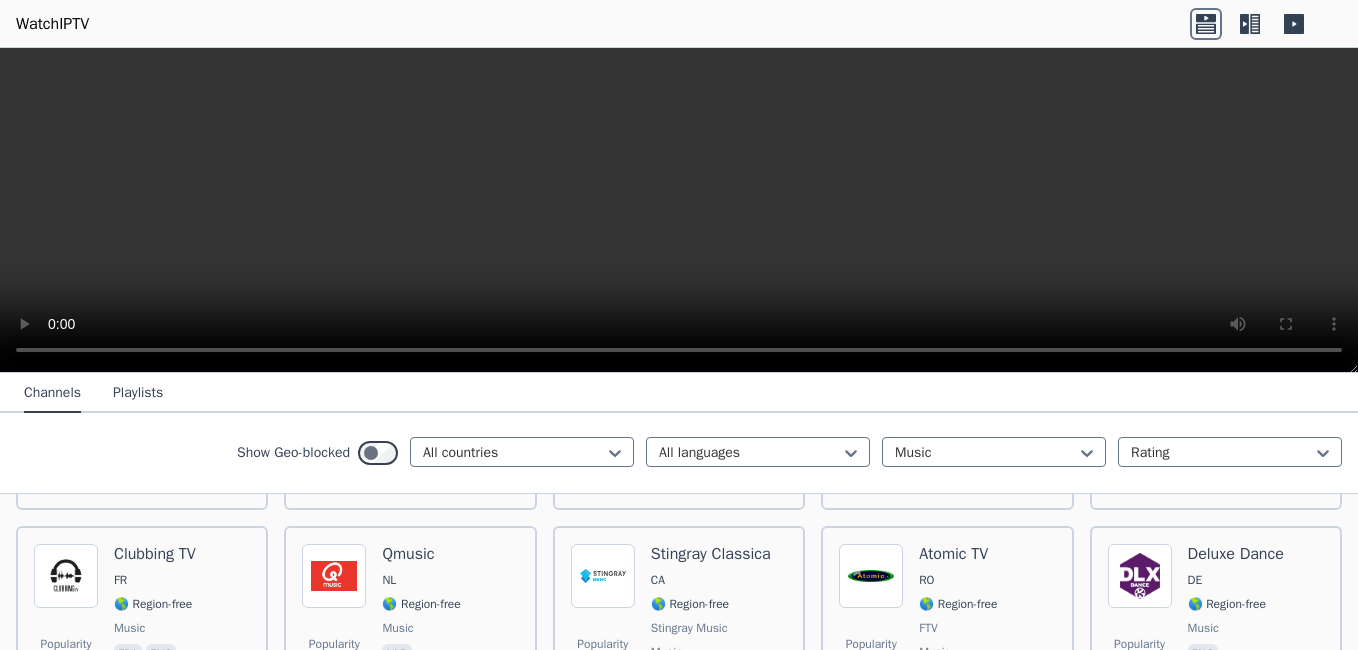 scroll, scrollTop: 400, scrollLeft: 0, axis: vertical 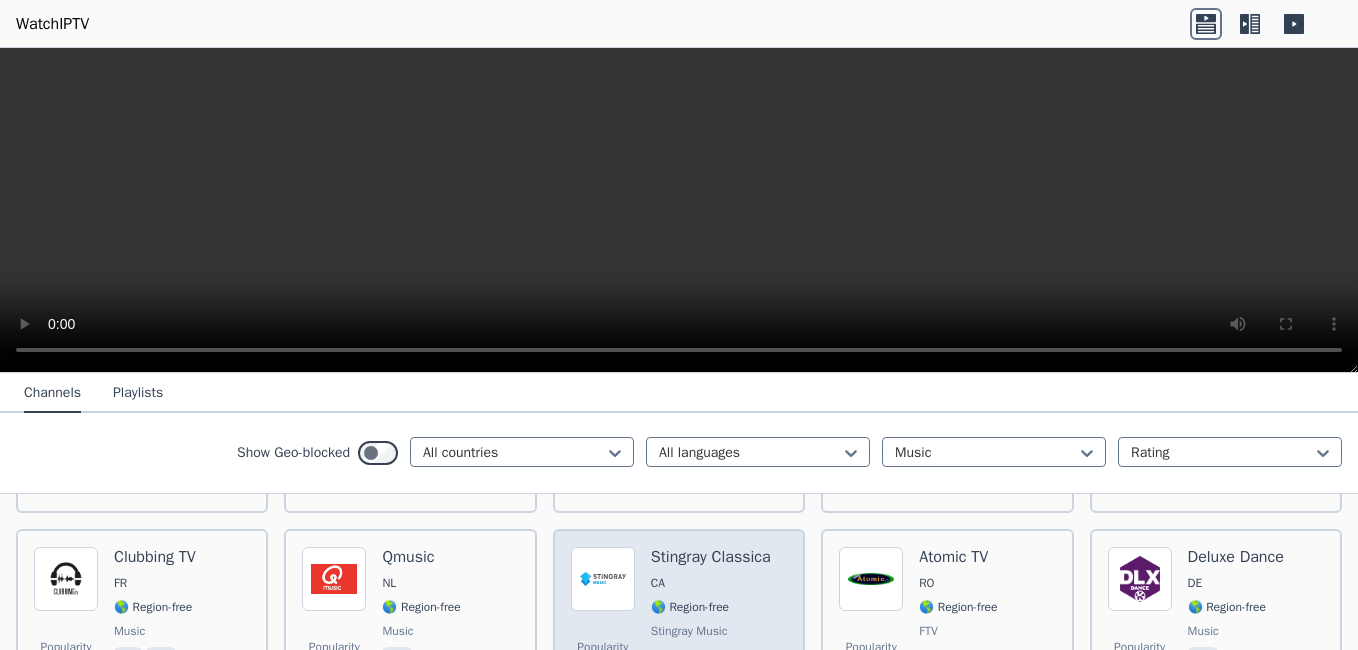 click on "Stingray Classica" at bounding box center [718, 557] 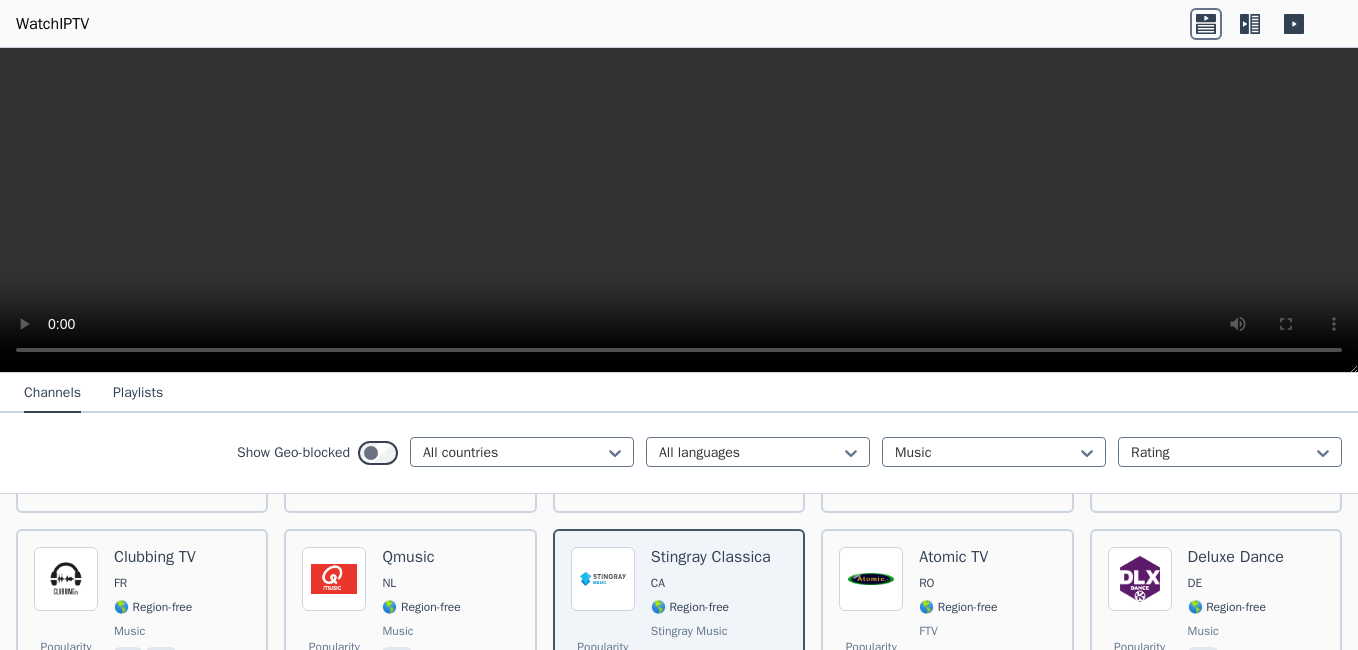 click on "Popularity 1212 I Heart 80s US 🌎 Region-free music eng Popularity 843 NickMusic US 🌎 Region-free Nickelodeon music por eng Popularity 747 I Heart 90s US 🌎 Region-free music eng Popularity 742 Trace Urban FR 🌎 Region-free music fra eng por Popularity 713 Afrobeat TV Entertainment UK 🌎 Region-free music eng Popularity 700 Clubbing TV FR 🌎 Region-free music fra eng Popularity 510 Qmusic NL 🌎 Region-free music nld Popularity 494 Stingray Classica CA 🌎 Region-free Stingray Music music eng deu spa fra Popularity 485 Atomic TV RO 🌎 Region-free FTV music ron eng Popularity 440 Deluxe Dance DE 🌎 Region-free music eng Popularity 423 30A Music US 🌎 Region-free music eng Popularity 408 Balle Balle IN 🌎 Region-free music hin Popularity 355 Kiss TV RO 🌎 Region-free music ron Popularity 354 m2o TV IT 🌎 Region-free music ita Popularity 349 Ocko CZ 🌎 Region-free music ces Popularity 306 Trace Latina FR 🌎 Region-free music fra Popularity 299 Deluxe Music DE 🌎 Region-free music" at bounding box center (679, 5449) 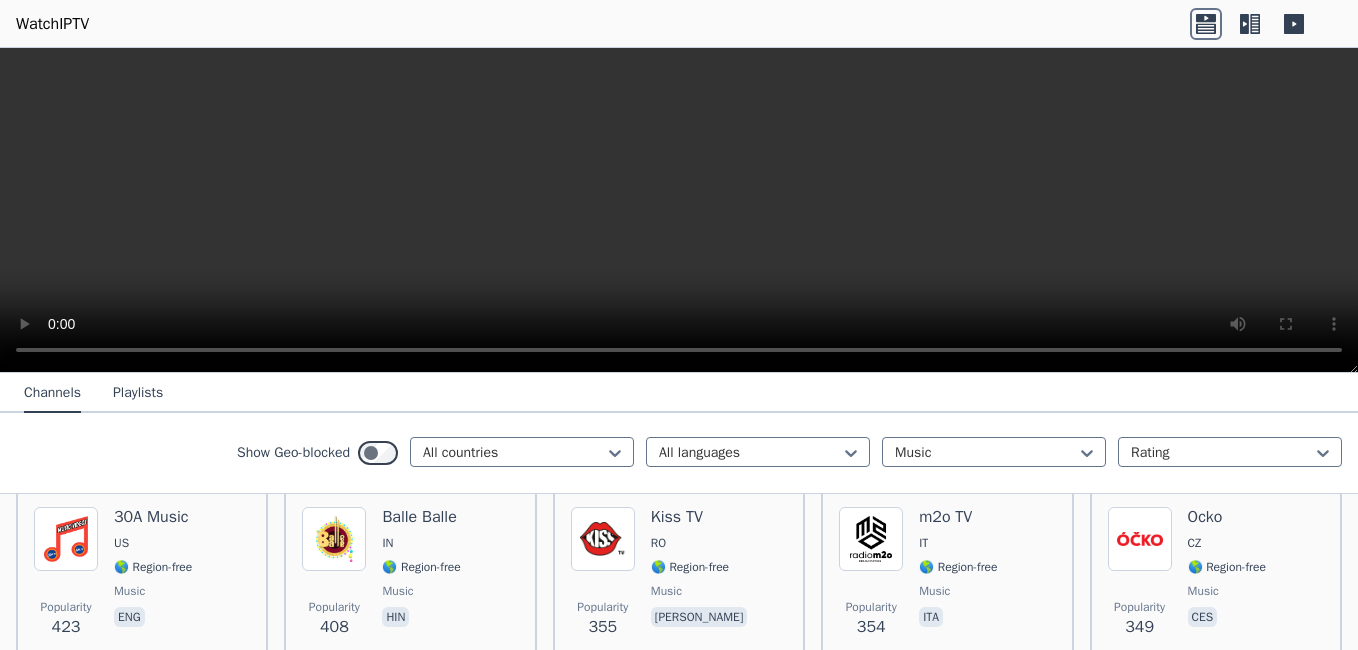 scroll, scrollTop: 600, scrollLeft: 0, axis: vertical 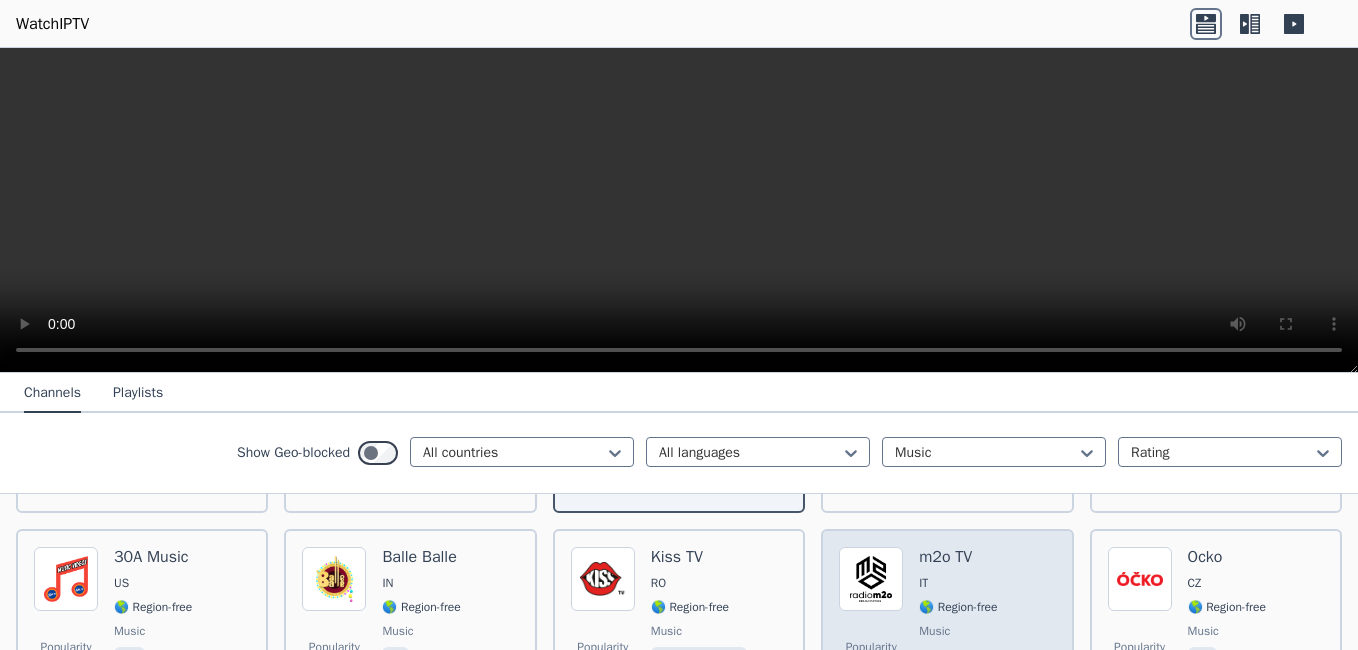 click on "m2o TV" at bounding box center (958, 557) 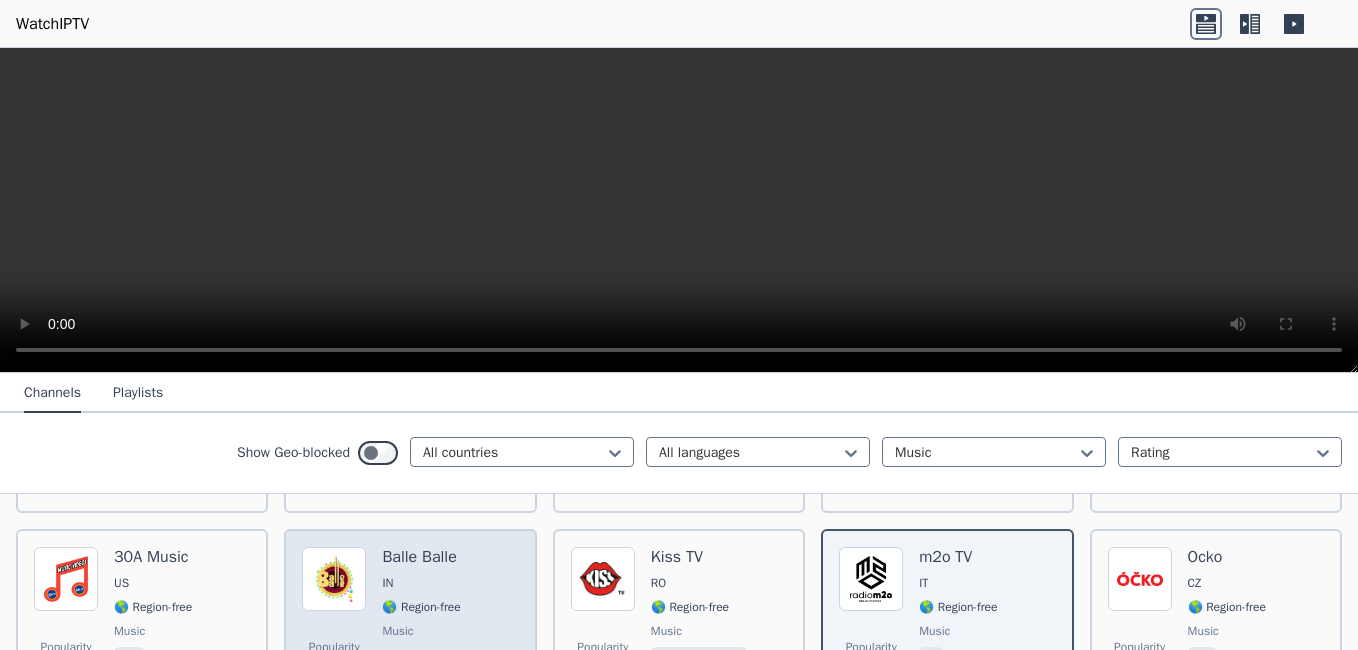 click on "Balle Balle" at bounding box center (421, 557) 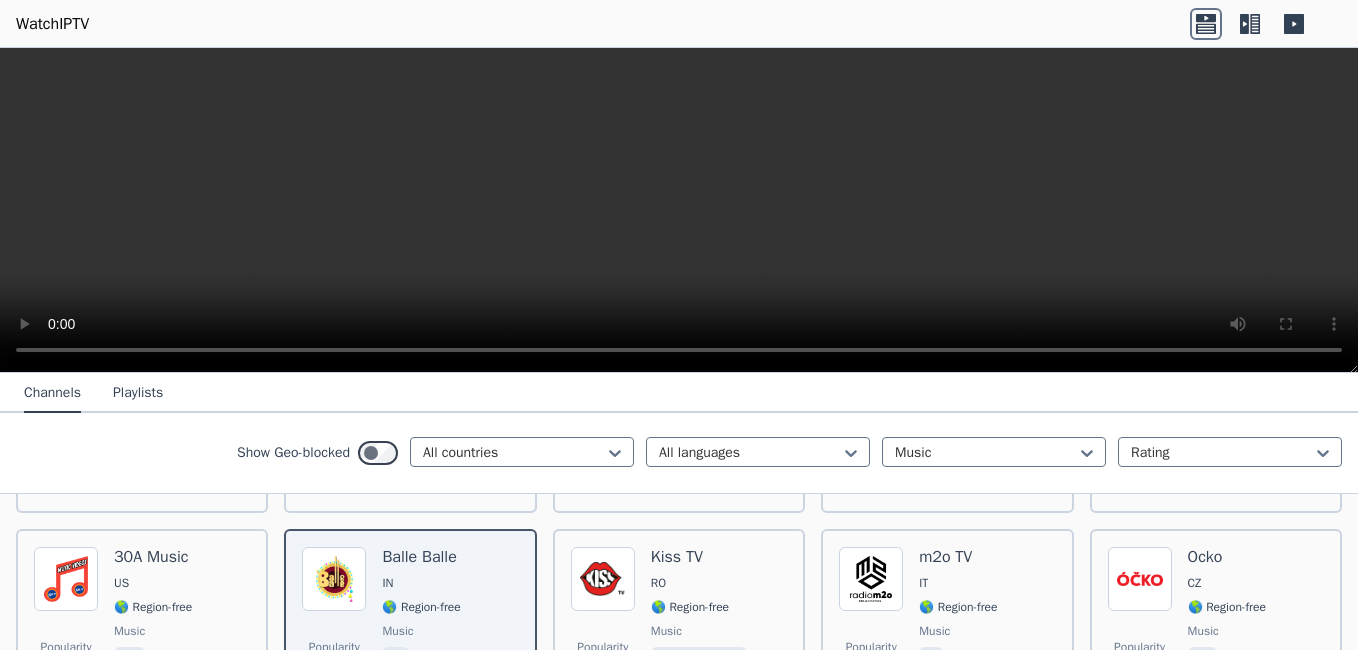 click on "Popularity 1212 I Heart 80s US 🌎 Region-free music eng Popularity 843 NickMusic US 🌎 Region-free Nickelodeon music por eng Popularity 747 I Heart 90s US 🌎 Region-free music eng Popularity 742 Trace Urban FR 🌎 Region-free music fra eng por Popularity 713 Afrobeat TV Entertainment UK 🌎 Region-free music eng Popularity 700 Clubbing TV FR 🌎 Region-free music fra eng Popularity 510 Qmusic NL 🌎 Region-free music nld Popularity 494 Stingray Classica CA 🌎 Region-free Stingray Music music eng deu spa fra Popularity 485 Atomic TV RO 🌎 Region-free FTV music ron eng Popularity 440 Deluxe Dance DE 🌎 Region-free music eng Popularity 423 30A Music US 🌎 Region-free music eng Popularity 408 Balle Balle IN 🌎 Region-free music hin Popularity 355 Kiss TV RO 🌎 Region-free music ron Popularity 354 m2o TV IT 🌎 Region-free music ita Popularity 349 Ocko CZ 🌎 Region-free music ces Popularity 306 Trace Latina FR 🌎 Region-free music fra Popularity 299 Deluxe Music DE 🌎 Region-free music" at bounding box center [679, 5249] 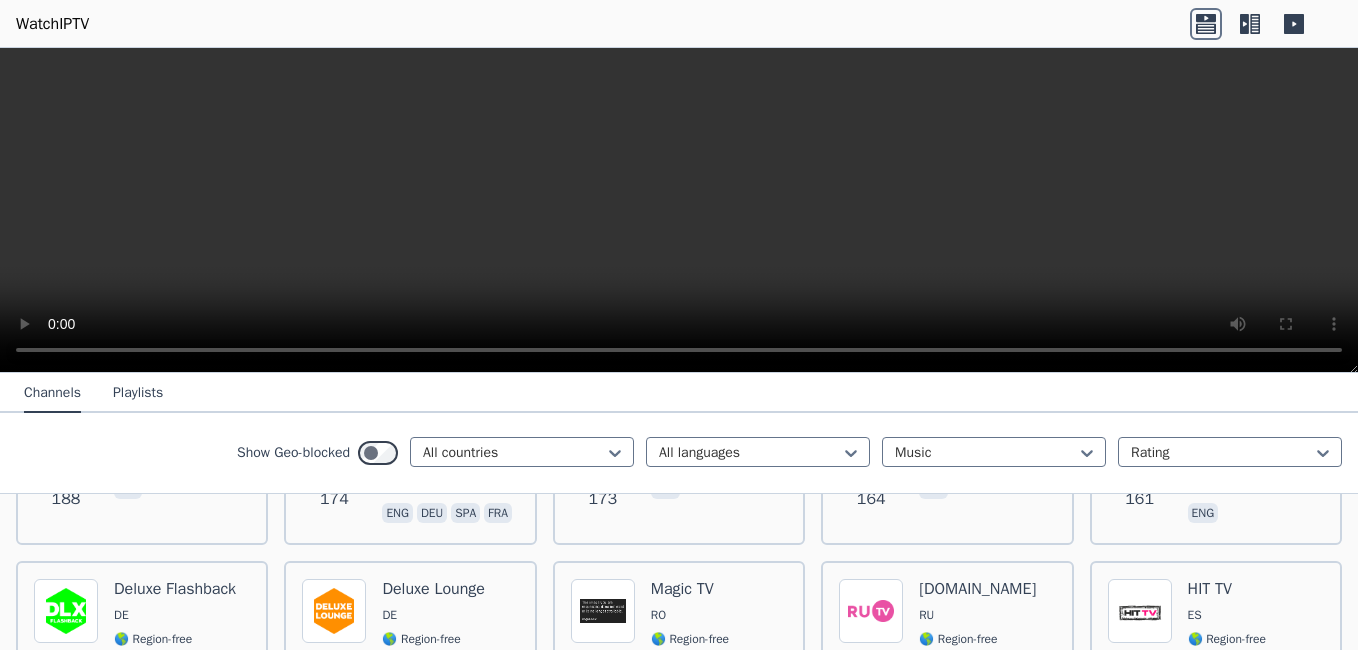 scroll, scrollTop: 1400, scrollLeft: 0, axis: vertical 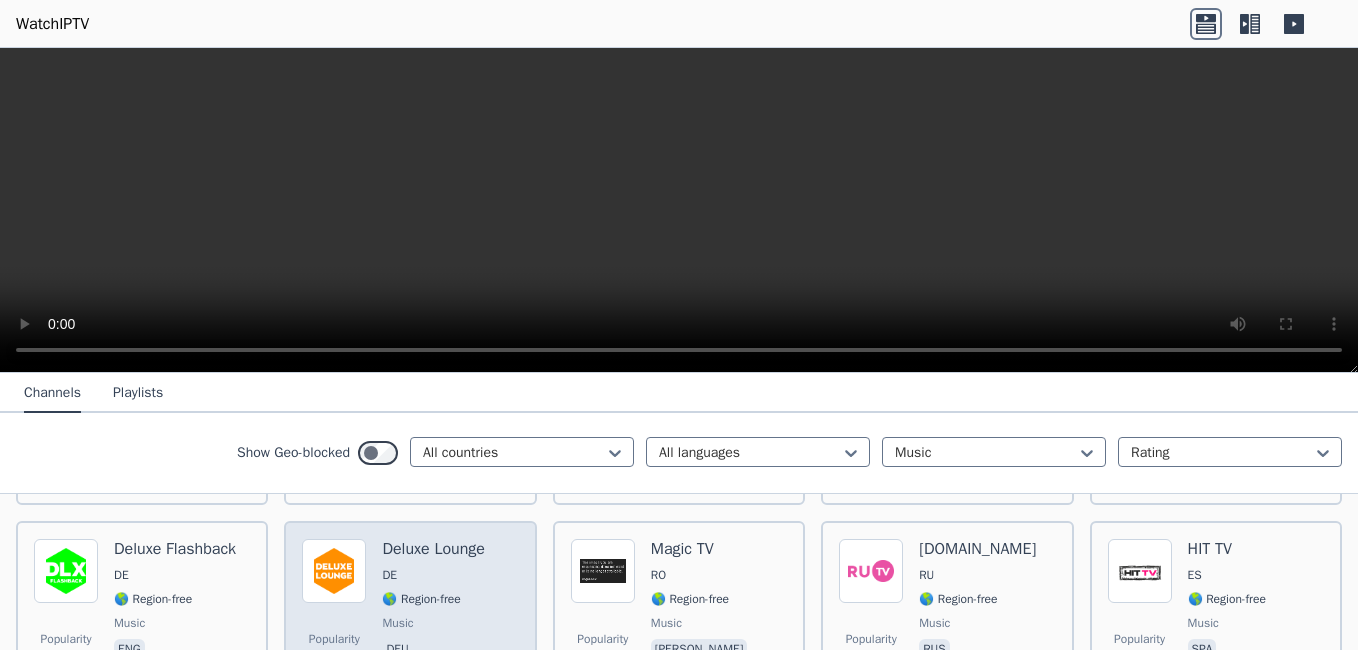 click on "Deluxe Lounge" at bounding box center [433, 549] 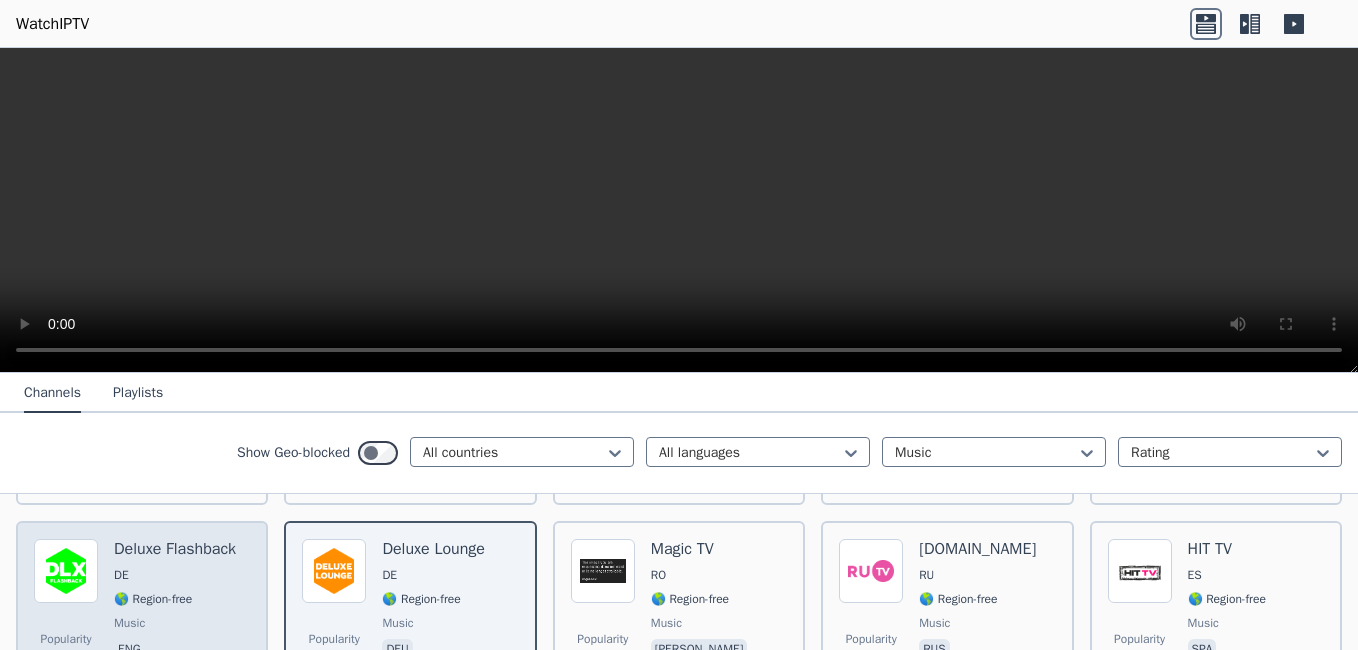 click on "Deluxe Flashback" at bounding box center [175, 549] 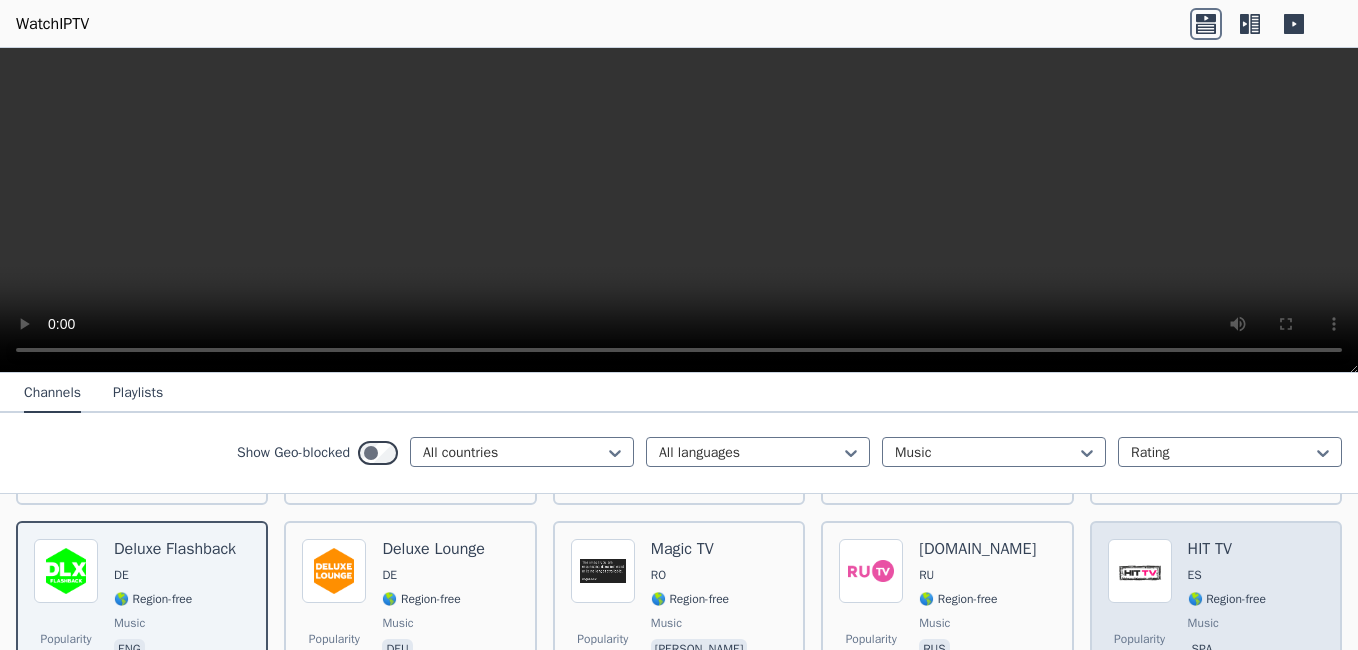 click on "HIT TV" at bounding box center (1227, 549) 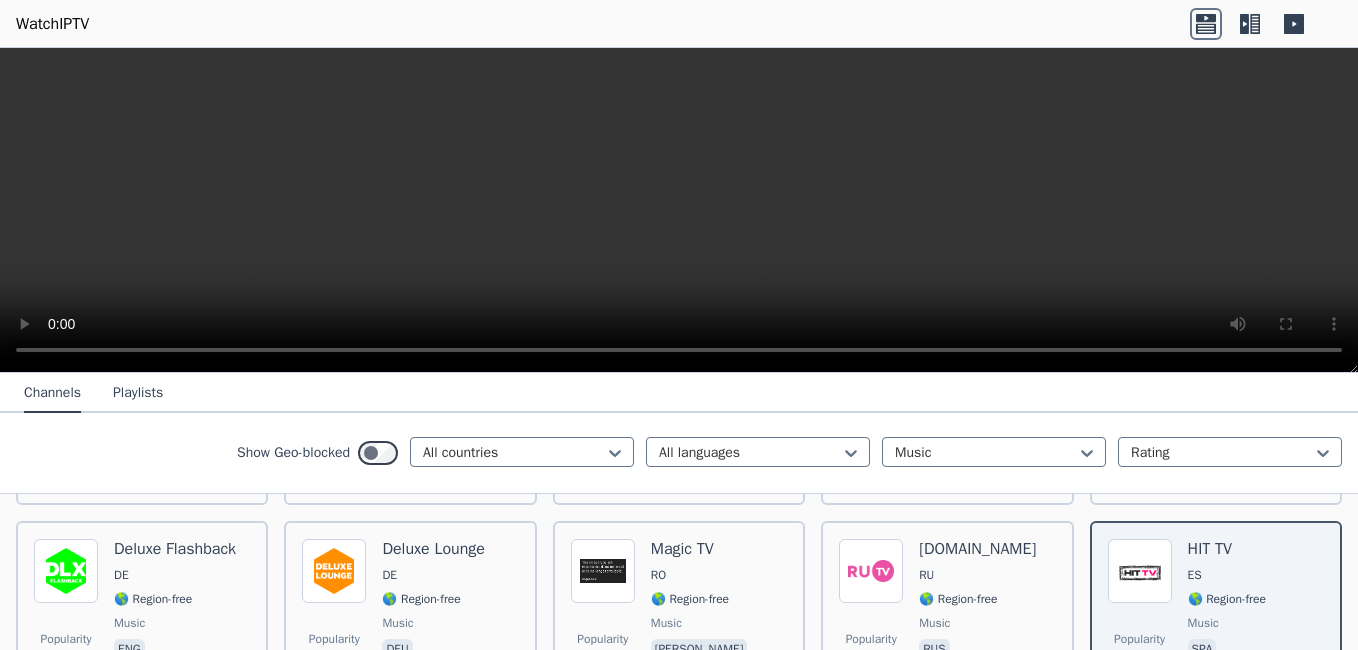 click on "Popularity 1212 I Heart 80s US 🌎 Region-free music eng Popularity 843 NickMusic US 🌎 Region-free Nickelodeon music por eng Popularity 747 I Heart 90s US 🌎 Region-free music eng Popularity 742 Trace Urban FR 🌎 Region-free music fra eng por Popularity 713 Afrobeat TV Entertainment UK 🌎 Region-free music eng Popularity 700 Clubbing TV FR 🌎 Region-free music fra eng Popularity 510 Qmusic NL 🌎 Region-free music nld Popularity 494 Stingray Classica CA 🌎 Region-free Stingray Music music eng deu spa fra Popularity 485 Atomic TV RO 🌎 Region-free FTV music ron eng Popularity 440 Deluxe Dance DE 🌎 Region-free music eng Popularity 423 30A Music US 🌎 Region-free music eng Popularity 408 Balle Balle IN 🌎 Region-free music hin Popularity 355 Kiss TV RO 🌎 Region-free music ron Popularity 354 m2o TV IT 🌎 Region-free music ita Popularity 349 Ocko CZ 🌎 Region-free music ces Popularity 306 Trace Latina FR 🌎 Region-free music fra Popularity 299 Deluxe Music DE 🌎 Region-free music" at bounding box center [679, 4449] 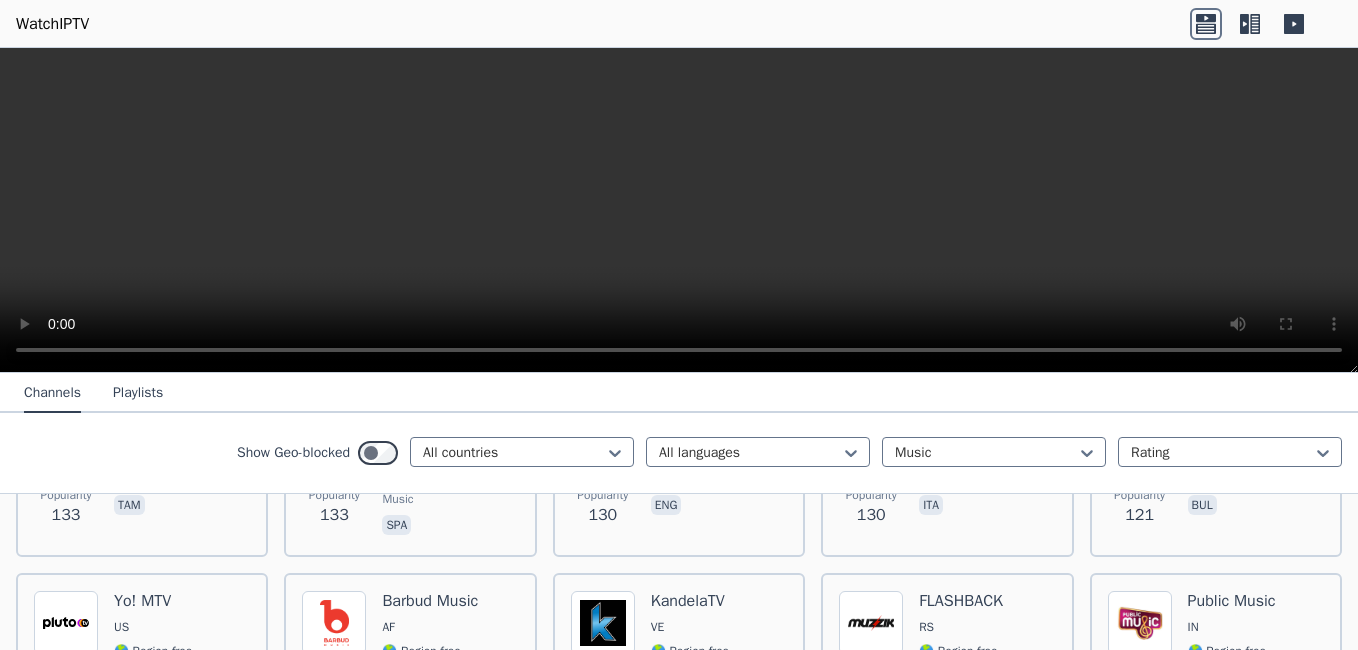 scroll, scrollTop: 2000, scrollLeft: 0, axis: vertical 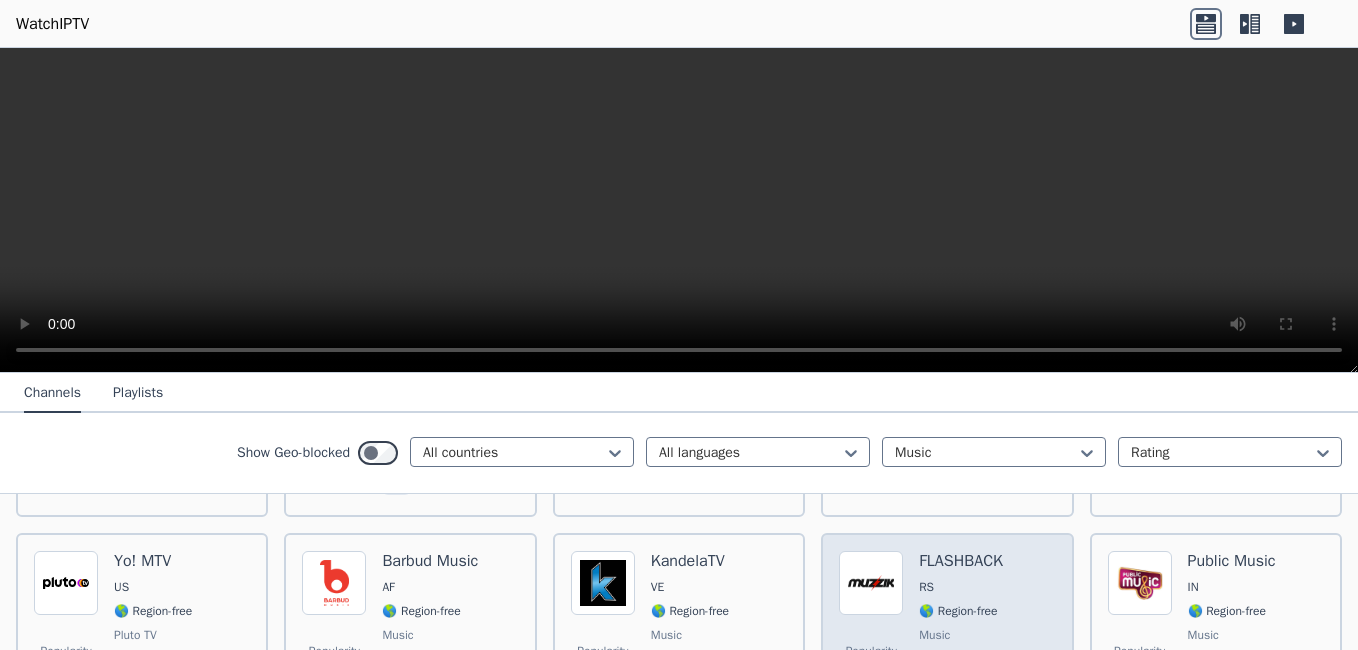 click on "FLASHBACK" at bounding box center [961, 561] 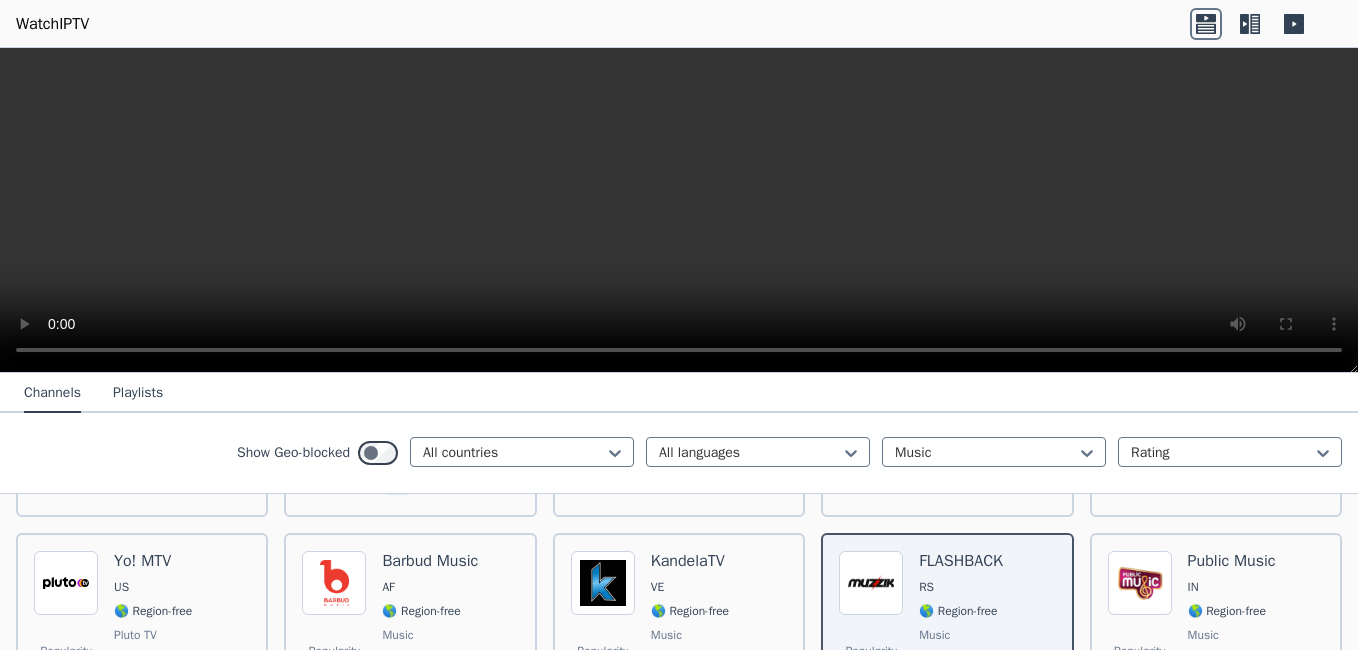 click on "Popularity 1212 I Heart 80s US 🌎 Region-free music eng Popularity 843 NickMusic US 🌎 Region-free Nickelodeon music por eng Popularity 747 I Heart 90s US 🌎 Region-free music eng Popularity 742 Trace Urban FR 🌎 Region-free music fra eng por Popularity 713 Afrobeat TV Entertainment UK 🌎 Region-free music eng Popularity 700 Clubbing TV FR 🌎 Region-free music fra eng Popularity 510 Qmusic NL 🌎 Region-free music nld Popularity 494 Stingray Classica CA 🌎 Region-free Stingray Music music eng deu spa fra Popularity 485 Atomic TV RO 🌎 Region-free FTV music ron eng Popularity 440 Deluxe Dance DE 🌎 Region-free music eng Popularity 423 30A Music US 🌎 Region-free music eng Popularity 408 Balle Balle IN 🌎 Region-free music hin Popularity 355 Kiss TV RO 🌎 Region-free music ron Popularity 354 m2o TV IT 🌎 Region-free music ita Popularity 349 Ocko CZ 🌎 Region-free music ces Popularity 306 Trace Latina FR 🌎 Region-free music fra Popularity 299 Deluxe Music DE 🌎 Region-free music" at bounding box center [679, 3849] 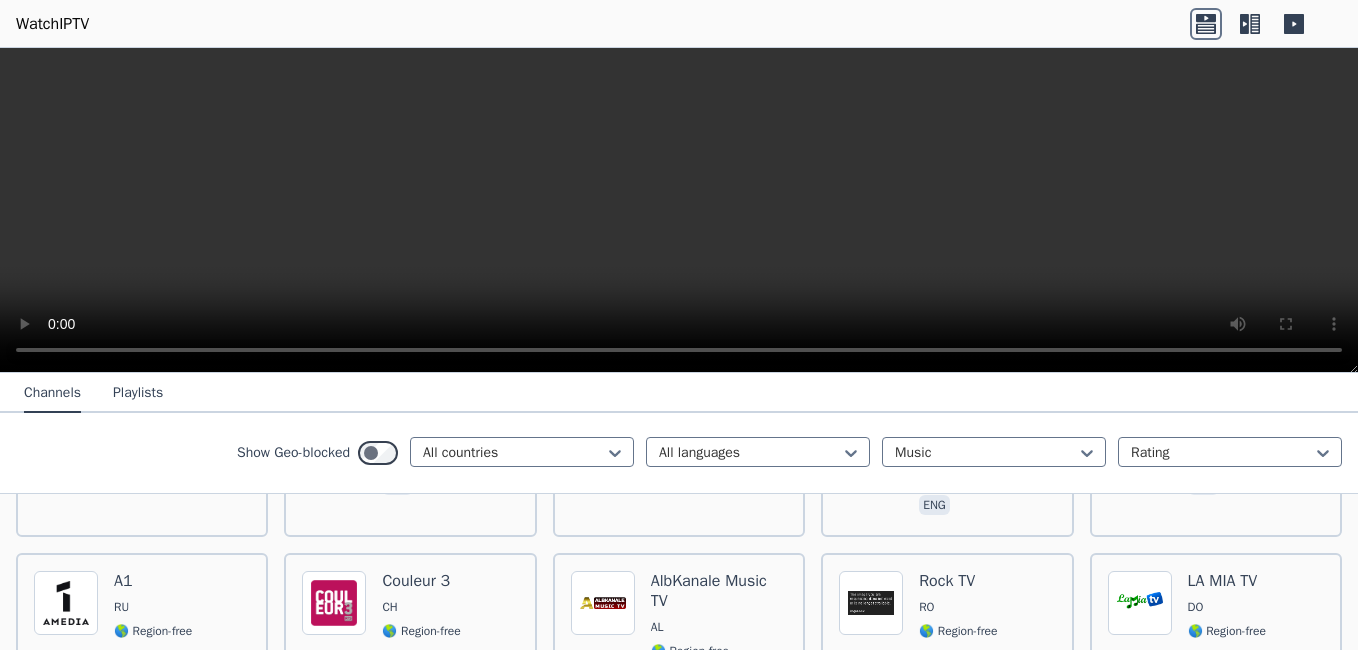 scroll, scrollTop: 2440, scrollLeft: 0, axis: vertical 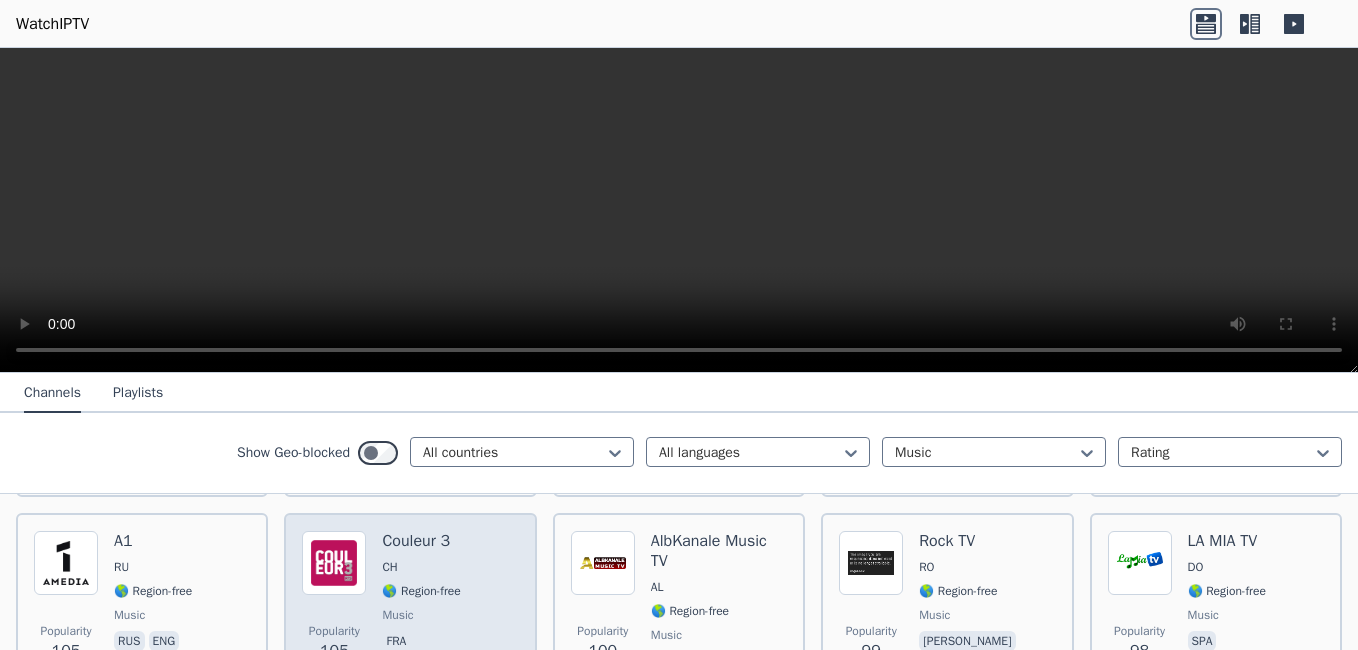 click on "Couleur 3" at bounding box center [421, 541] 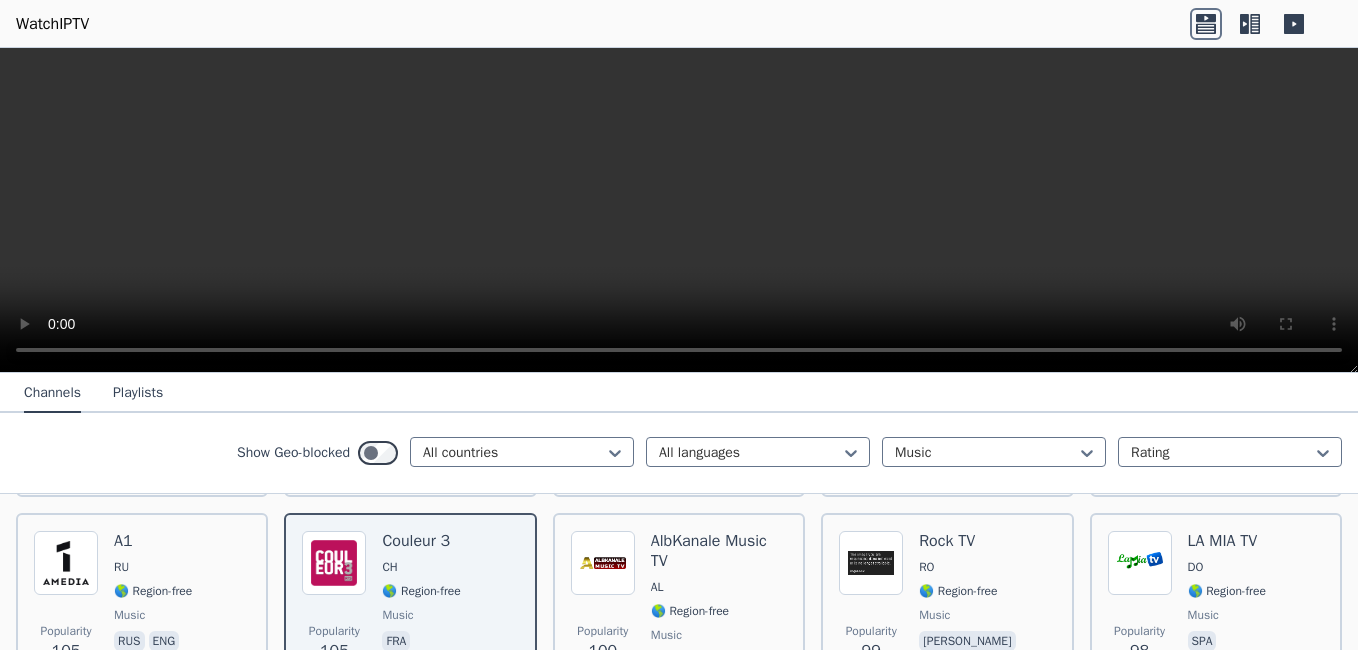 click on "Popularity 1212 I Heart 80s US 🌎 Region-free music eng Popularity 843 NickMusic US 🌎 Region-free Nickelodeon music por eng Popularity 747 I Heart 90s US 🌎 Region-free music eng Popularity 742 Trace Urban FR 🌎 Region-free music fra eng por Popularity 713 Afrobeat TV Entertainment UK 🌎 Region-free music eng Popularity 700 Clubbing TV FR 🌎 Region-free music fra eng Popularity 510 Qmusic NL 🌎 Region-free music nld Popularity 494 Stingray Classica CA 🌎 Region-free Stingray Music music eng deu spa fra Popularity 485 Atomic TV RO 🌎 Region-free FTV music ron eng Popularity 440 Deluxe Dance DE 🌎 Region-free music eng Popularity 423 30A Music US 🌎 Region-free music eng Popularity 408 Balle Balle IN 🌎 Region-free music hin Popularity 355 Kiss TV RO 🌎 Region-free music ron Popularity 354 m2o TV IT 🌎 Region-free music ita Popularity 349 Ocko CZ 🌎 Region-free music ces Popularity 306 Trace Latina FR 🌎 Region-free music fra Popularity 299 Deluxe Music DE 🌎 Region-free music" at bounding box center [679, 3409] 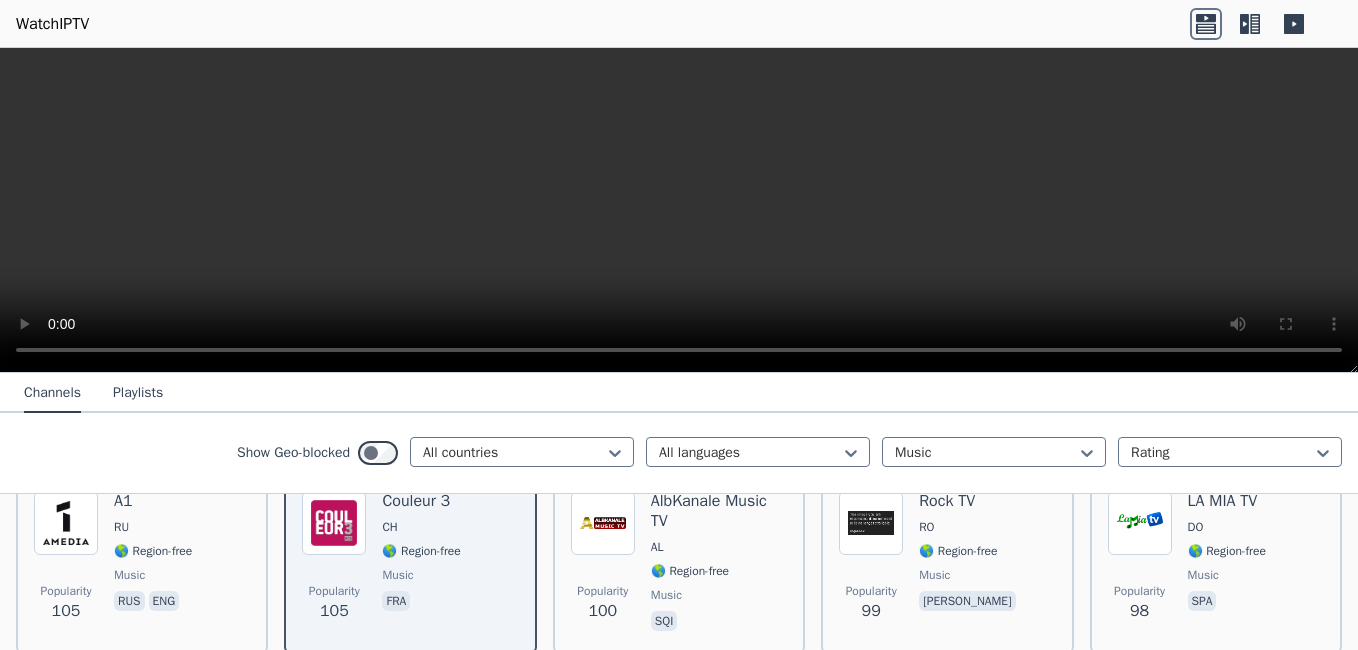 scroll, scrollTop: 2440, scrollLeft: 0, axis: vertical 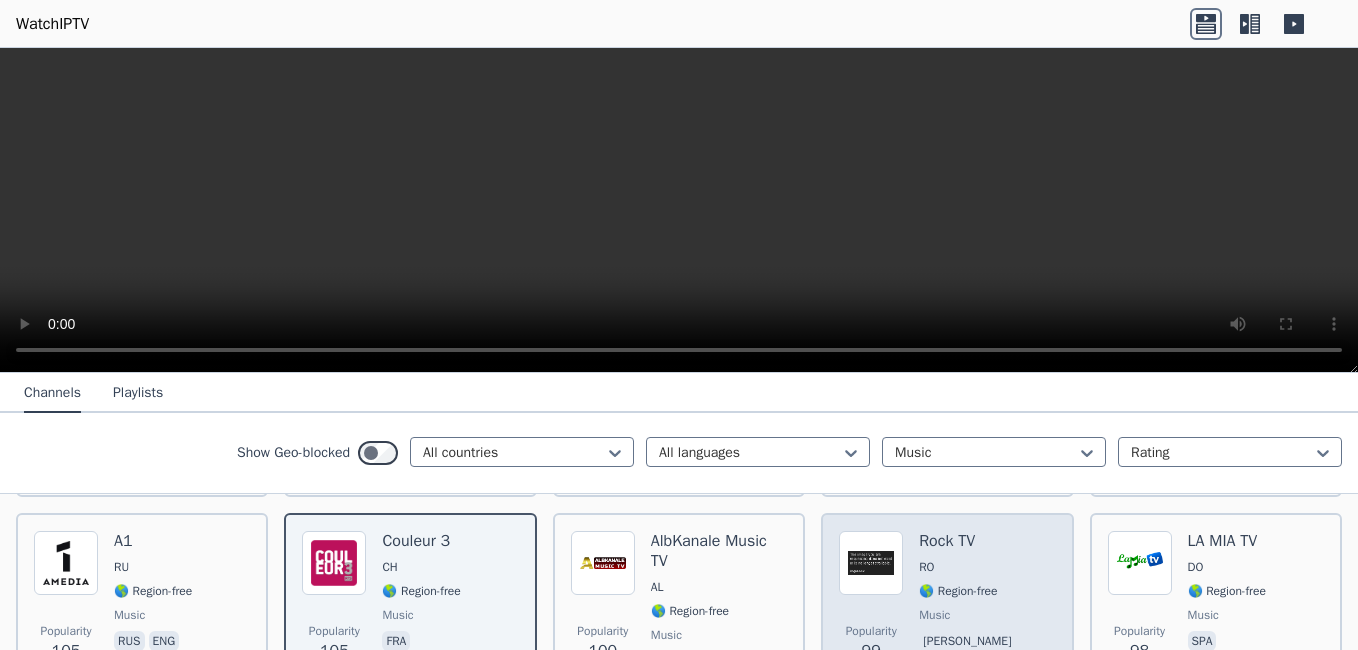 click on "Rock TV" at bounding box center (969, 541) 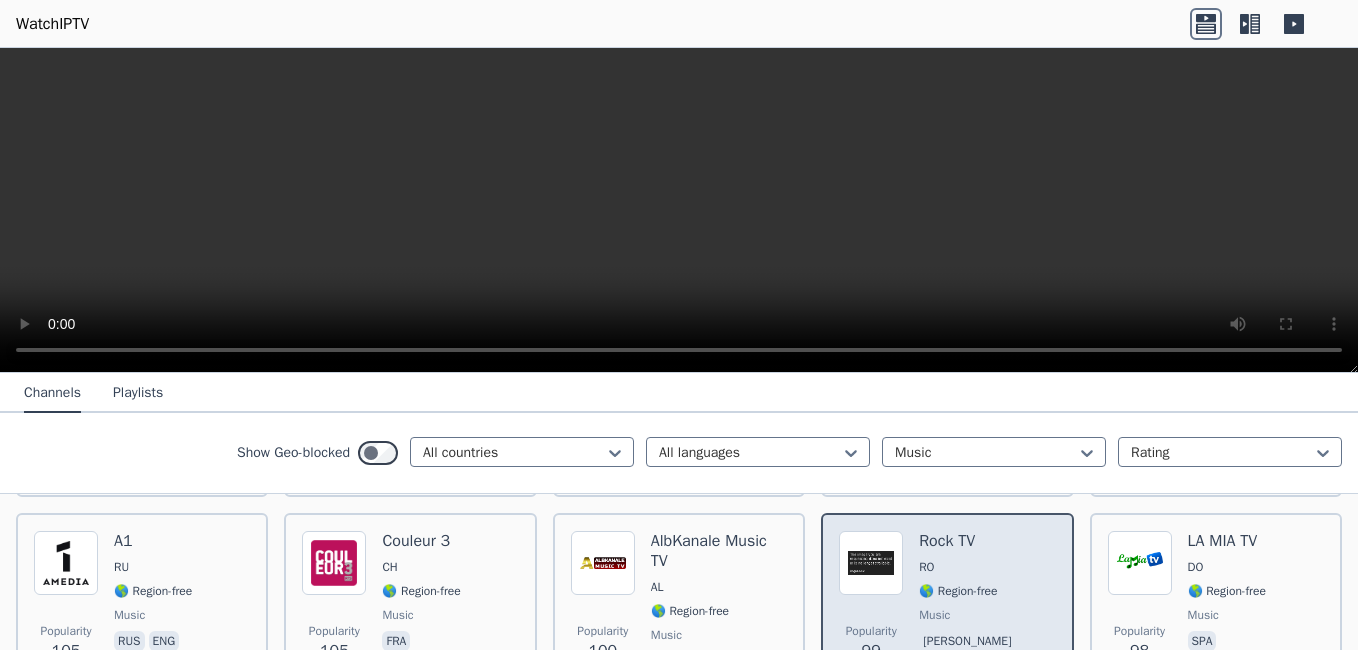 click on "Rock TV" at bounding box center [969, 541] 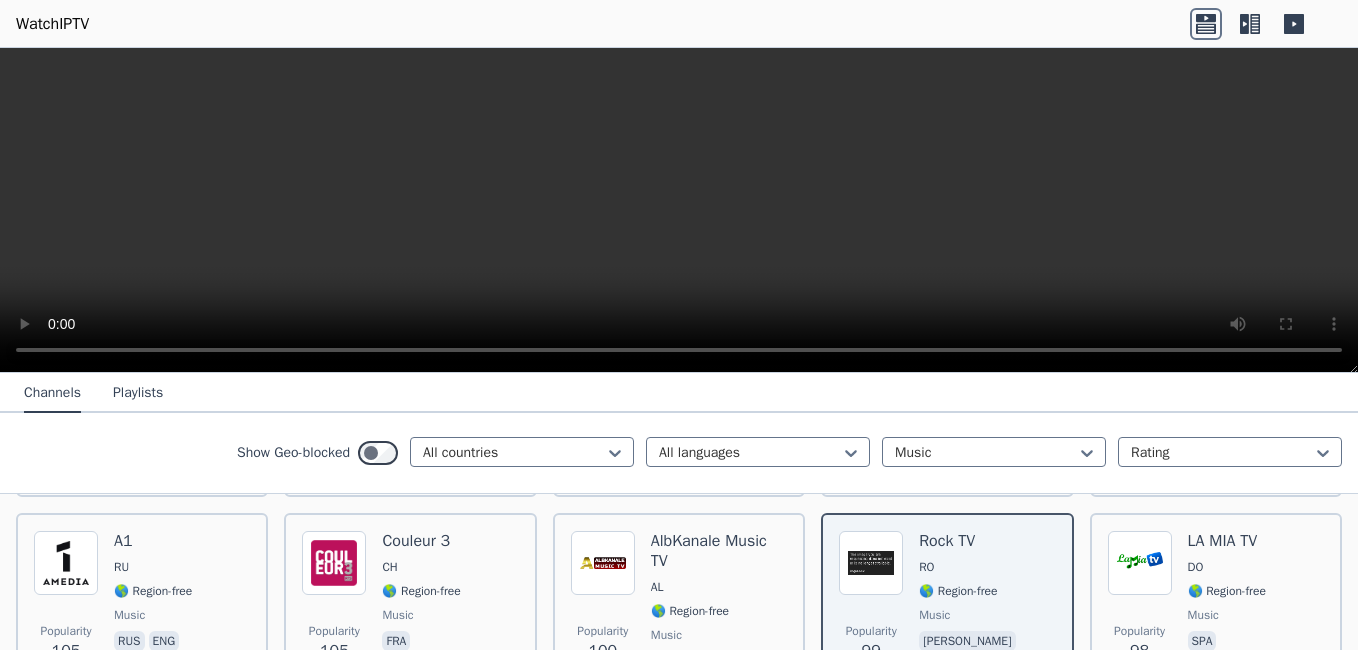 click on "Popularity 1212 I Heart 80s US 🌎 Region-free music eng Popularity 843 NickMusic US 🌎 Region-free Nickelodeon music por eng Popularity 747 I Heart 90s US 🌎 Region-free music eng Popularity 742 Trace Urban FR 🌎 Region-free music fra eng por Popularity 713 Afrobeat TV Entertainment UK 🌎 Region-free music eng Popularity 700 Clubbing TV FR 🌎 Region-free music fra eng Popularity 510 Qmusic NL 🌎 Region-free music nld Popularity 494 Stingray Classica CA 🌎 Region-free Stingray Music music eng deu spa fra Popularity 485 Atomic TV RO 🌎 Region-free FTV music ron eng Popularity 440 Deluxe Dance DE 🌎 Region-free music eng Popularity 423 30A Music US 🌎 Region-free music eng Popularity 408 Balle Balle IN 🌎 Region-free music hin Popularity 355 Kiss TV RO 🌎 Region-free music ron Popularity 354 m2o TV IT 🌎 Region-free music ita Popularity 349 Ocko CZ 🌎 Region-free music ces Popularity 306 Trace Latina FR 🌎 Region-free music fra Popularity 299 Deluxe Music DE 🌎 Region-free music" at bounding box center (679, 3409) 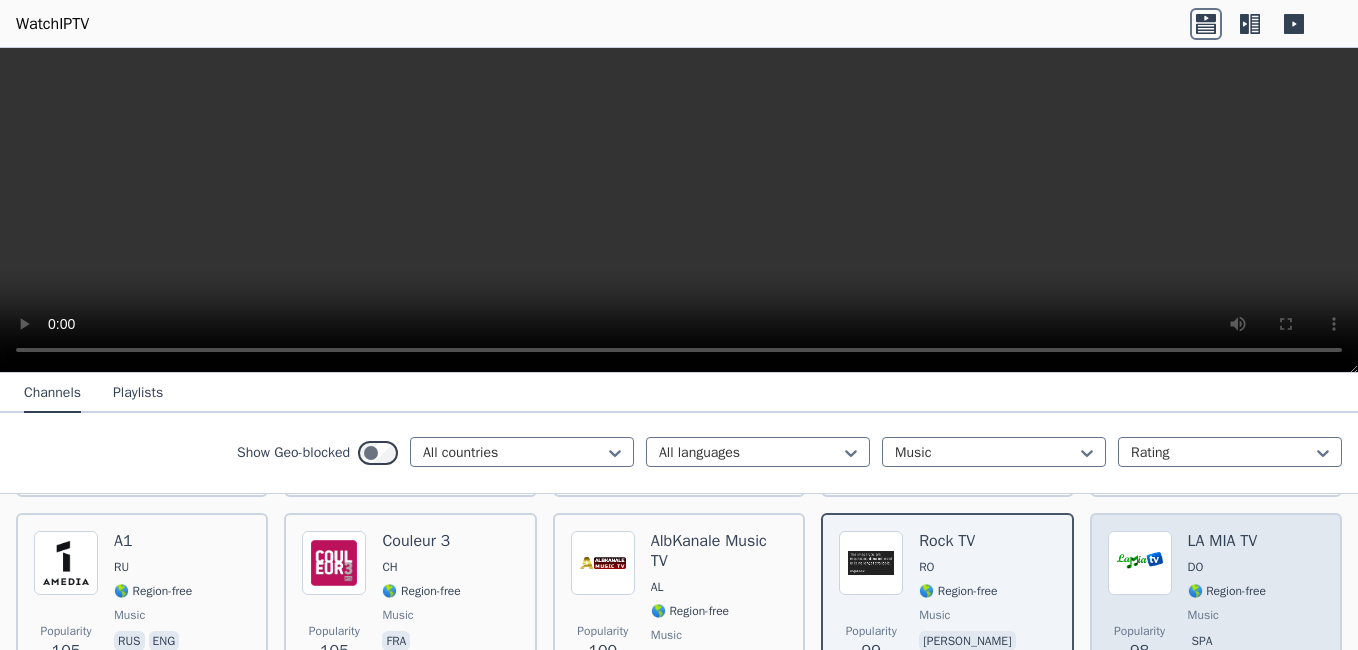 click on "LA MIA TV" at bounding box center (1227, 541) 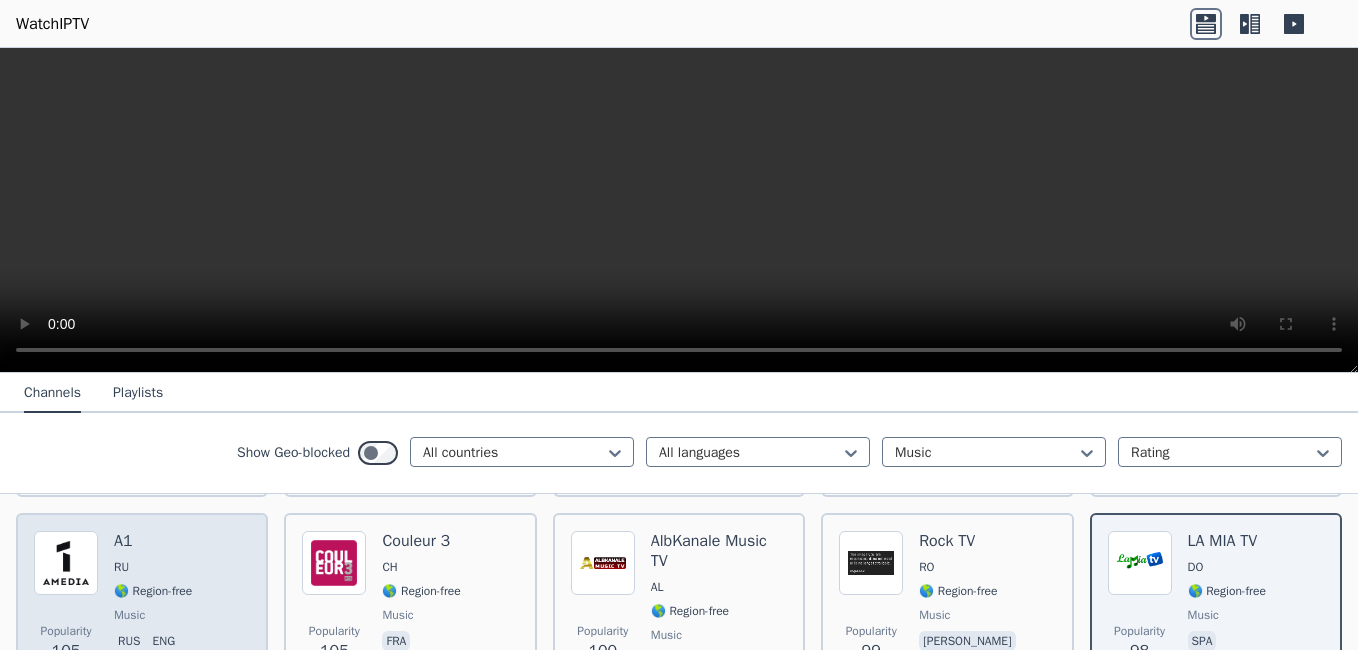 click on "A1" at bounding box center (153, 541) 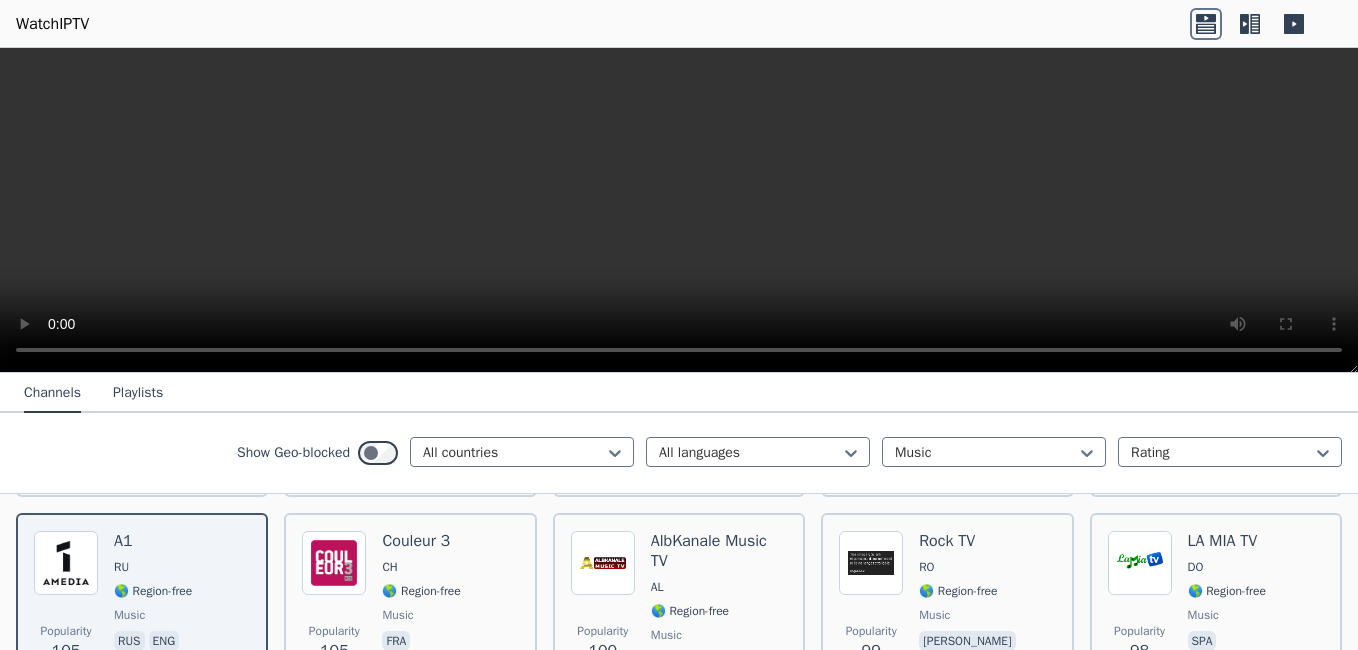 click on "Popularity 1212 I Heart 80s US 🌎 Region-free music eng Popularity 843 NickMusic US 🌎 Region-free Nickelodeon music por eng Popularity 747 I Heart 90s US 🌎 Region-free music eng Popularity 742 Trace Urban FR 🌎 Region-free music fra eng por Popularity 713 Afrobeat TV Entertainment UK 🌎 Region-free music eng Popularity 700 Clubbing TV FR 🌎 Region-free music fra eng Popularity 510 Qmusic NL 🌎 Region-free music nld Popularity 494 Stingray Classica CA 🌎 Region-free Stingray Music music eng deu spa fra Popularity 485 Atomic TV RO 🌎 Region-free FTV music ron eng Popularity 440 Deluxe Dance DE 🌎 Region-free music eng Popularity 423 30A Music US 🌎 Region-free music eng Popularity 408 Balle Balle IN 🌎 Region-free music hin Popularity 355 Kiss TV RO 🌎 Region-free music ron Popularity 354 m2o TV IT 🌎 Region-free music ita Popularity 349 Ocko CZ 🌎 Region-free music ces Popularity 306 Trace Latina FR 🌎 Region-free music fra Popularity 299 Deluxe Music DE 🌎 Region-free music" at bounding box center (679, 3409) 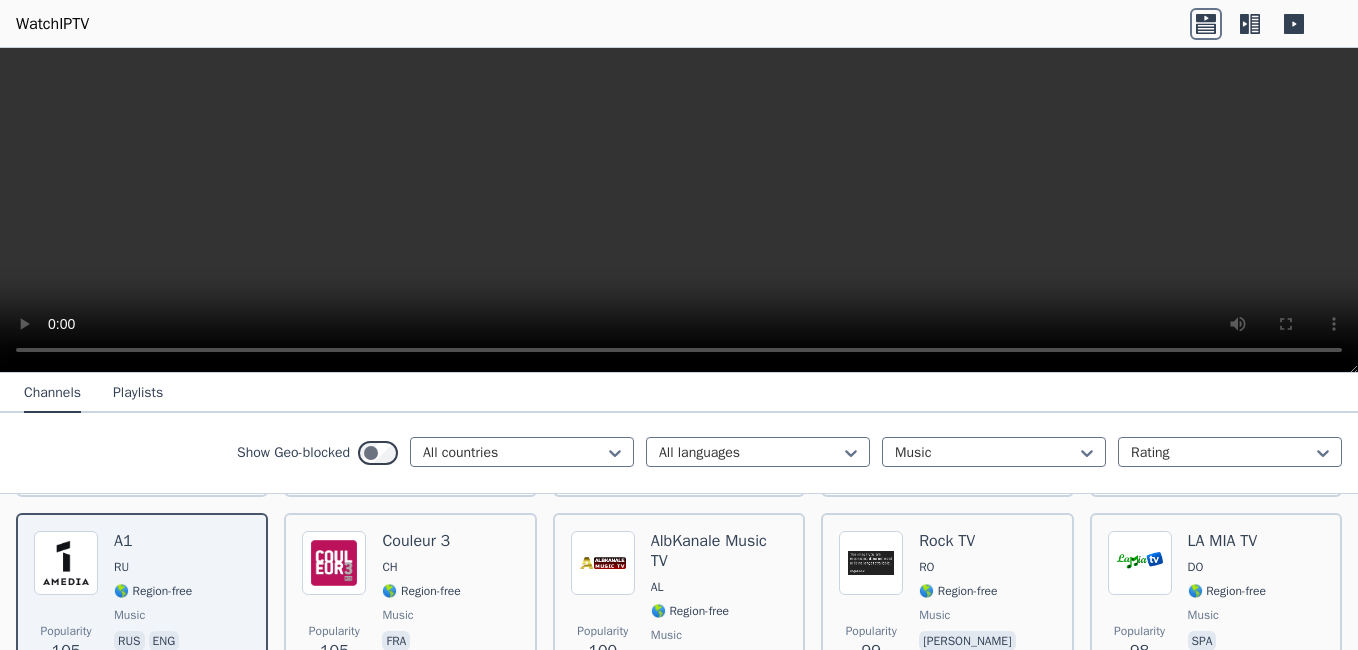 click on "Popularity 1212 I Heart 80s US 🌎 Region-free music eng Popularity 843 NickMusic US 🌎 Region-free Nickelodeon music por eng Popularity 747 I Heart 90s US 🌎 Region-free music eng Popularity 742 Trace Urban FR 🌎 Region-free music fra eng por Popularity 713 Afrobeat TV Entertainment UK 🌎 Region-free music eng Popularity 700 Clubbing TV FR 🌎 Region-free music fra eng Popularity 510 Qmusic NL 🌎 Region-free music nld Popularity 494 Stingray Classica CA 🌎 Region-free Stingray Music music eng deu spa fra Popularity 485 Atomic TV RO 🌎 Region-free FTV music ron eng Popularity 440 Deluxe Dance DE 🌎 Region-free music eng Popularity 423 30A Music US 🌎 Region-free music eng Popularity 408 Balle Balle IN 🌎 Region-free music hin Popularity 355 Kiss TV RO 🌎 Region-free music ron Popularity 354 m2o TV IT 🌎 Region-free music ita Popularity 349 Ocko CZ 🌎 Region-free music ces Popularity 306 Trace Latina FR 🌎 Region-free music fra Popularity 299 Deluxe Music DE 🌎 Region-free music" at bounding box center [679, 3409] 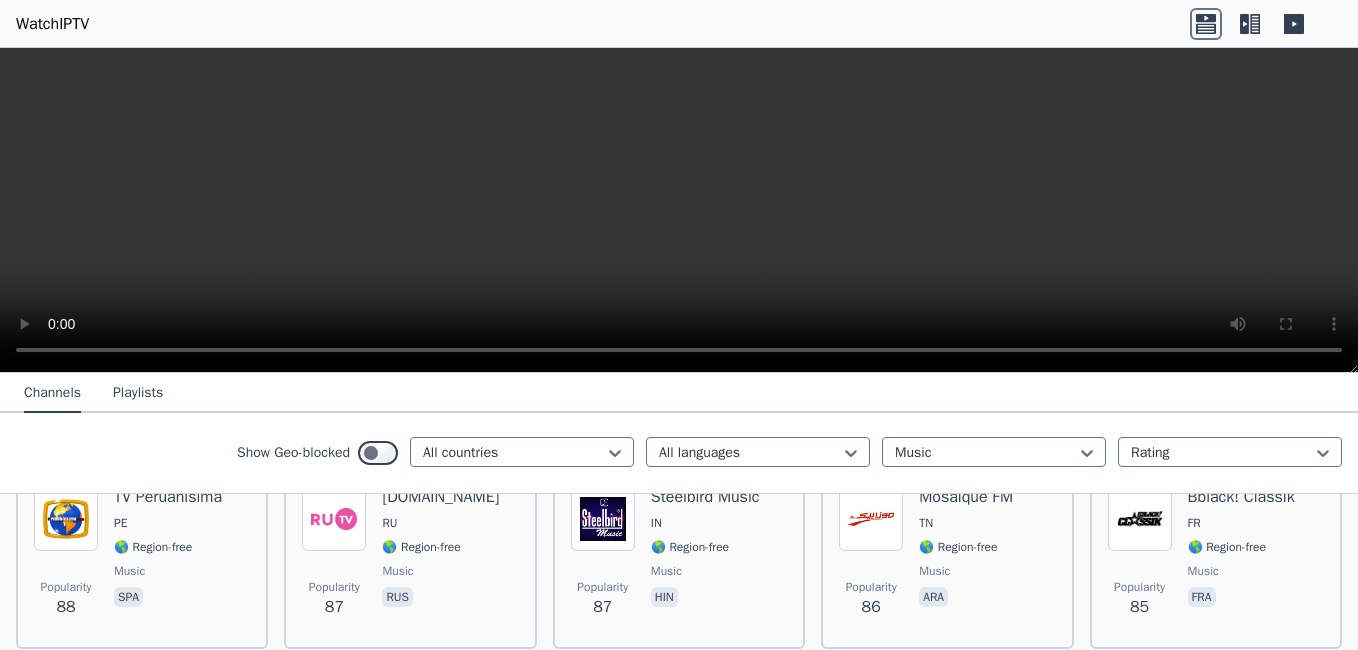 scroll, scrollTop: 3040, scrollLeft: 0, axis: vertical 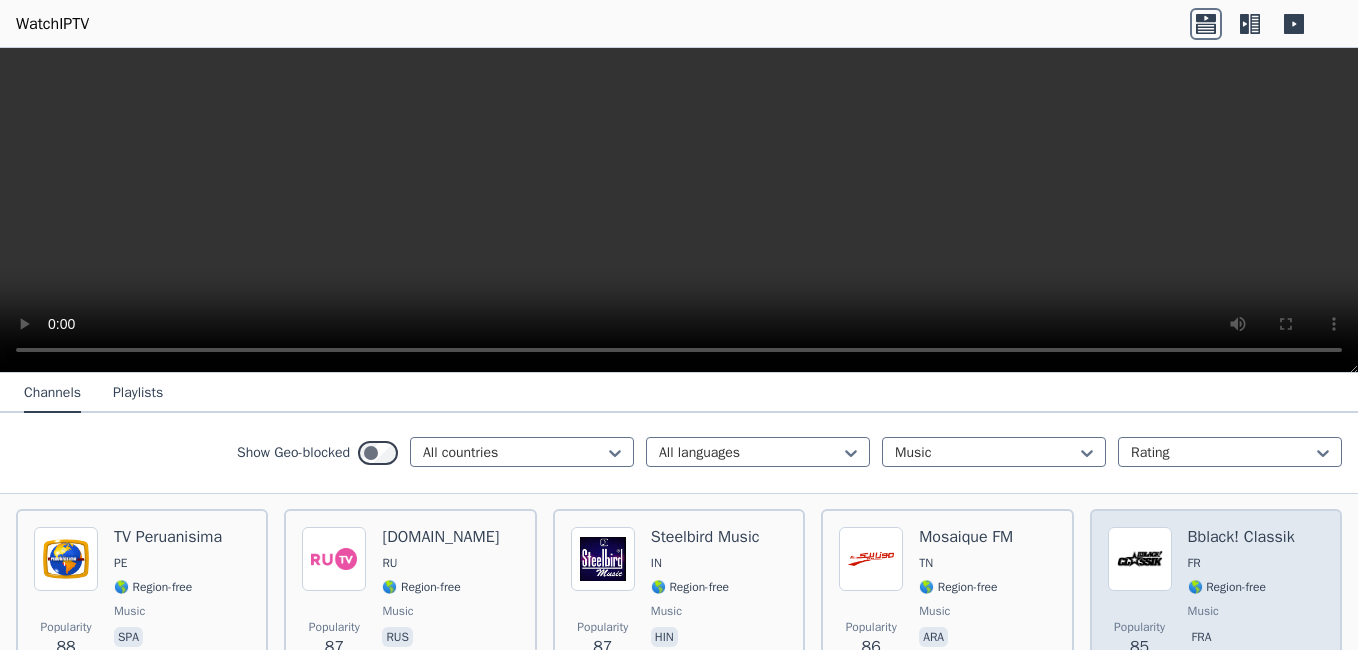 click on "Bblack! Classik" at bounding box center (1241, 537) 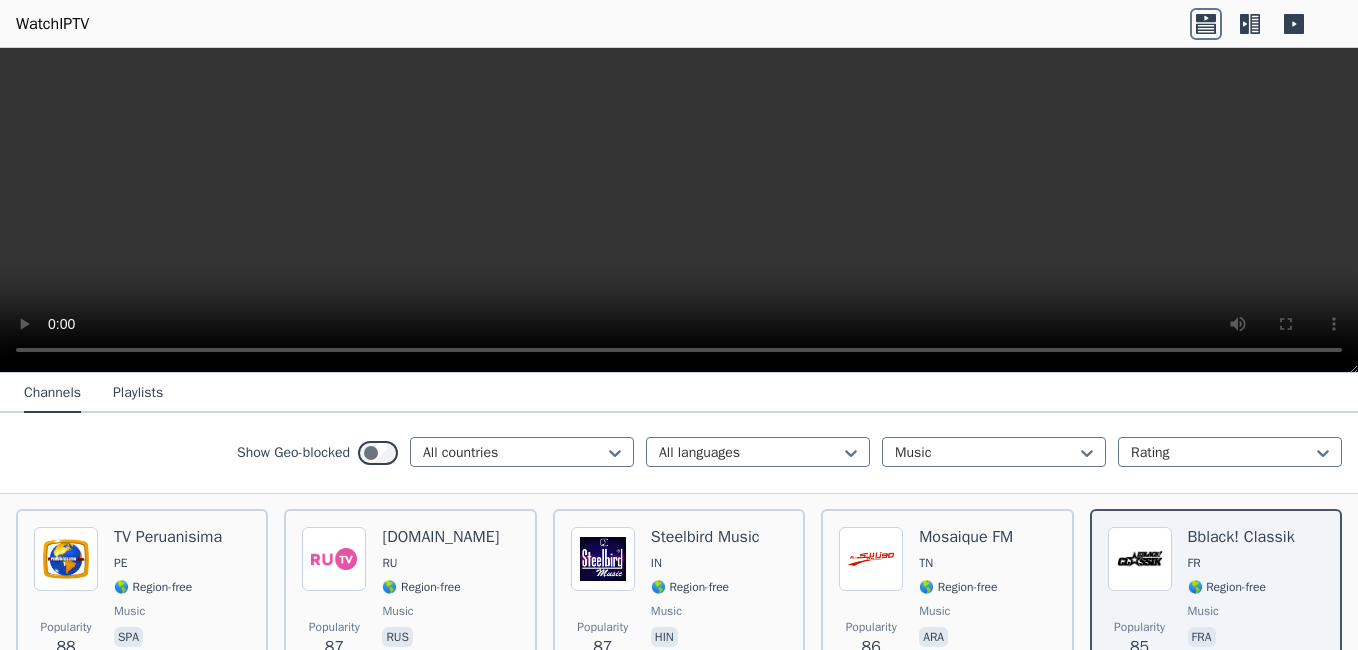 click on "Popularity 1212 I Heart 80s US 🌎 Region-free music eng Popularity 843 NickMusic US 🌎 Region-free Nickelodeon music por eng Popularity 747 I Heart 90s US 🌎 Region-free music eng Popularity 742 Trace Urban FR 🌎 Region-free music fra eng por Popularity 713 Afrobeat TV Entertainment UK 🌎 Region-free music eng Popularity 700 Clubbing TV FR 🌎 Region-free music fra eng Popularity 510 Qmusic NL 🌎 Region-free music nld Popularity 494 Stingray Classica CA 🌎 Region-free Stingray Music music eng deu spa fra Popularity 485 Atomic TV RO 🌎 Region-free FTV music ron eng Popularity 440 Deluxe Dance DE 🌎 Region-free music eng Popularity 423 30A Music US 🌎 Region-free music eng Popularity 408 Balle Balle IN 🌎 Region-free music hin Popularity 355 Kiss TV RO 🌎 Region-free music ron Popularity 354 m2o TV IT 🌎 Region-free music ita Popularity 349 Ocko CZ 🌎 Region-free music ces Popularity 306 Trace Latina FR 🌎 Region-free music fra Popularity 299 Deluxe Music DE 🌎 Region-free music" at bounding box center (679, 2809) 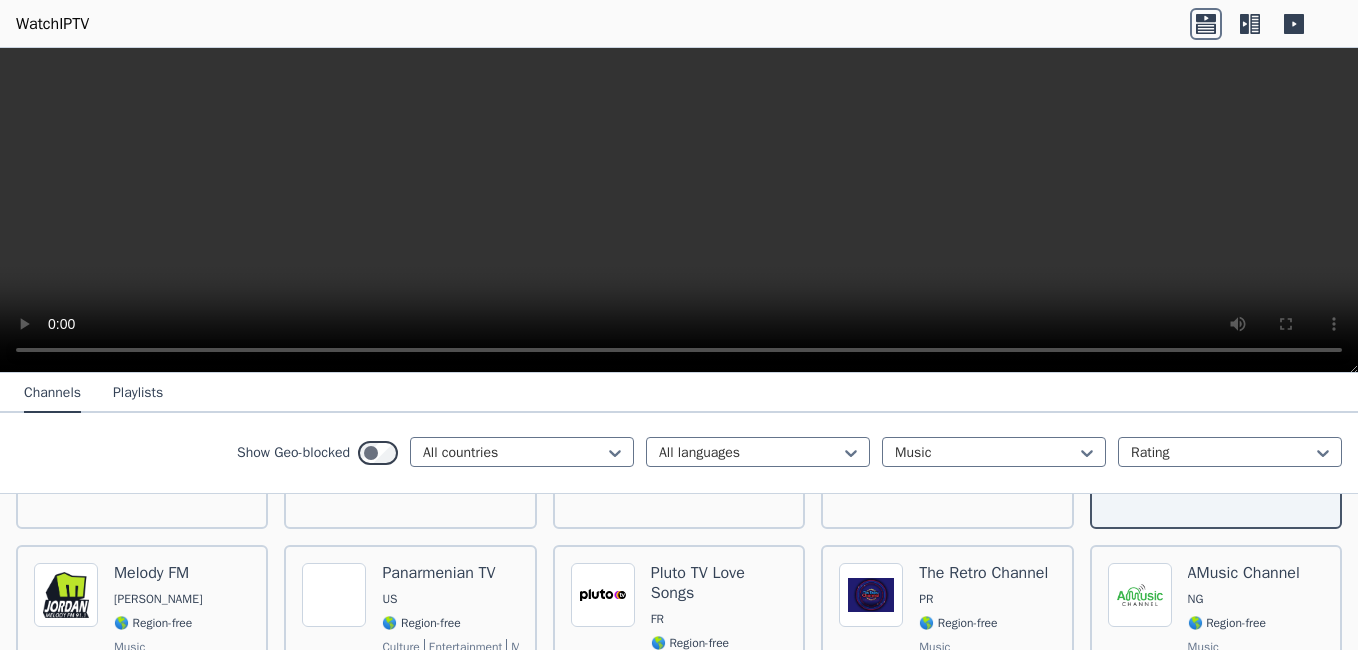 scroll, scrollTop: 3240, scrollLeft: 0, axis: vertical 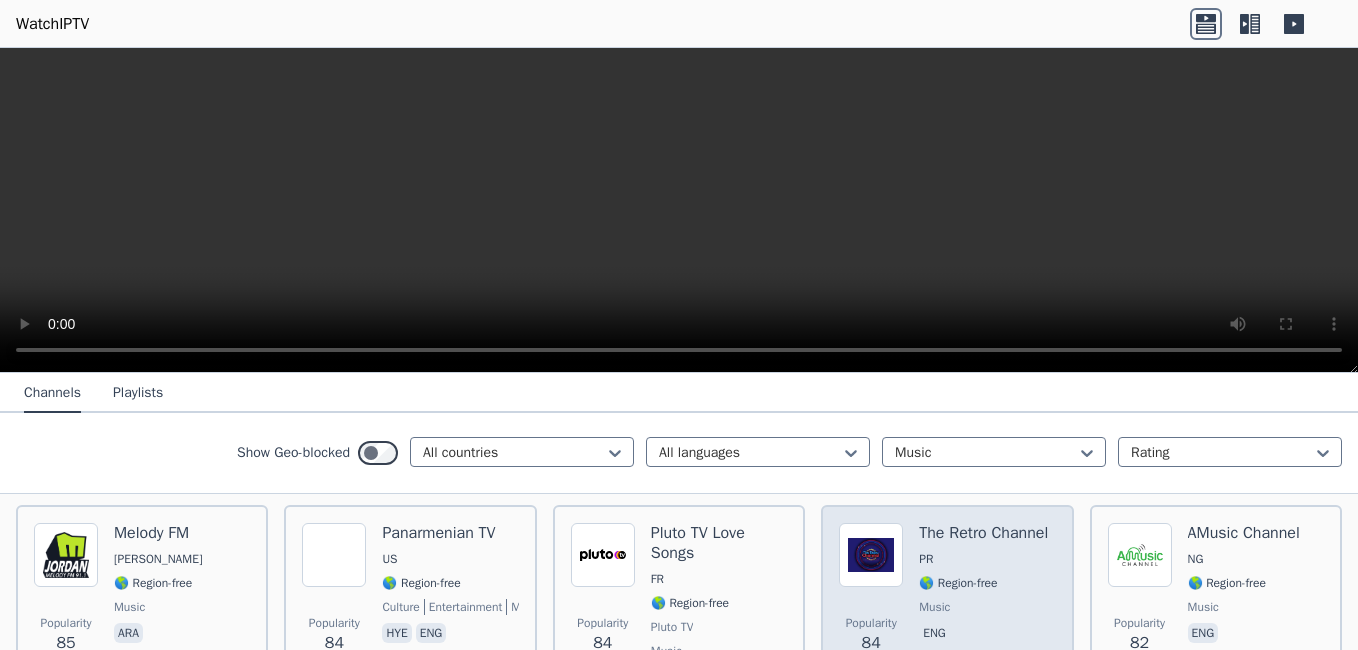 click on "The Retro Channel" at bounding box center [983, 533] 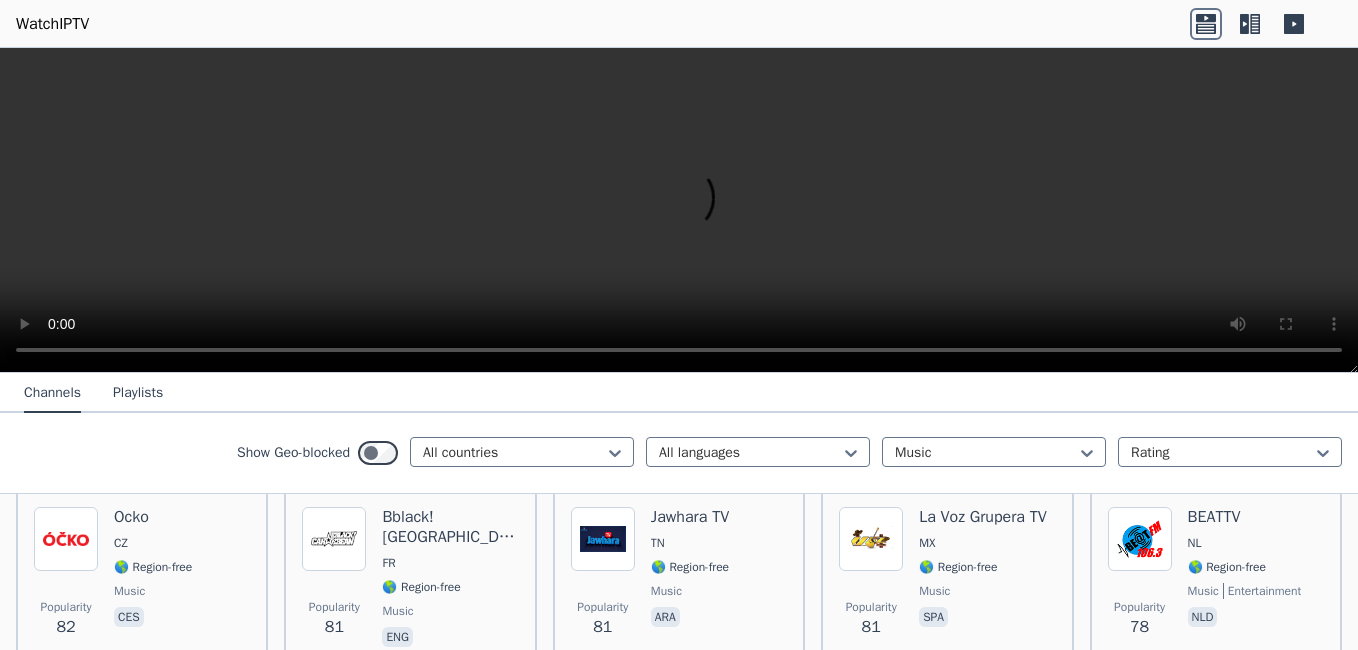 scroll, scrollTop: 3480, scrollLeft: 0, axis: vertical 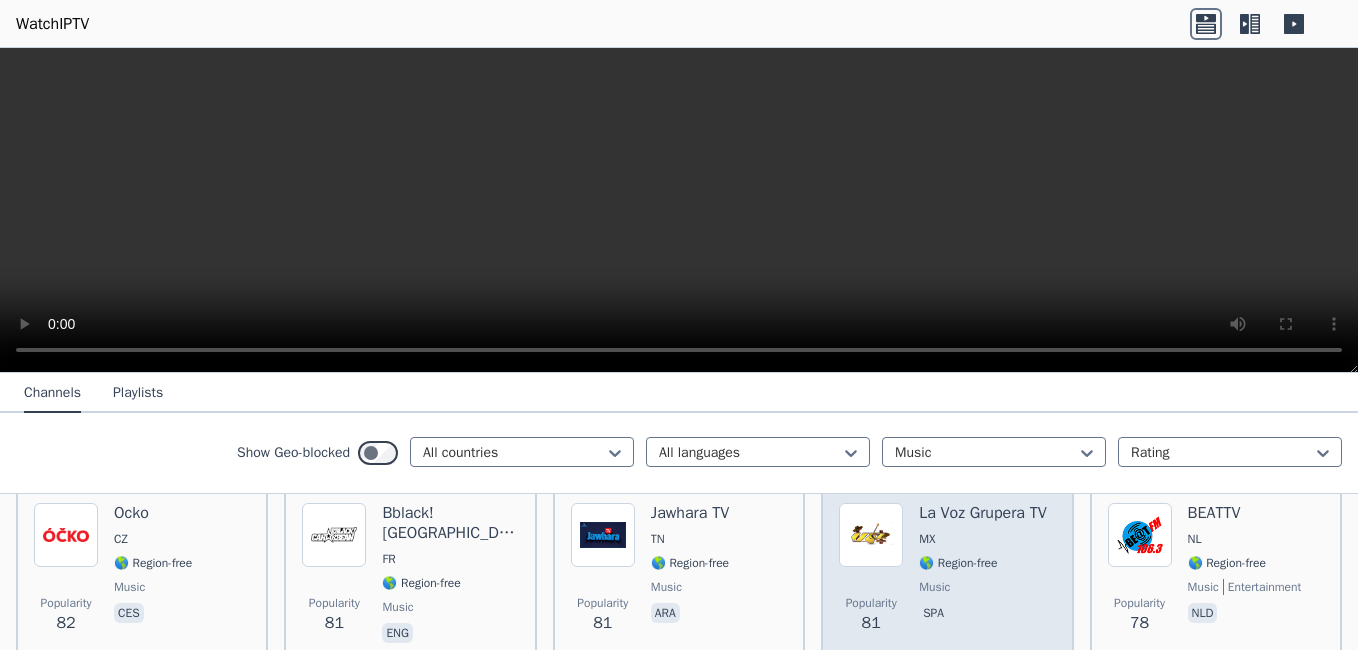 click on "La Voz Grupera TV" at bounding box center [983, 513] 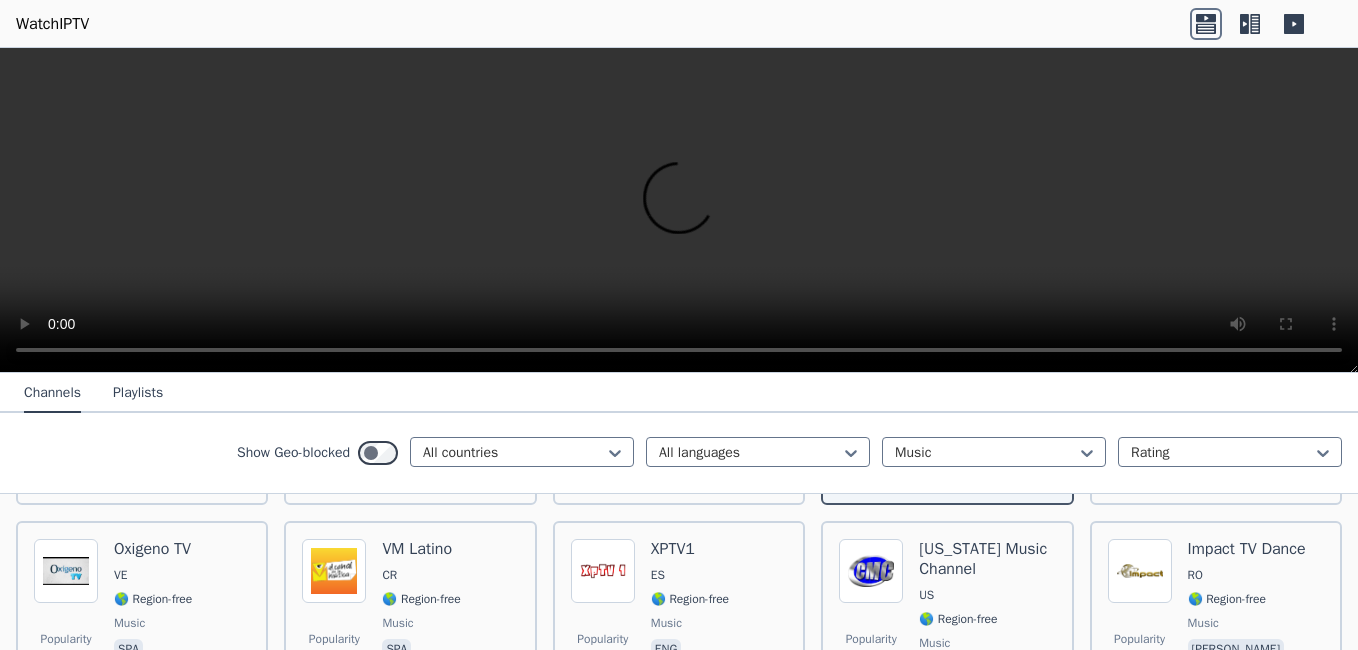 scroll, scrollTop: 3680, scrollLeft: 0, axis: vertical 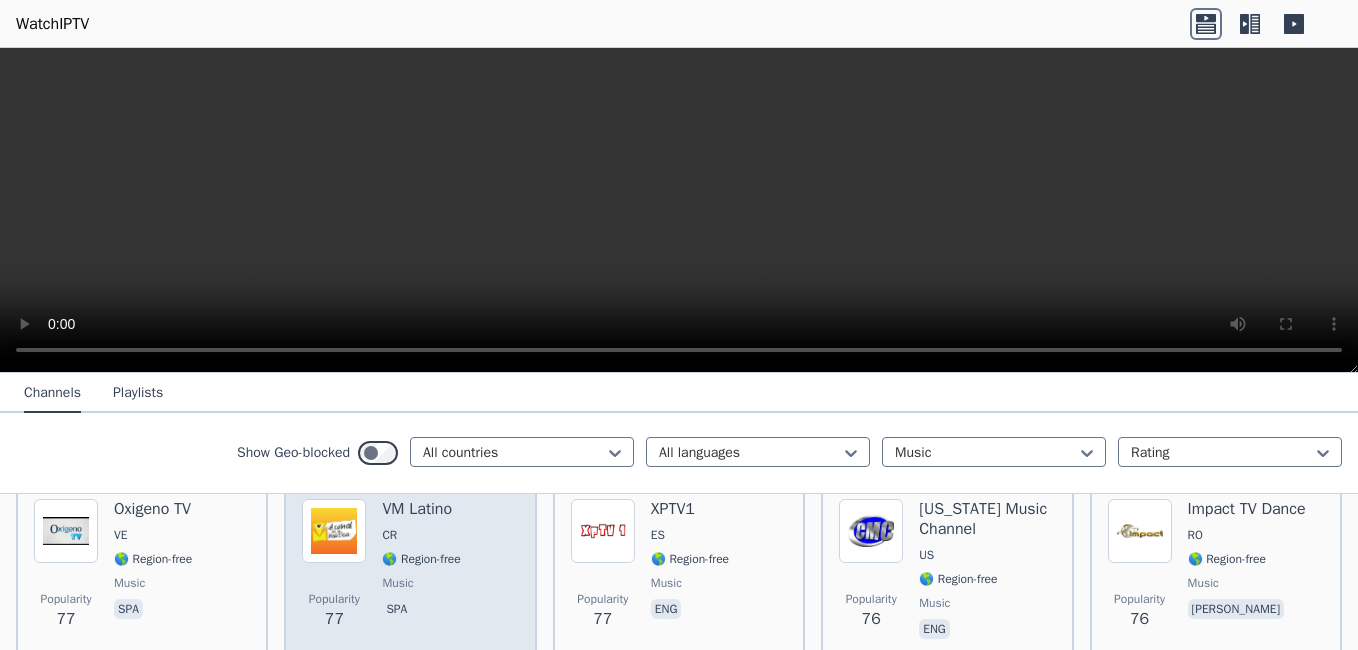 click on "VM Latino" at bounding box center [421, 509] 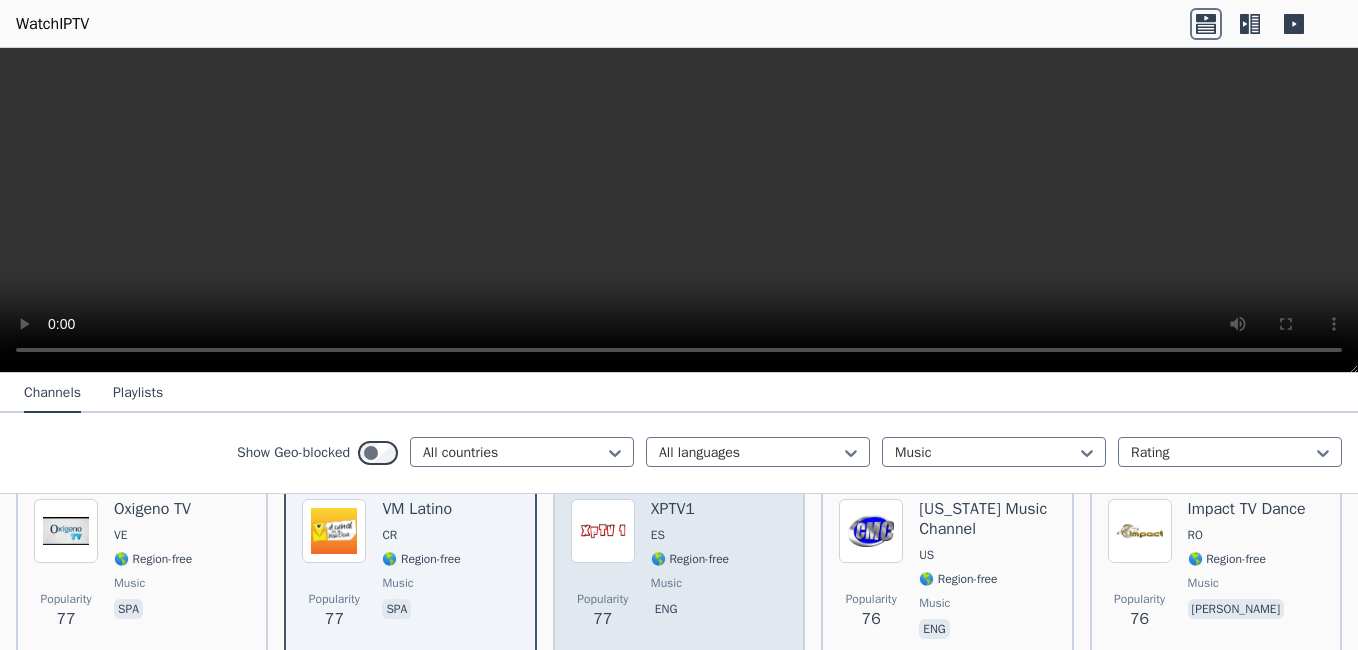 click on "XPTV1" at bounding box center (690, 509) 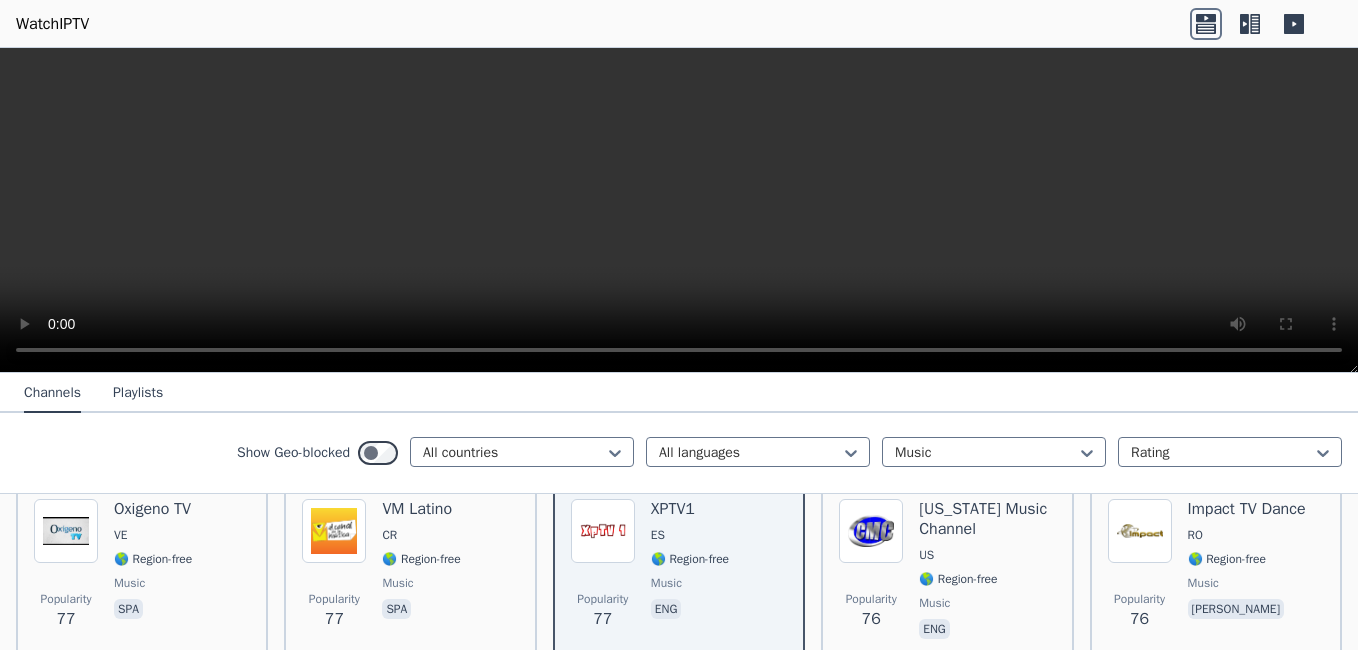 click on "Popularity 1212 I Heart 80s US 🌎 Region-free music eng Popularity 843 NickMusic US 🌎 Region-free Nickelodeon music por eng Popularity 747 I Heart 90s US 🌎 Region-free music eng Popularity 742 Trace Urban FR 🌎 Region-free music fra eng por Popularity 713 Afrobeat TV Entertainment UK 🌎 Region-free music eng Popularity 700 Clubbing TV FR 🌎 Region-free music fra eng Popularity 510 Qmusic NL 🌎 Region-free music nld Popularity 494 Stingray Classica CA 🌎 Region-free Stingray Music music eng deu spa fra Popularity 485 Atomic TV RO 🌎 Region-free FTV music ron eng Popularity 440 Deluxe Dance DE 🌎 Region-free music eng Popularity 423 30A Music US 🌎 Region-free music eng Popularity 408 Balle Balle IN 🌎 Region-free music hin Popularity 355 Kiss TV RO 🌎 Region-free music ron Popularity 354 m2o TV IT 🌎 Region-free music ita Popularity 349 Ocko CZ 🌎 Region-free music ces Popularity 306 Trace Latina FR 🌎 Region-free music fra Popularity 299 Deluxe Music DE 🌎 Region-free music" at bounding box center [679, 2169] 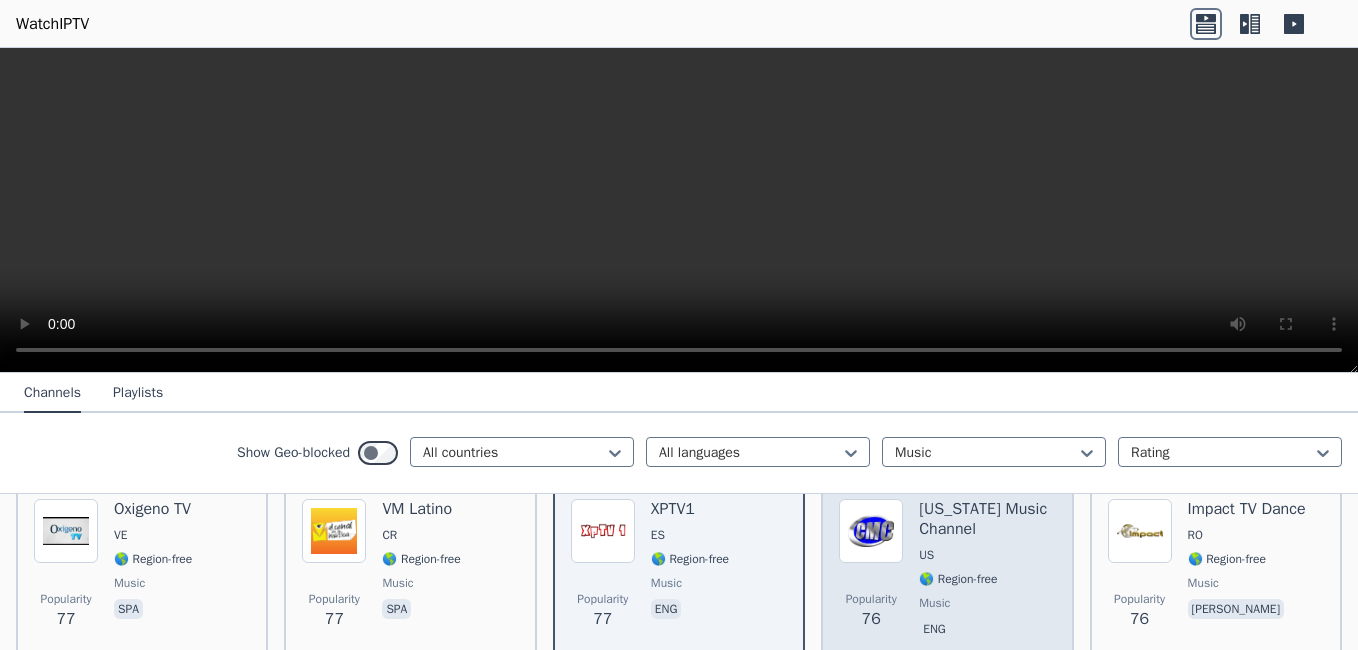 click on "[US_STATE] Music Channel" at bounding box center (987, 519) 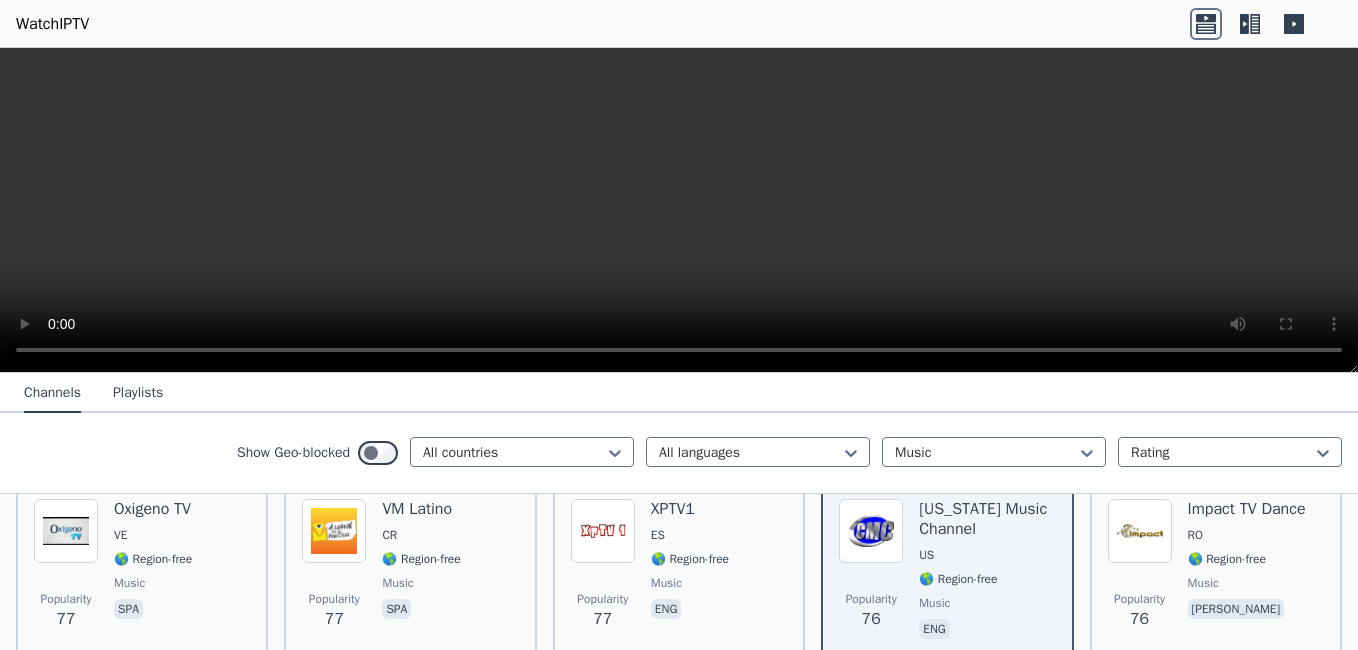 click on "Popularity 1212 I Heart 80s US 🌎 Region-free music eng Popularity 843 NickMusic US 🌎 Region-free Nickelodeon music por eng Popularity 747 I Heart 90s US 🌎 Region-free music eng Popularity 742 Trace Urban FR 🌎 Region-free music fra eng por Popularity 713 Afrobeat TV Entertainment UK 🌎 Region-free music eng Popularity 700 Clubbing TV FR 🌎 Region-free music fra eng Popularity 510 Qmusic NL 🌎 Region-free music nld Popularity 494 Stingray Classica CA 🌎 Region-free Stingray Music music eng deu spa fra Popularity 485 Atomic TV RO 🌎 Region-free FTV music ron eng Popularity 440 Deluxe Dance DE 🌎 Region-free music eng Popularity 423 30A Music US 🌎 Region-free music eng Popularity 408 Balle Balle IN 🌎 Region-free music hin Popularity 355 Kiss TV RO 🌎 Region-free music ron Popularity 354 m2o TV IT 🌎 Region-free music ita Popularity 349 Ocko CZ 🌎 Region-free music ces Popularity 306 Trace Latina FR 🌎 Region-free music fra Popularity 299 Deluxe Music DE 🌎 Region-free music" at bounding box center (679, 2169) 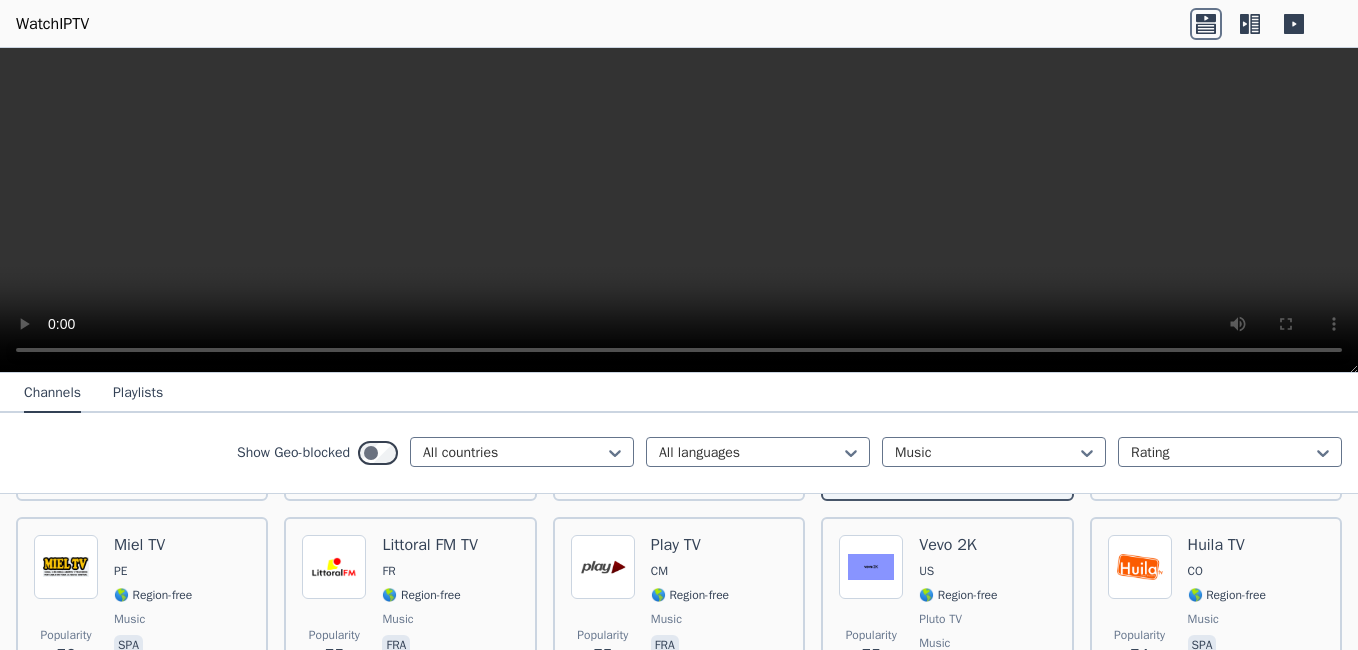 scroll, scrollTop: 3880, scrollLeft: 0, axis: vertical 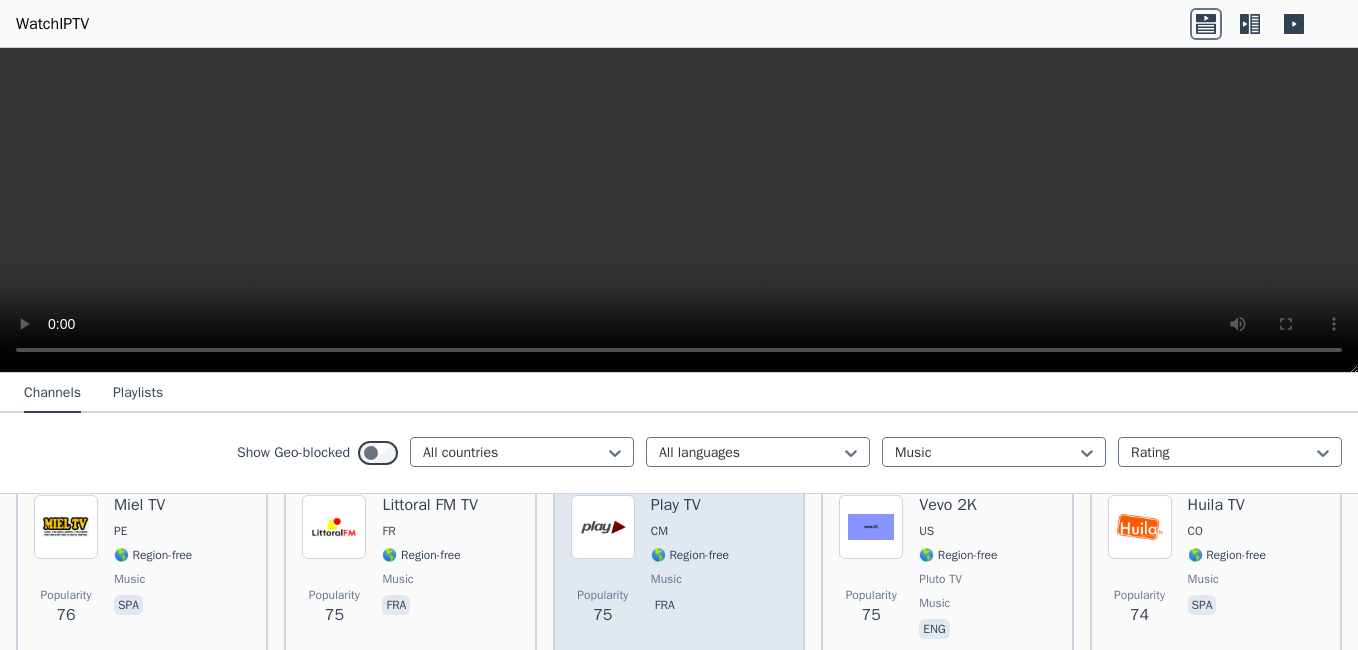 click on "Play TV" at bounding box center (690, 505) 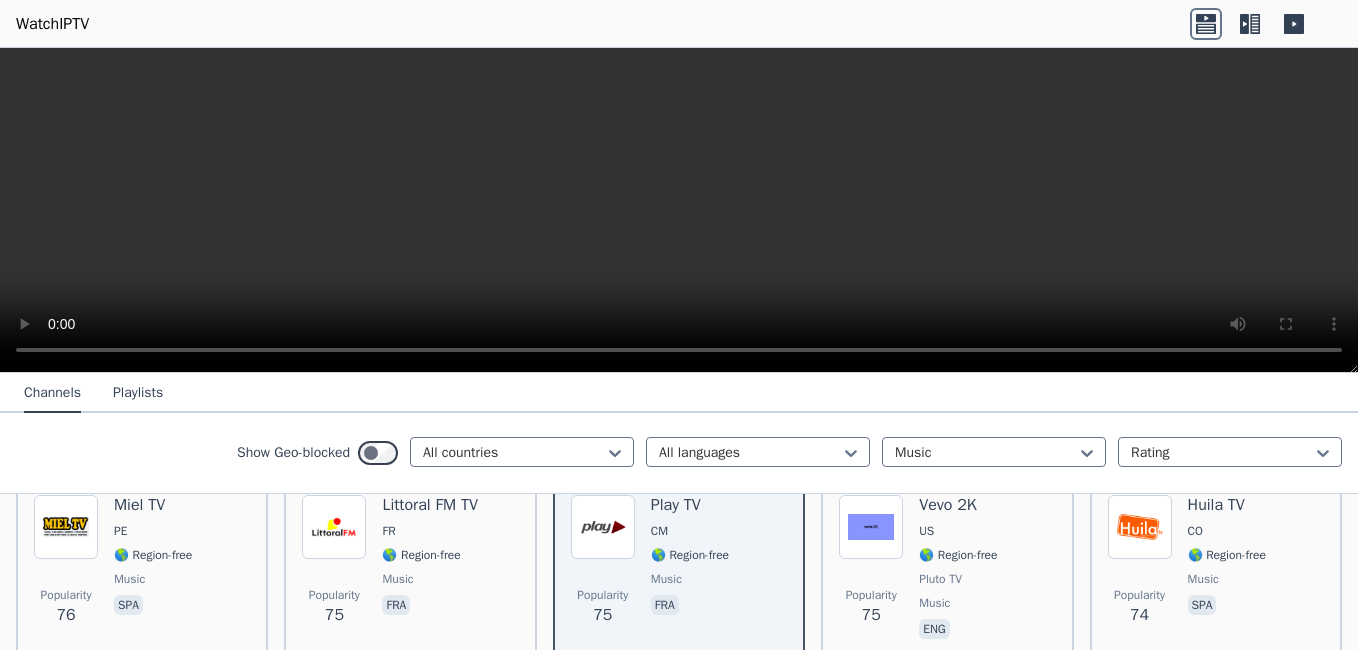 click on "Popularity 1212 I Heart 80s US 🌎 Region-free music eng Popularity 843 NickMusic US 🌎 Region-free Nickelodeon music por eng Popularity 747 I Heart 90s US 🌎 Region-free music eng Popularity 742 Trace Urban FR 🌎 Region-free music fra eng por Popularity 713 Afrobeat TV Entertainment UK 🌎 Region-free music eng Popularity 700 Clubbing TV FR 🌎 Region-free music fra eng Popularity 510 Qmusic NL 🌎 Region-free music nld Popularity 494 Stingray Classica CA 🌎 Region-free Stingray Music music eng deu spa fra Popularity 485 Atomic TV RO 🌎 Region-free FTV music ron eng Popularity 440 Deluxe Dance DE 🌎 Region-free music eng Popularity 423 30A Music US 🌎 Region-free music eng Popularity 408 Balle Balle IN 🌎 Region-free music hin Popularity 355 Kiss TV RO 🌎 Region-free music ron Popularity 354 m2o TV IT 🌎 Region-free music ita Popularity 349 Ocko CZ 🌎 Region-free music ces Popularity 306 Trace Latina FR 🌎 Region-free music fra Popularity 299 Deluxe Music DE 🌎 Region-free music" at bounding box center (679, 1969) 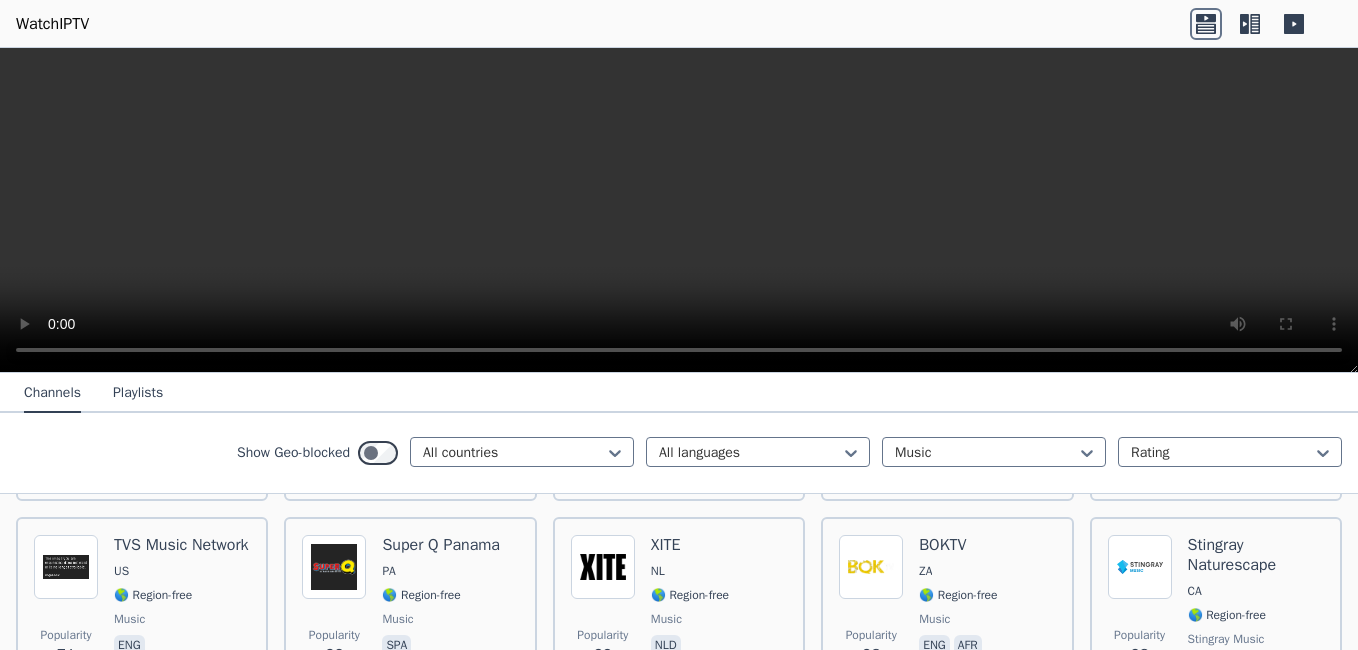 scroll, scrollTop: 4280, scrollLeft: 0, axis: vertical 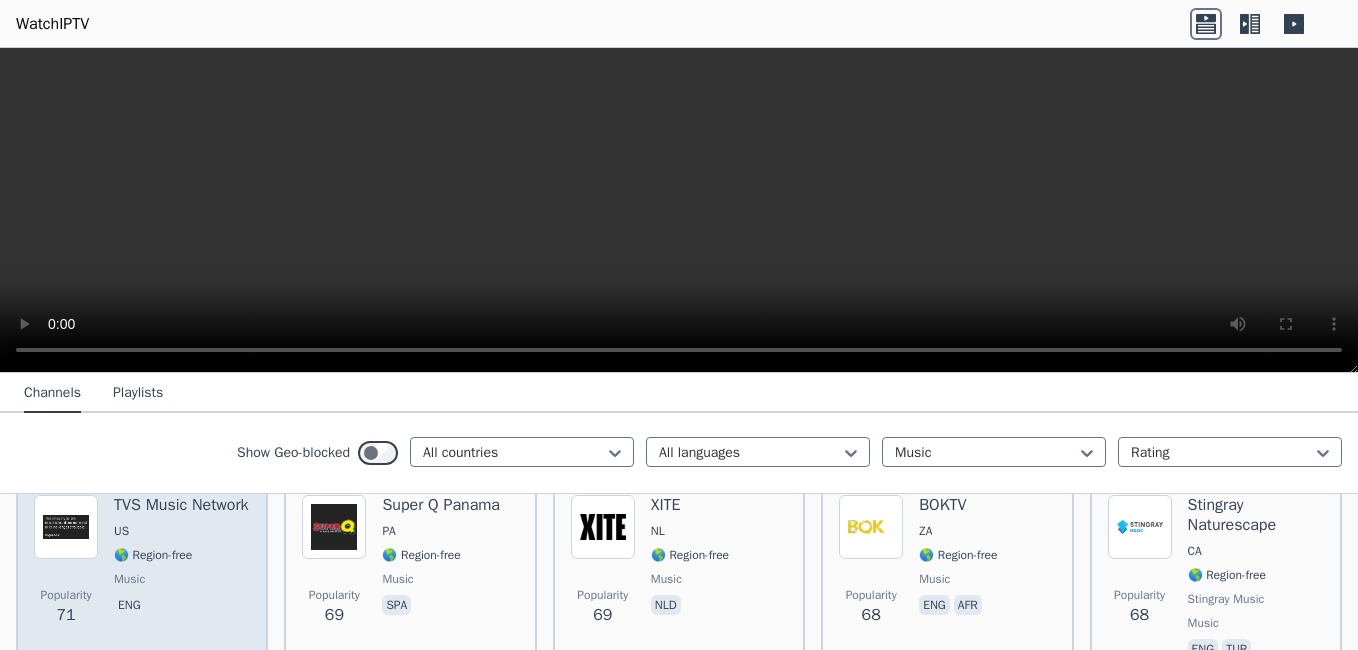 click on "TVS Music Network" at bounding box center (181, 505) 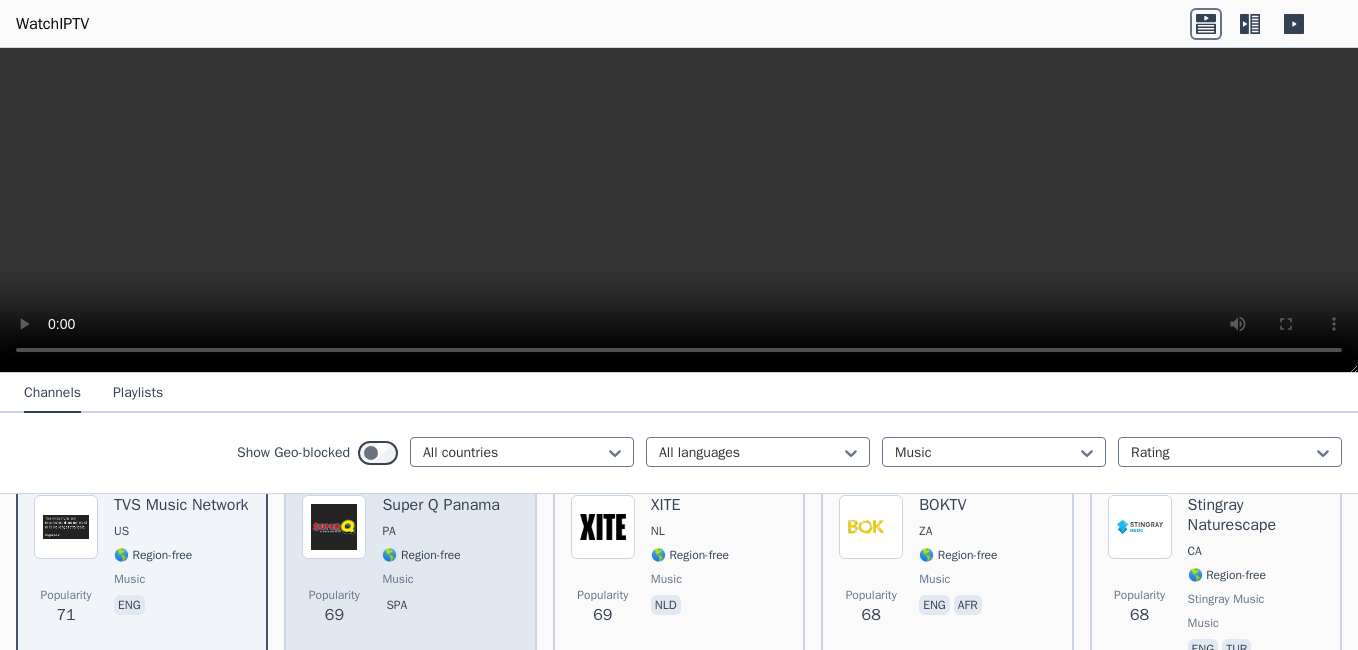 click on "Super Q Panama" at bounding box center (441, 505) 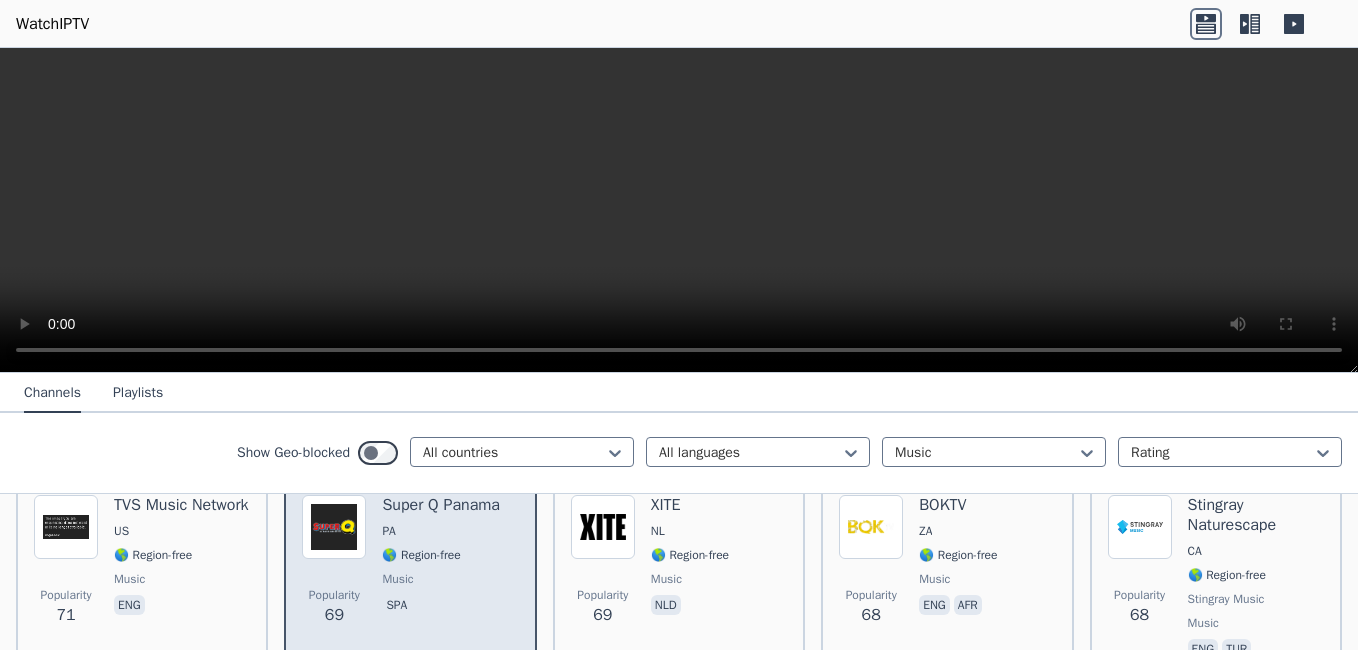 click on "Super Q Panama" at bounding box center (441, 505) 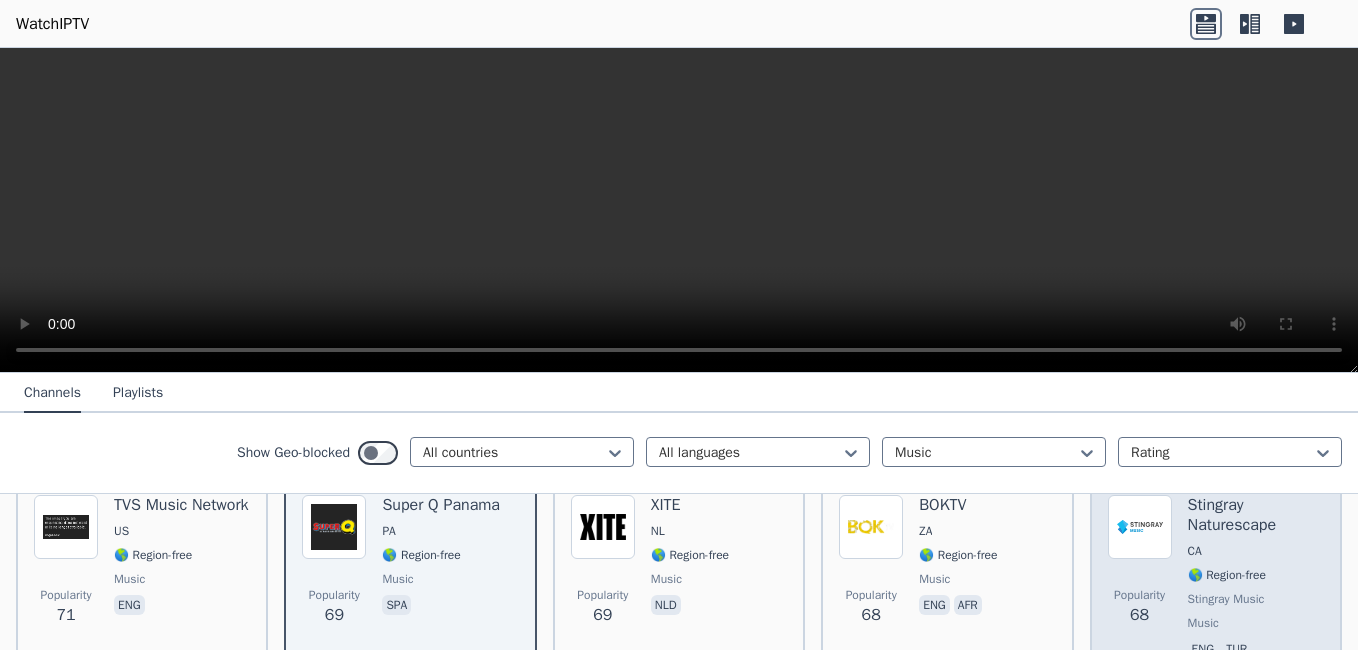 click on "Stingray Naturescape" at bounding box center (1256, 515) 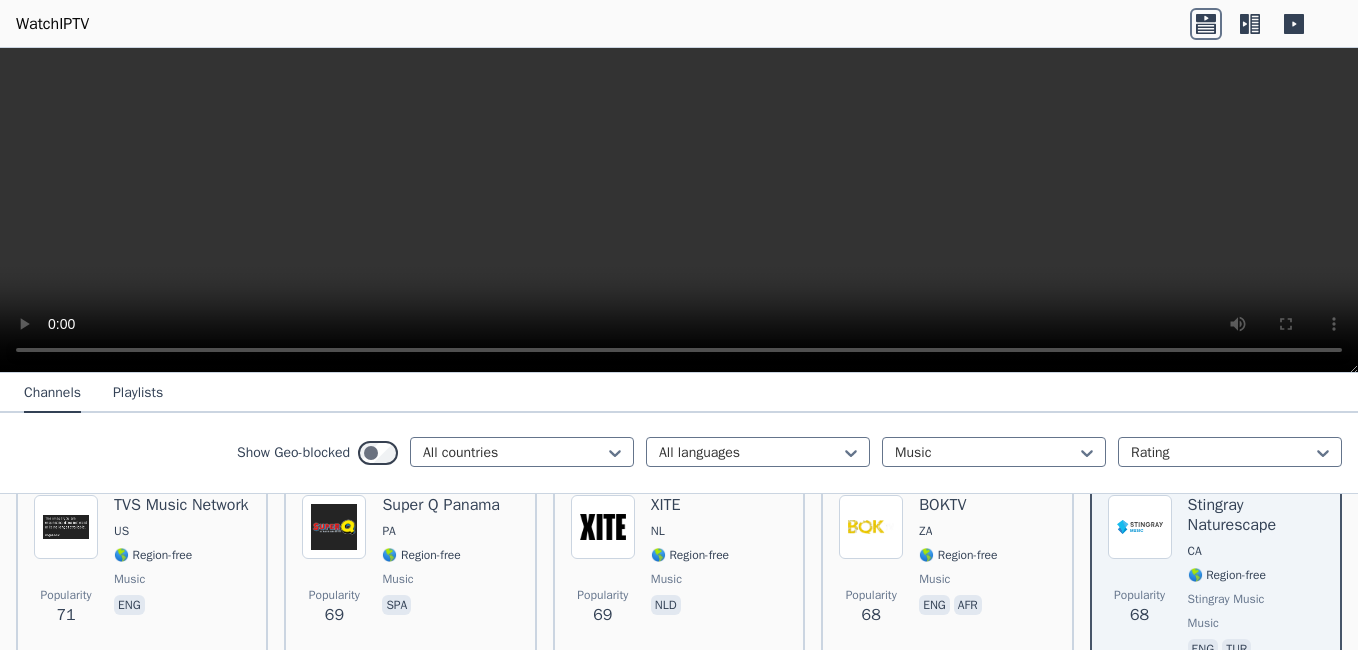 click on "Popularity 1212 I Heart 80s US 🌎 Region-free music eng Popularity 843 NickMusic US 🌎 Region-free Nickelodeon music por eng Popularity 747 I Heart 90s US 🌎 Region-free music eng Popularity 742 Trace Urban FR 🌎 Region-free music fra eng por Popularity 713 Afrobeat TV Entertainment UK 🌎 Region-free music eng Popularity 700 Clubbing TV FR 🌎 Region-free music fra eng Popularity 510 Qmusic NL 🌎 Region-free music nld Popularity 494 Stingray Classica CA 🌎 Region-free Stingray Music music eng deu spa fra Popularity 485 Atomic TV RO 🌎 Region-free FTV music ron eng Popularity 440 Deluxe Dance DE 🌎 Region-free music eng Popularity 423 30A Music US 🌎 Region-free music eng Popularity 408 Balle Balle IN 🌎 Region-free music hin Popularity 355 Kiss TV RO 🌎 Region-free music ron Popularity 354 m2o TV IT 🌎 Region-free music ita Popularity 349 Ocko CZ 🌎 Region-free music ces Popularity 306 Trace Latina FR 🌎 Region-free music fra Popularity 299 Deluxe Music DE 🌎 Region-free music" at bounding box center (679, 1569) 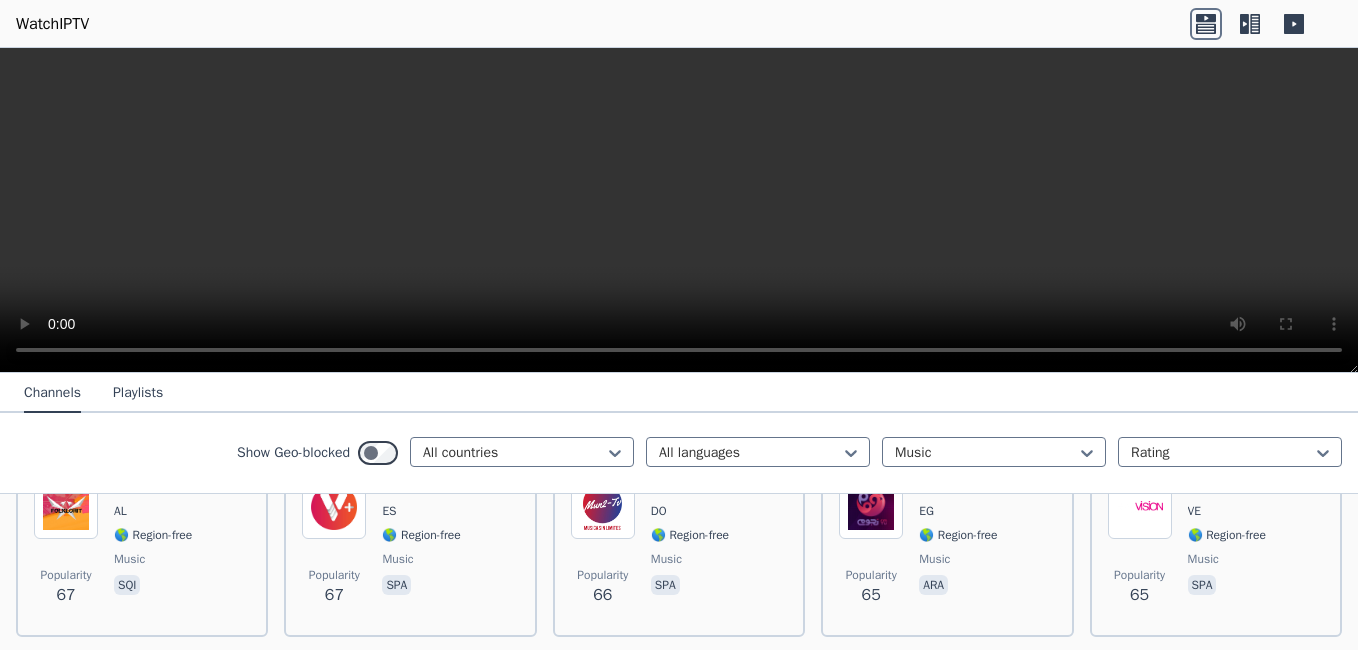 scroll, scrollTop: 4480, scrollLeft: 0, axis: vertical 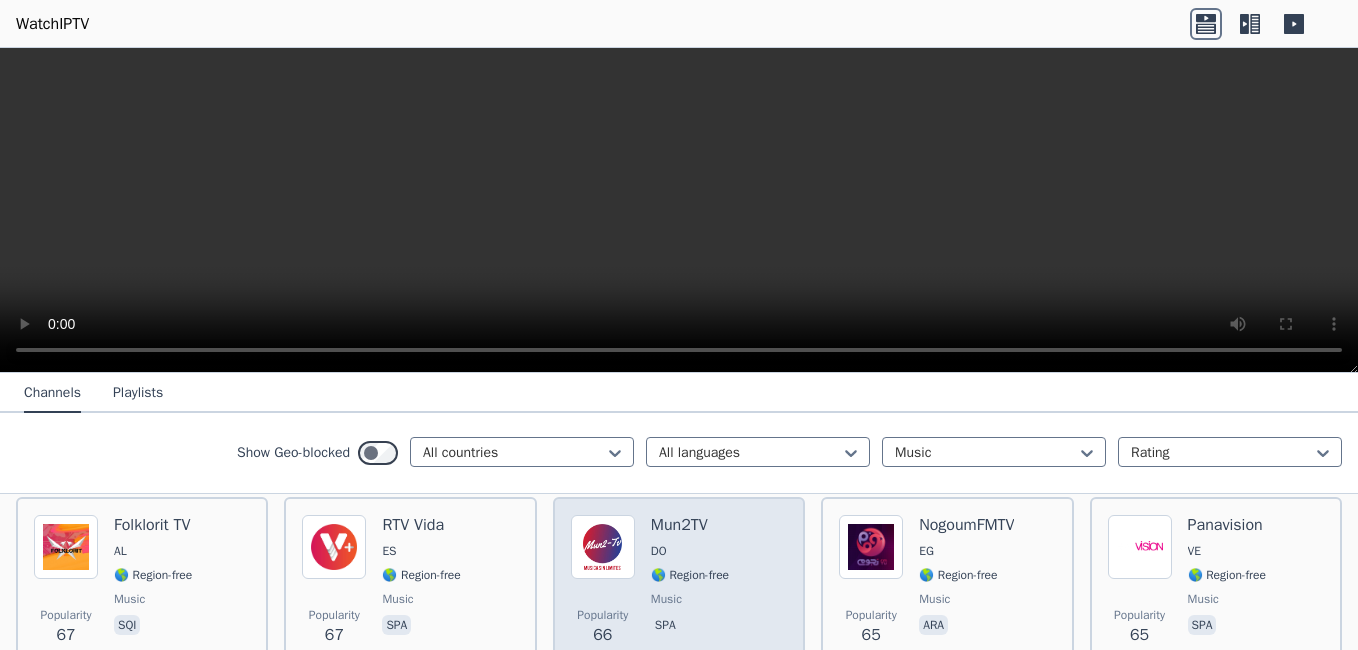 click on "Mun2TV" at bounding box center [690, 525] 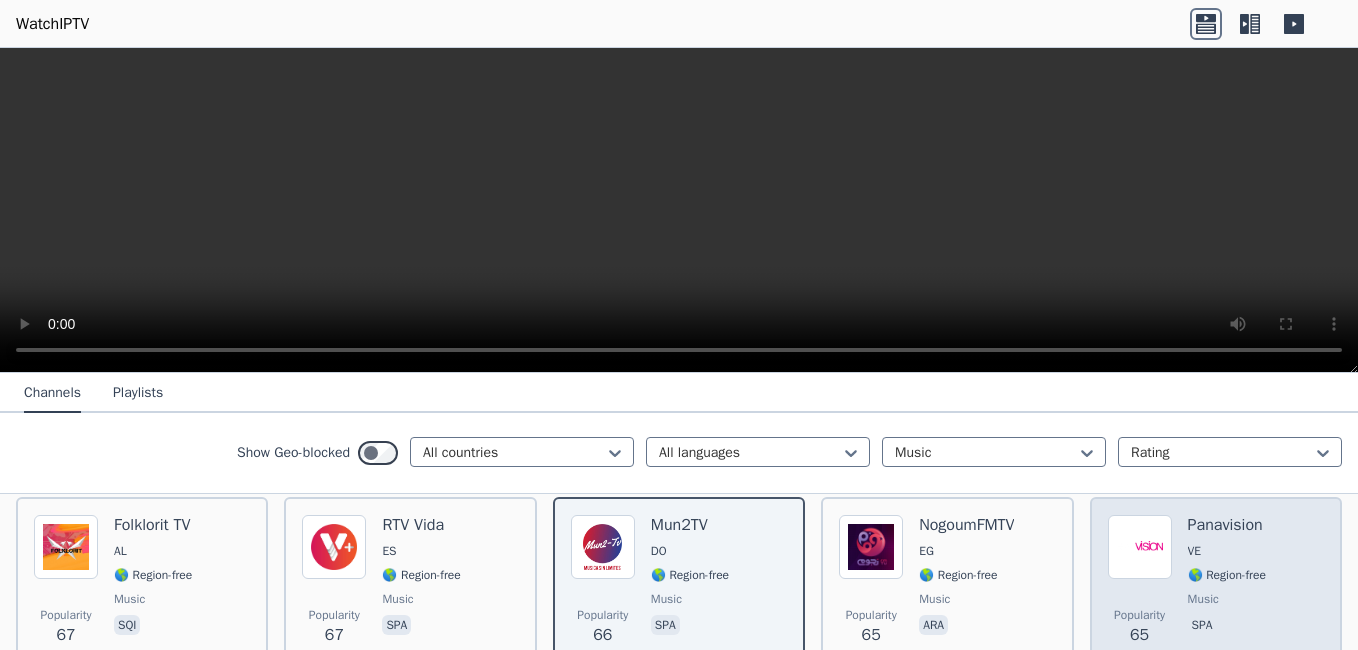 click on "Panavision" at bounding box center (1227, 525) 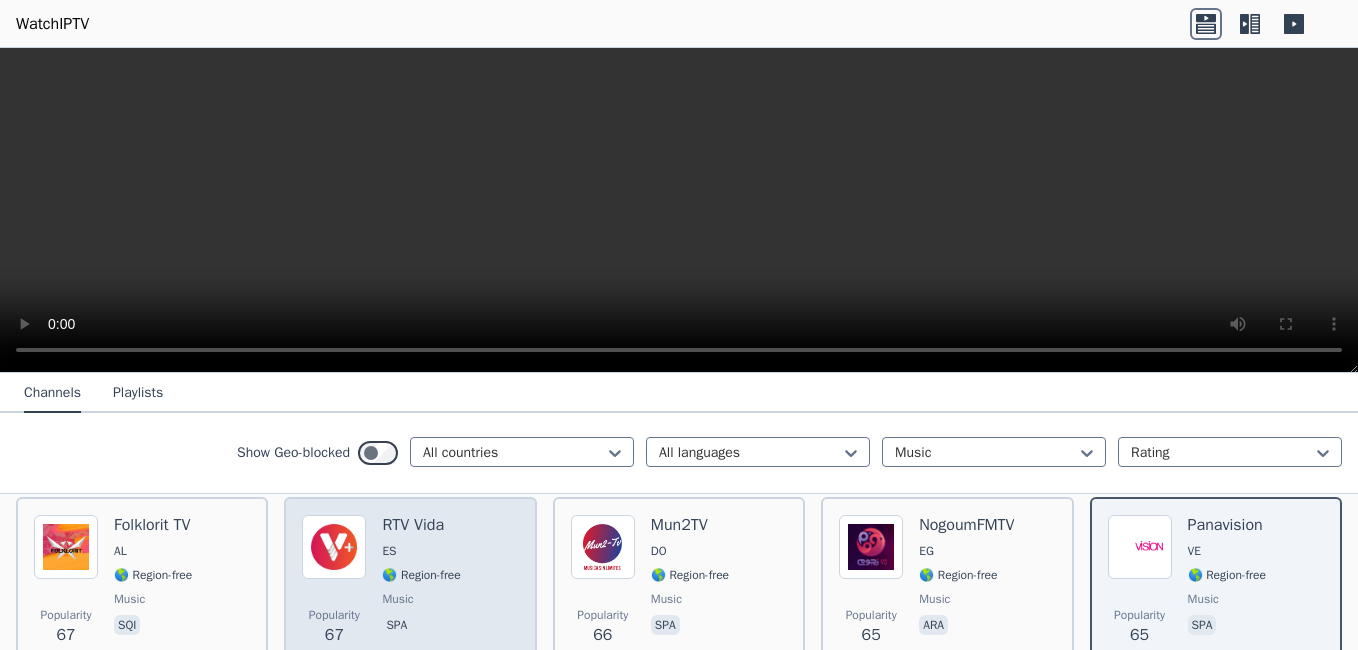 click on "RTV Vida" at bounding box center (421, 525) 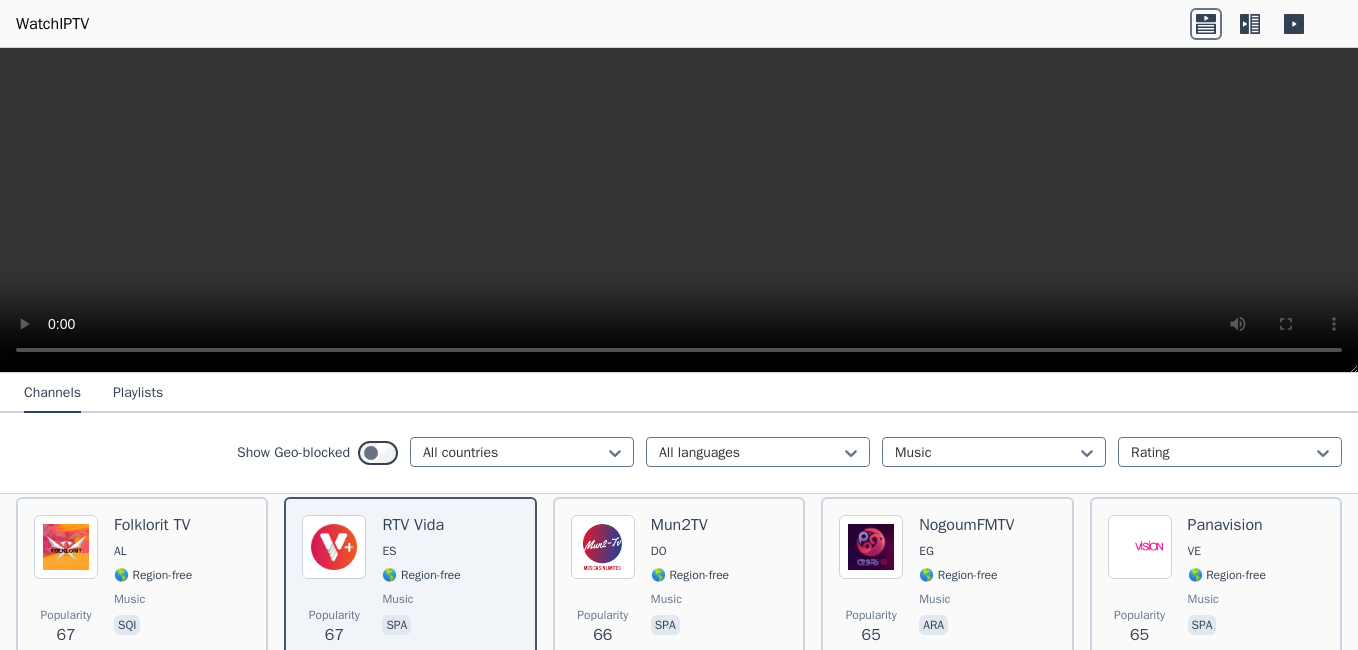 click on "Popularity 1212 I Heart 80s US 🌎 Region-free music eng Popularity 843 NickMusic US 🌎 Region-free Nickelodeon music por eng Popularity 747 I Heart 90s US 🌎 Region-free music eng Popularity 742 Trace Urban FR 🌎 Region-free music fra eng por Popularity 713 Afrobeat TV Entertainment UK 🌎 Region-free music eng Popularity 700 Clubbing TV FR 🌎 Region-free music fra eng Popularity 510 Qmusic NL 🌎 Region-free music nld Popularity 494 Stingray Classica CA 🌎 Region-free Stingray Music music eng deu spa fra Popularity 485 Atomic TV RO 🌎 Region-free FTV music ron eng Popularity 440 Deluxe Dance DE 🌎 Region-free music eng Popularity 423 30A Music US 🌎 Region-free music eng Popularity 408 Balle Balle IN 🌎 Region-free music hin Popularity 355 Kiss TV RO 🌎 Region-free music ron Popularity 354 m2o TV IT 🌎 Region-free music ita Popularity 349 Ocko CZ 🌎 Region-free music ces Popularity 306 Trace Latina FR 🌎 Region-free music fra Popularity 299 Deluxe Music DE 🌎 Region-free music" at bounding box center [679, 1369] 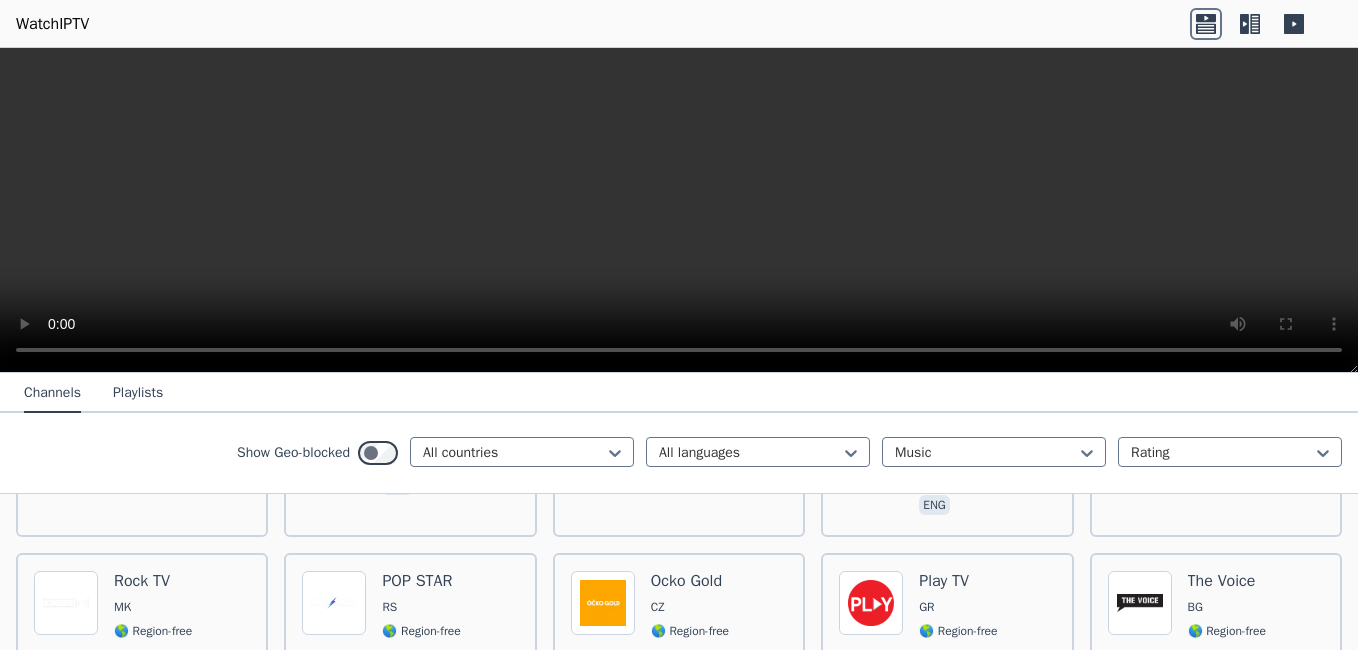 scroll, scrollTop: 4880, scrollLeft: 0, axis: vertical 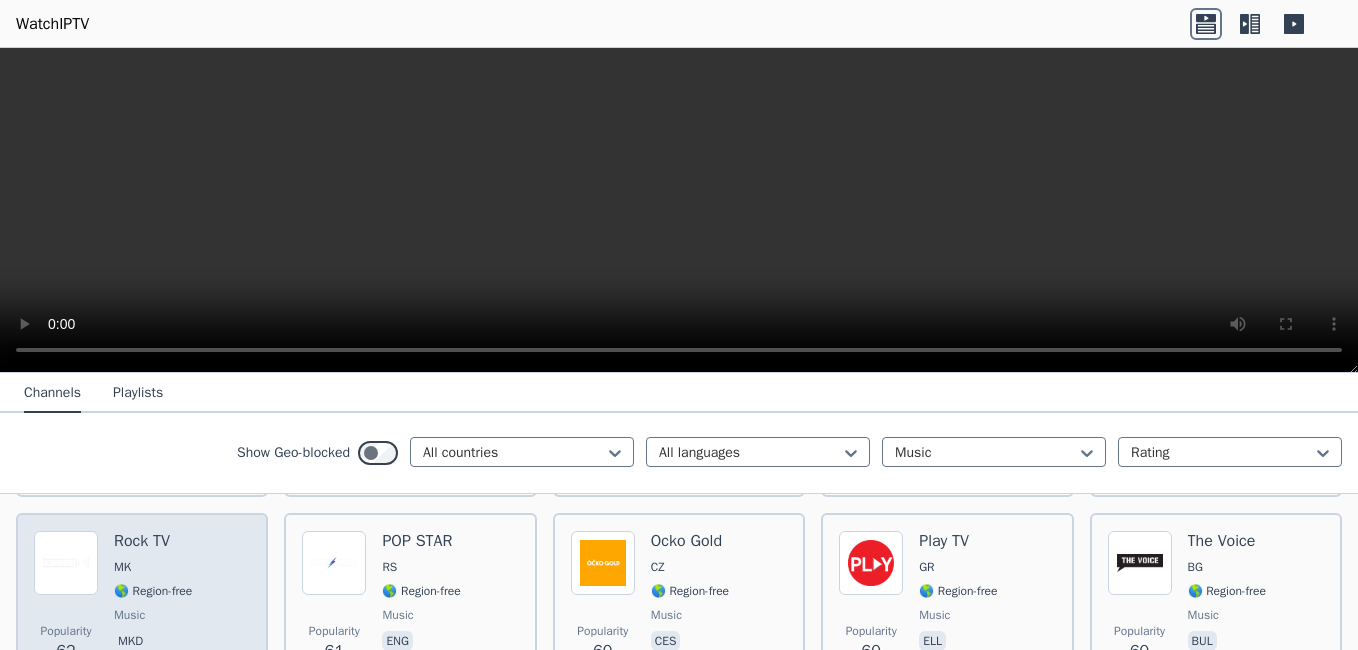click on "Rock TV" at bounding box center (153, 541) 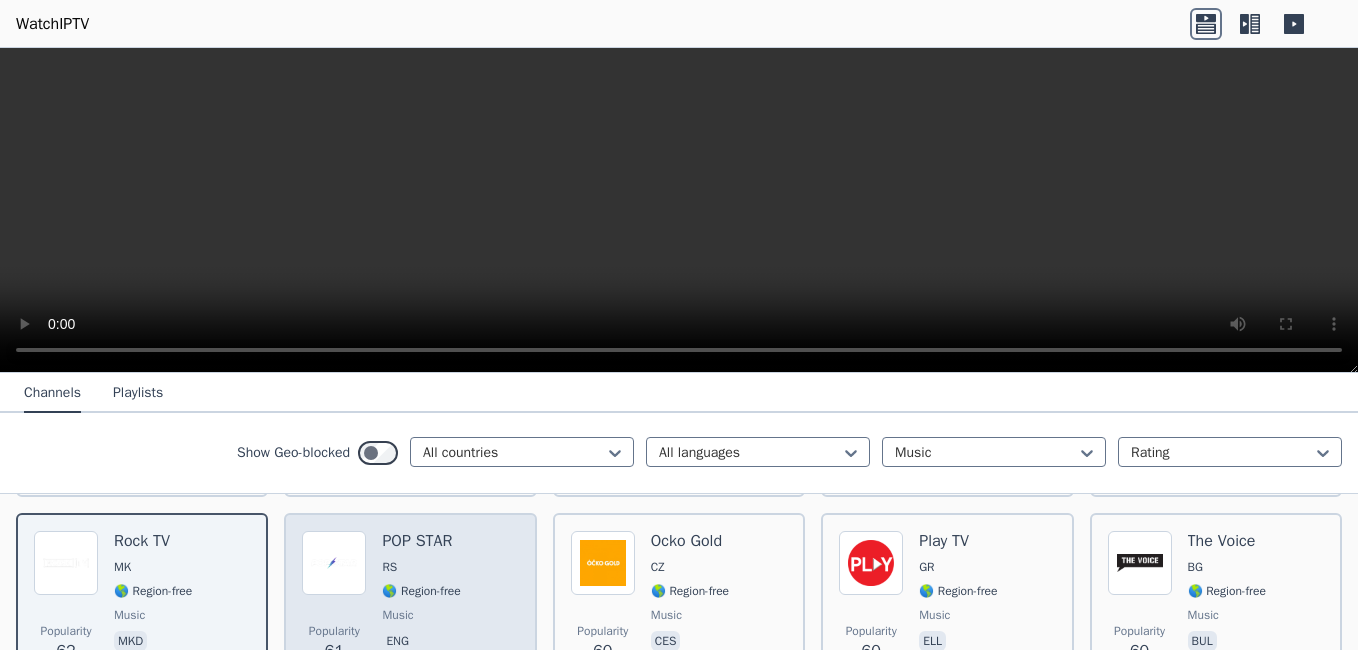 click on "POP STAR" at bounding box center (421, 541) 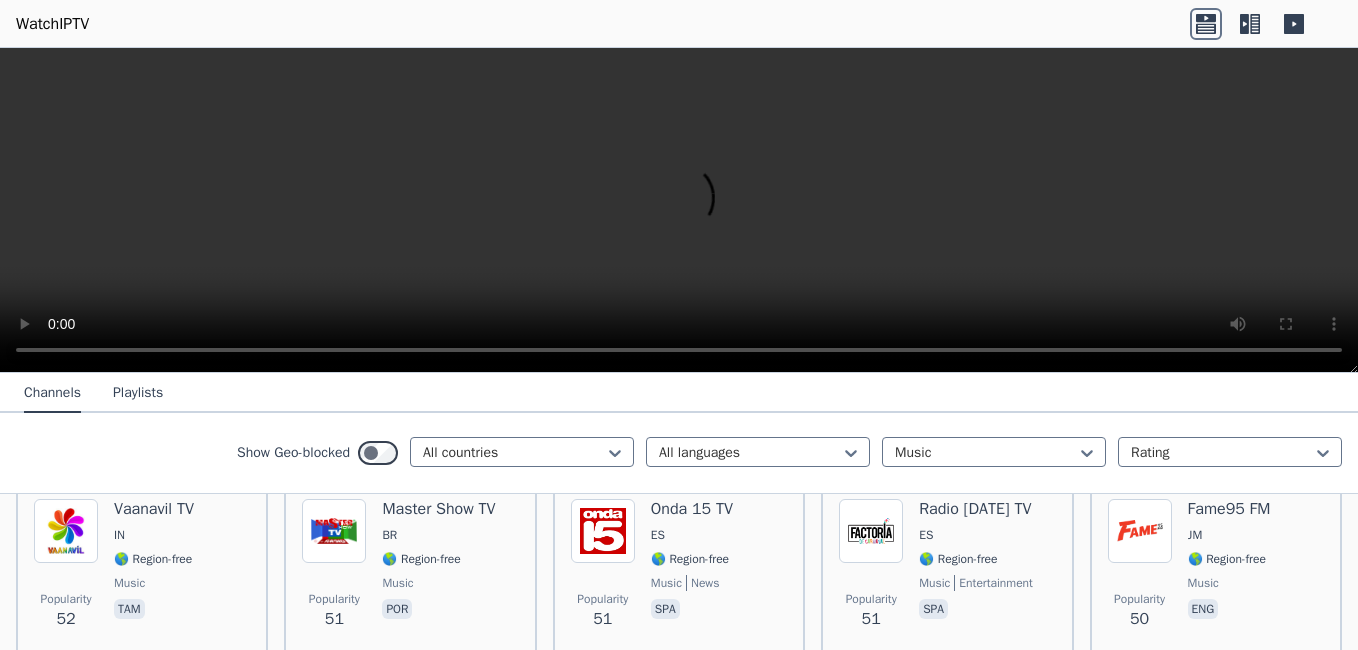scroll, scrollTop: 5880, scrollLeft: 0, axis: vertical 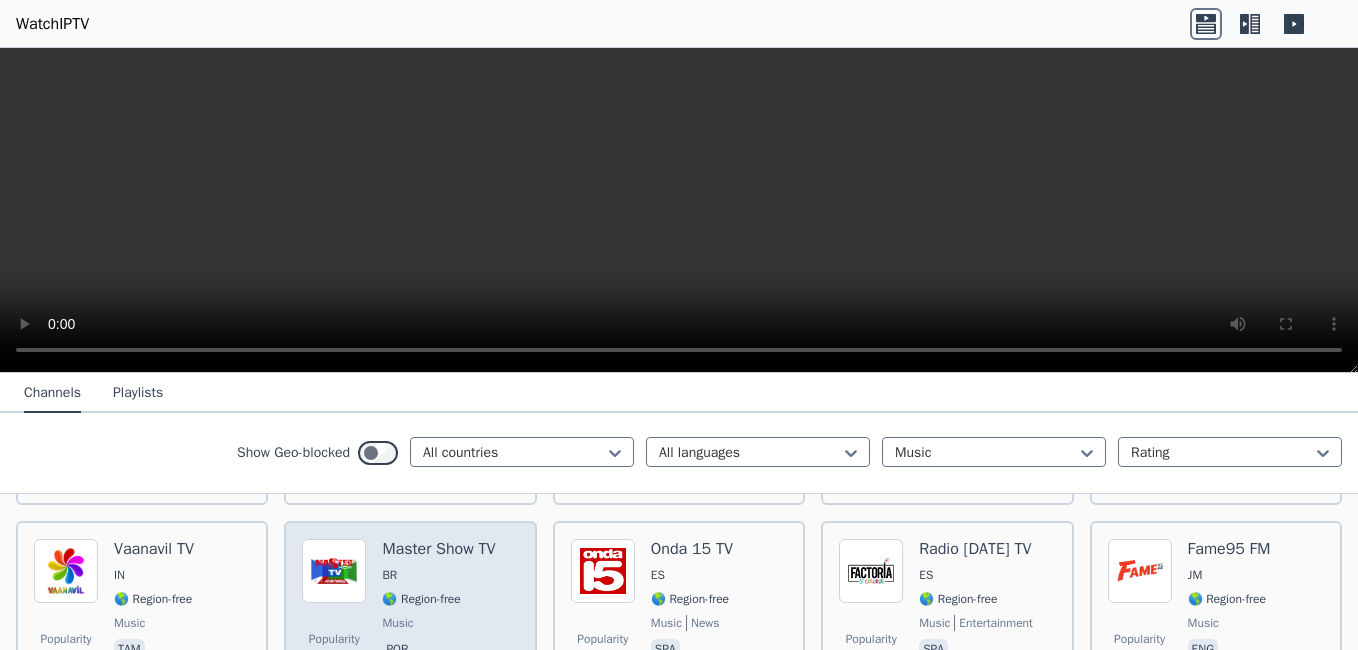 click on "Master Show TV" at bounding box center (438, 549) 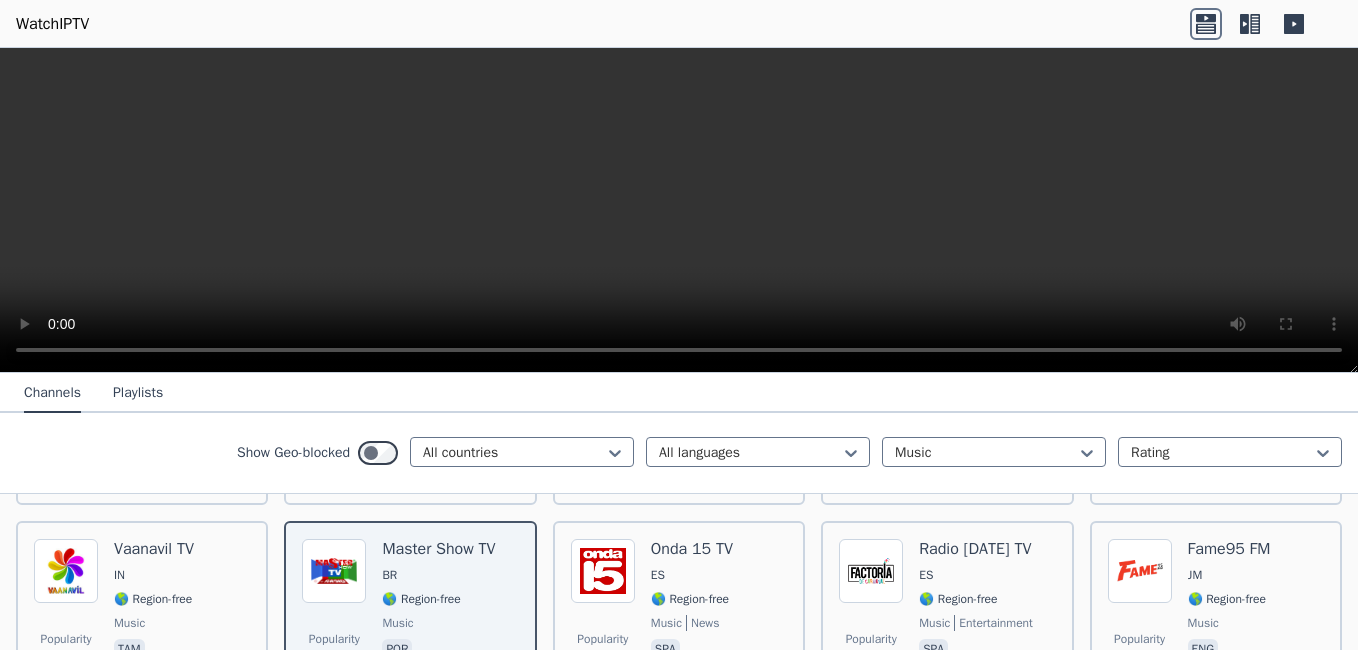 click on "Popularity 1212 I Heart 80s US 🌎 Region-free music eng Popularity 843 NickMusic US 🌎 Region-free Nickelodeon music por eng Popularity 747 I Heart 90s US 🌎 Region-free music eng Popularity 742 Trace Urban FR 🌎 Region-free music fra eng por Popularity 713 Afrobeat TV Entertainment UK 🌎 Region-free music eng Popularity 700 Clubbing TV FR 🌎 Region-free music fra eng Popularity 510 Qmusic NL 🌎 Region-free music nld Popularity 494 Stingray Classica CA 🌎 Region-free Stingray Music music eng deu spa fra Popularity 485 Atomic TV RO 🌎 Region-free FTV music ron eng Popularity 440 Deluxe Dance DE 🌎 Region-free music eng Popularity 423 30A Music US 🌎 Region-free music eng Popularity 408 Balle Balle IN 🌎 Region-free music hin Popularity 355 Kiss TV RO 🌎 Region-free music ron Popularity 354 m2o TV IT 🌎 Region-free music ita Popularity 349 Ocko CZ 🌎 Region-free music ces Popularity 306 Trace Latina FR 🌎 Region-free music fra Popularity 299 Deluxe Music DE 🌎 Region-free music" at bounding box center (679, -31) 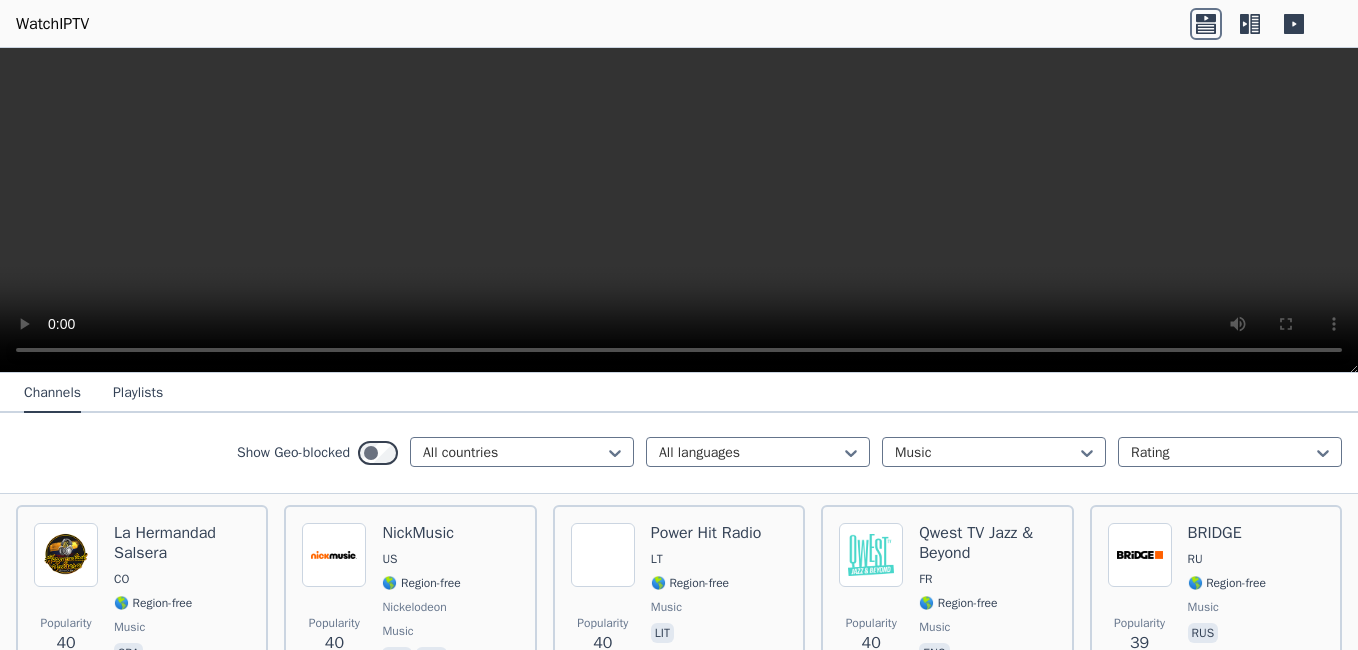 scroll, scrollTop: 7360, scrollLeft: 0, axis: vertical 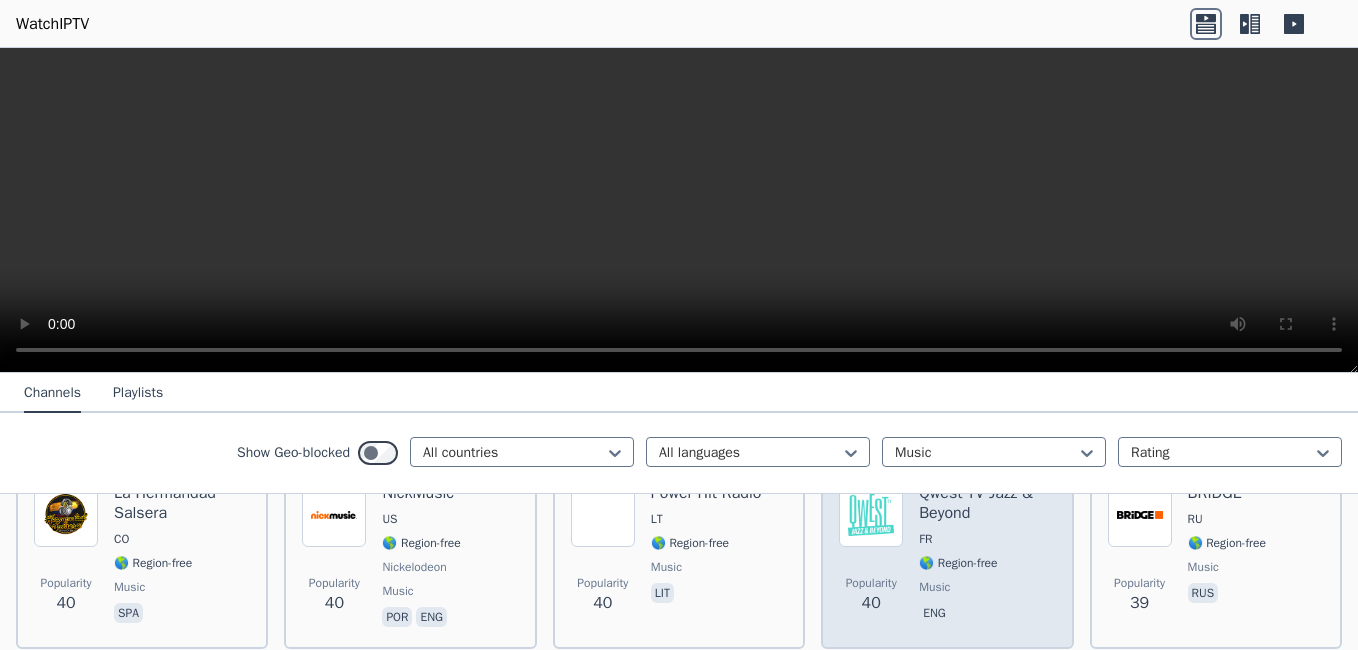 click on "Popularity 40 Qwest TV Jazz & Beyond FR 🌎 Region-free music eng" at bounding box center (947, 557) 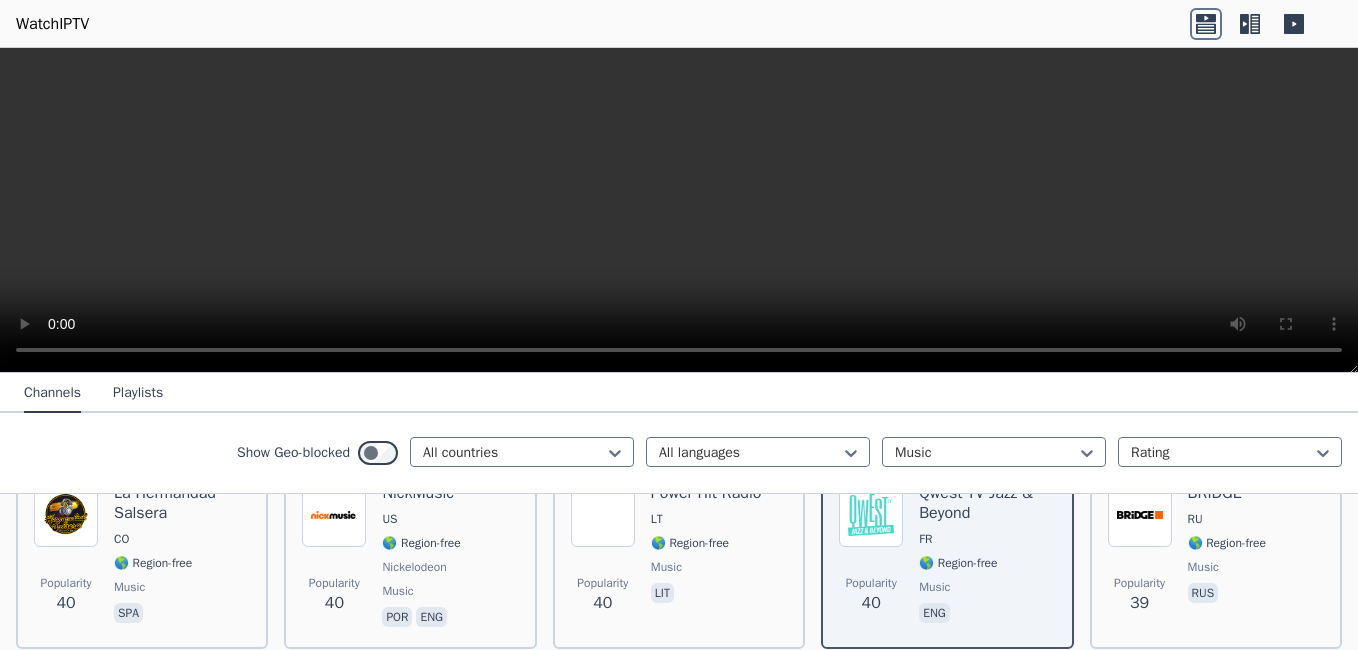 click on "Popularity 1212 I Heart 80s US 🌎 Region-free music eng Popularity 843 NickMusic US 🌎 Region-free Nickelodeon music por eng Popularity 747 I Heart 90s US 🌎 Region-free music eng Popularity 742 Trace Urban FR 🌎 Region-free music fra eng por Popularity 713 Afrobeat TV Entertainment UK 🌎 Region-free music eng Popularity 700 Clubbing TV FR 🌎 Region-free music fra eng Popularity 510 Qmusic NL 🌎 Region-free music nld Popularity 494 Stingray Classica CA 🌎 Region-free Stingray Music music eng deu spa fra Popularity 485 Atomic TV RO 🌎 Region-free FTV music ron eng Popularity 440 Deluxe Dance DE 🌎 Region-free music eng Popularity 423 30A Music US 🌎 Region-free music eng Popularity 408 Balle Balle IN 🌎 Region-free music hin Popularity 355 Kiss TV RO 🌎 Region-free music ron Popularity 354 m2o TV IT 🌎 Region-free music ita Popularity 349 Ocko CZ 🌎 Region-free music ces Popularity 306 Trace Latina FR 🌎 Region-free music fra Popularity 299 Deluxe Music DE 🌎 Region-free music" at bounding box center [679, -1511] 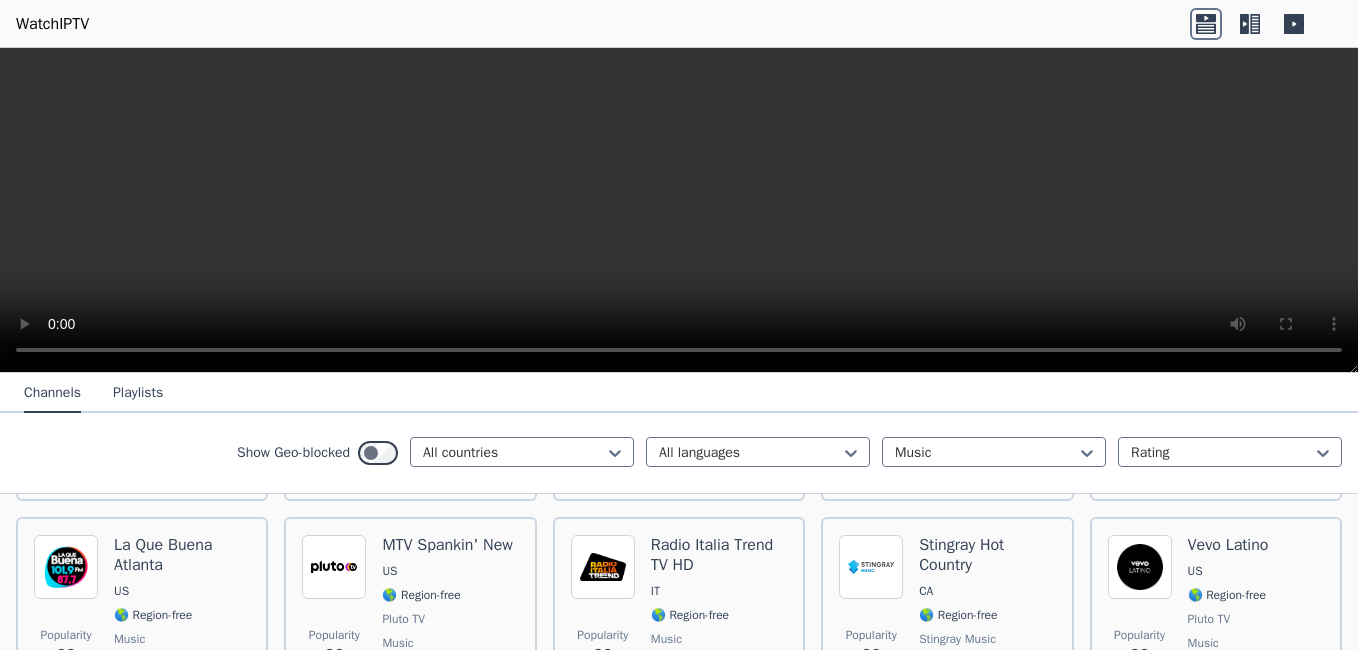 scroll, scrollTop: 8360, scrollLeft: 0, axis: vertical 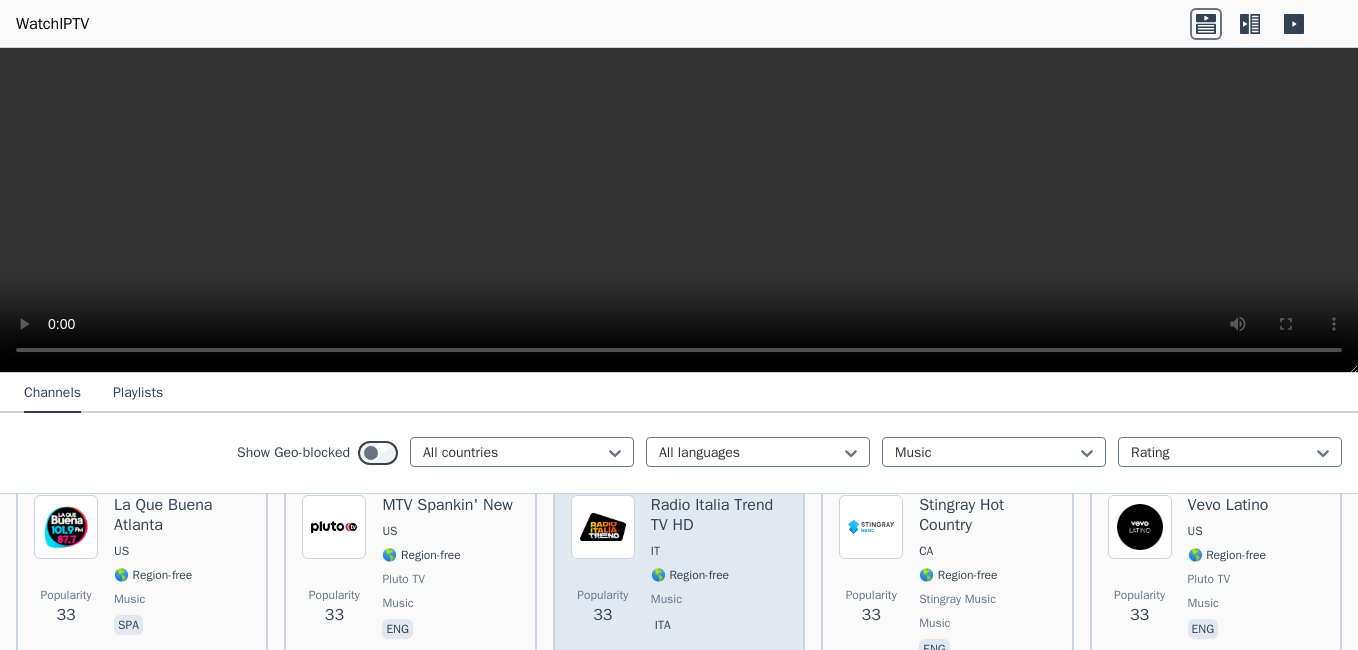 click on "Radio Italia Trend TV HD" at bounding box center [719, 515] 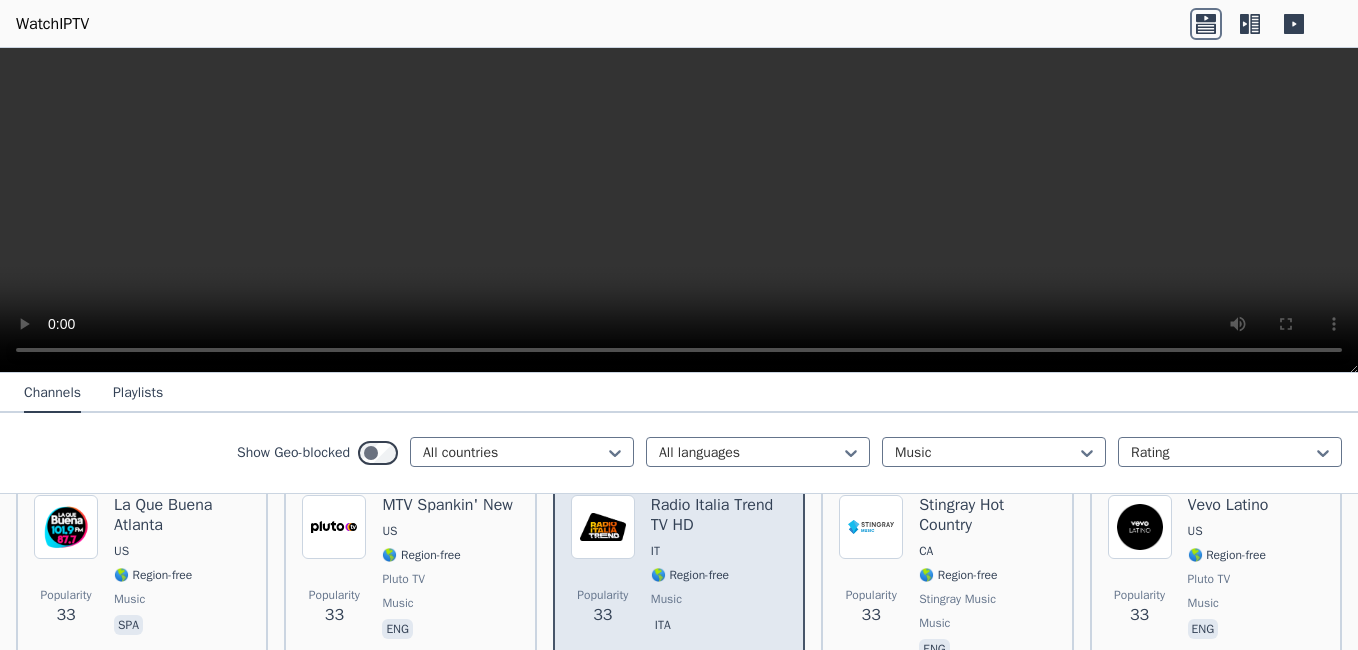 click on "Radio Italia Trend TV HD" at bounding box center [719, 515] 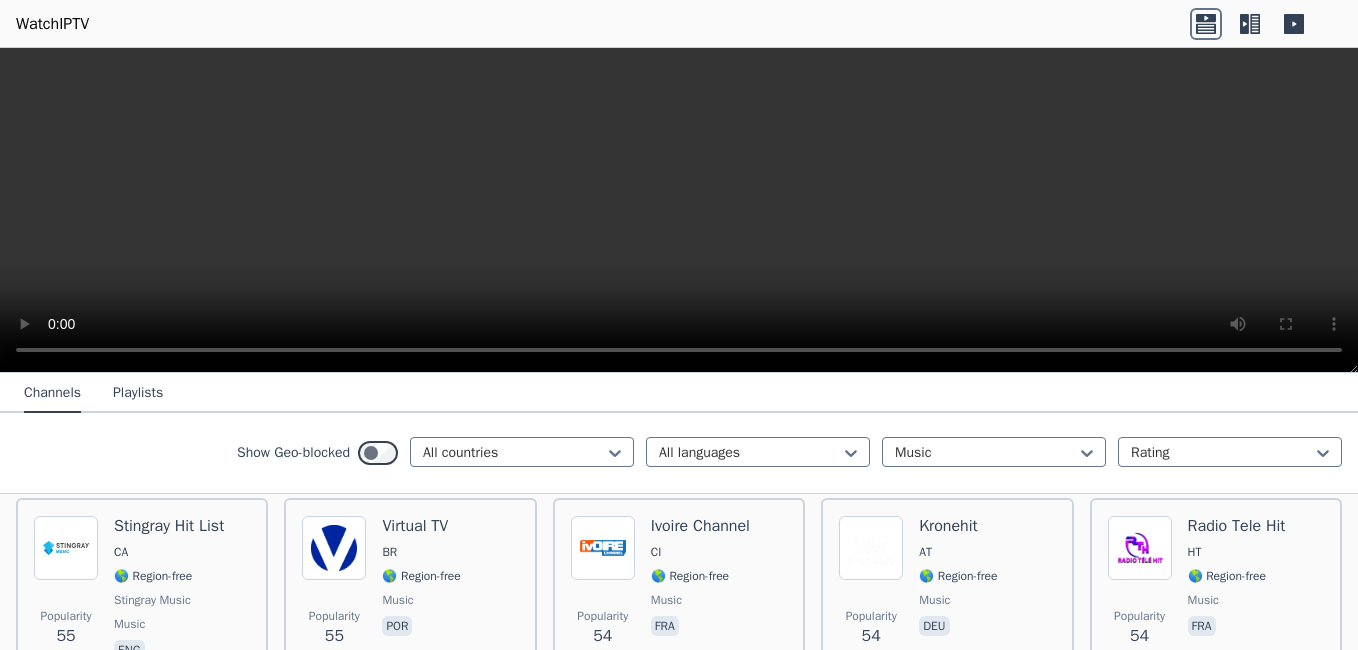 scroll, scrollTop: 4867, scrollLeft: 0, axis: vertical 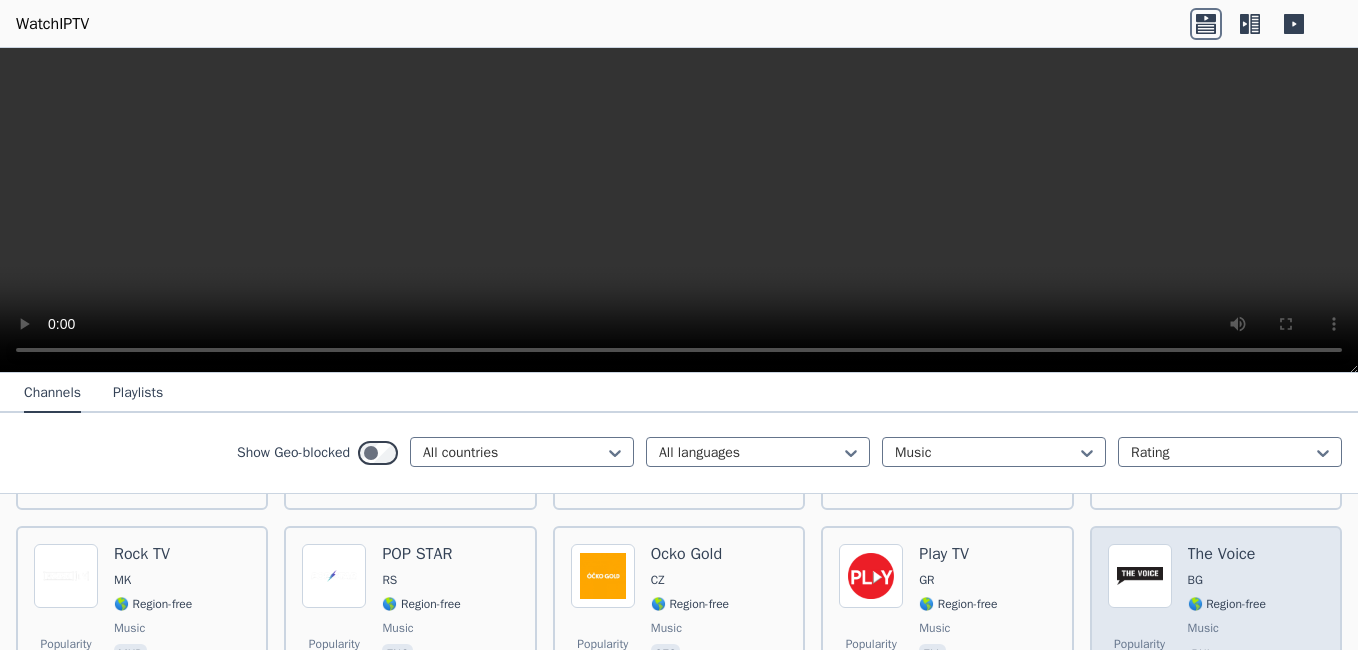 click on "The Voice" at bounding box center (1227, 554) 